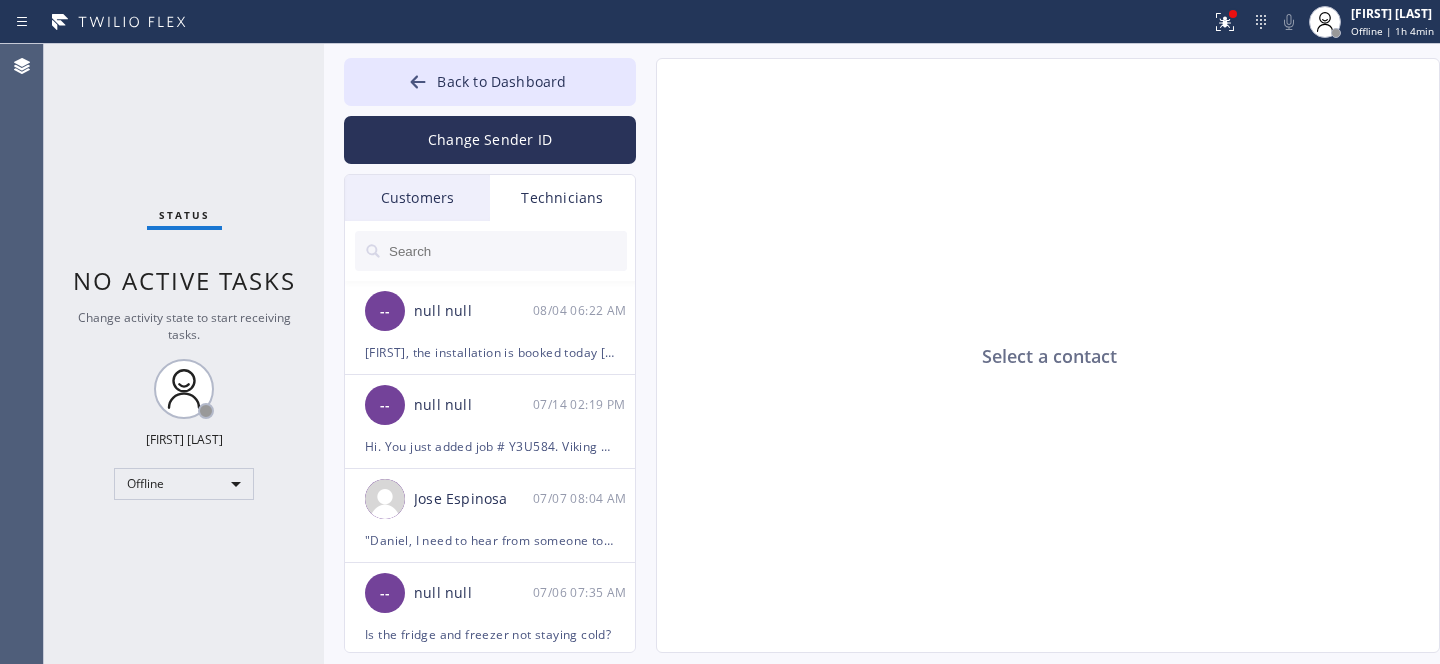 scroll, scrollTop: 0, scrollLeft: 0, axis: both 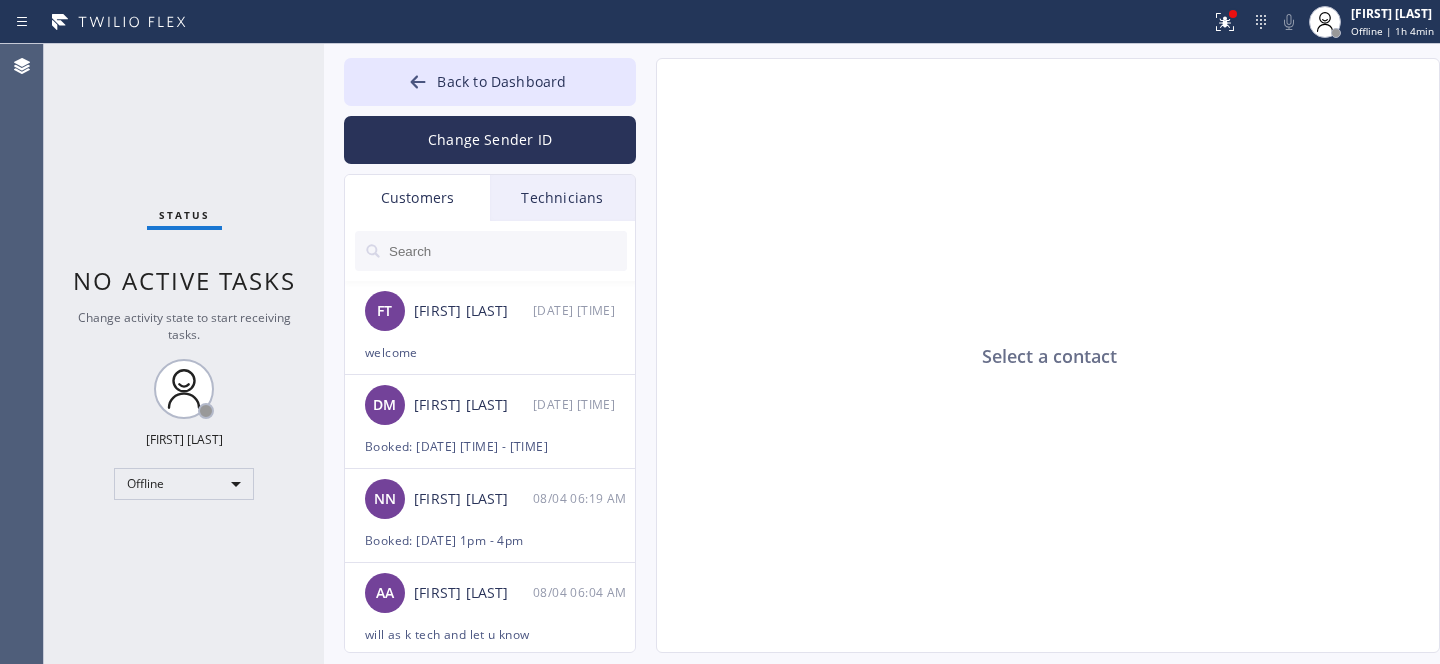 click at bounding box center (507, 251) 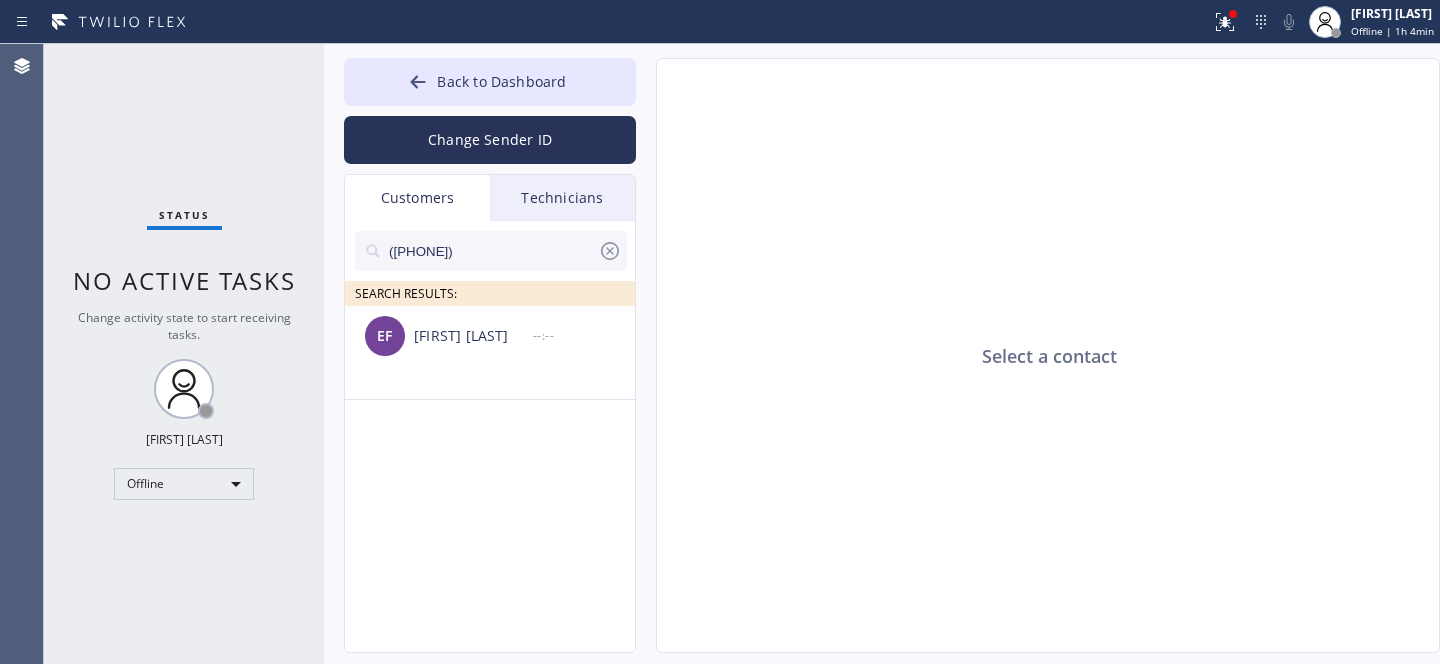 click on "[FIRST] [LAST] --:--" at bounding box center (491, 336) 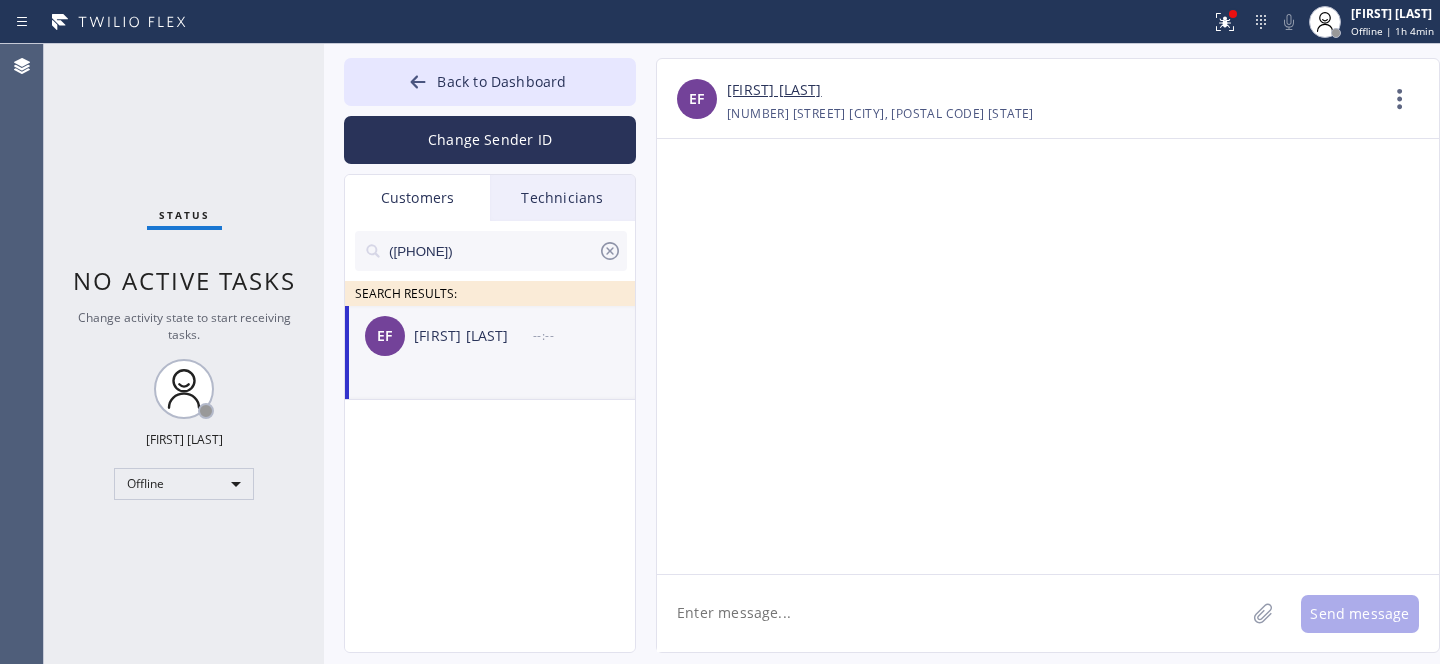 click 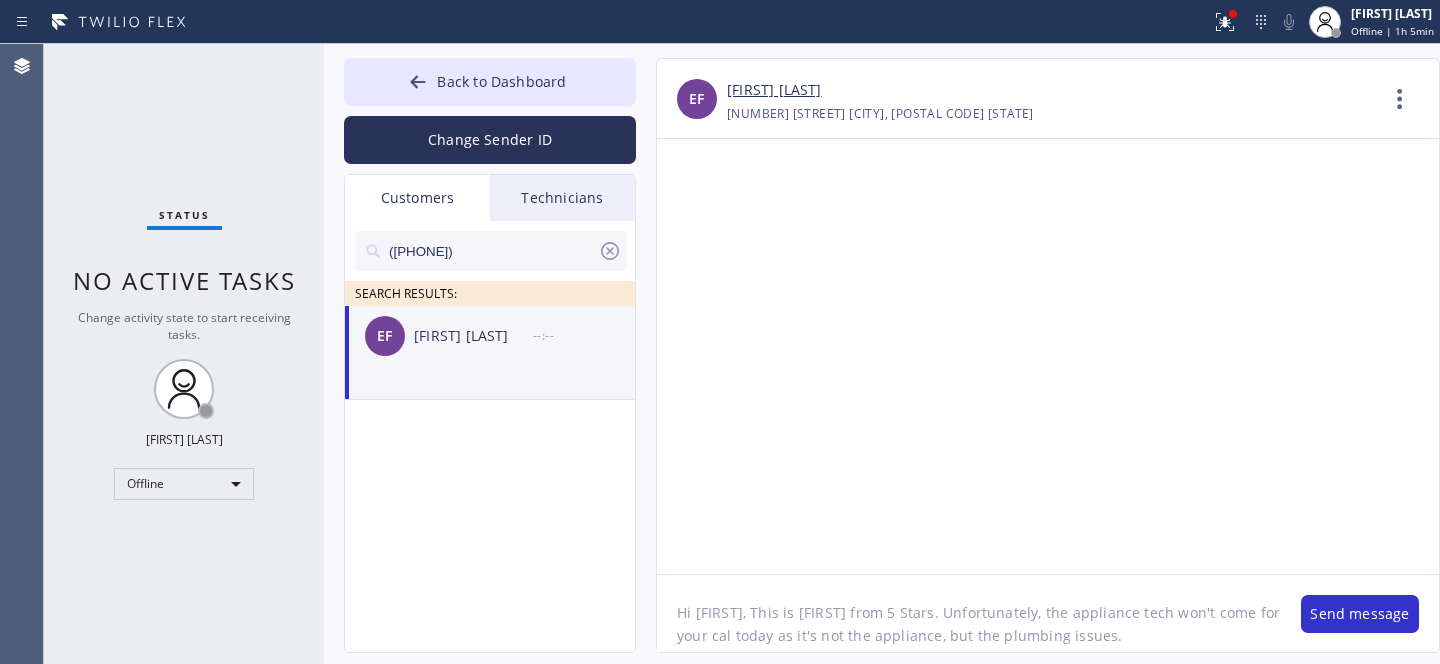 click on "Hi [FIRST], This is [FIRST] from 5 Stars. Unfortunately, the appliance tech won't come for your cal today as it's not the appliance, but the plumbing issues." 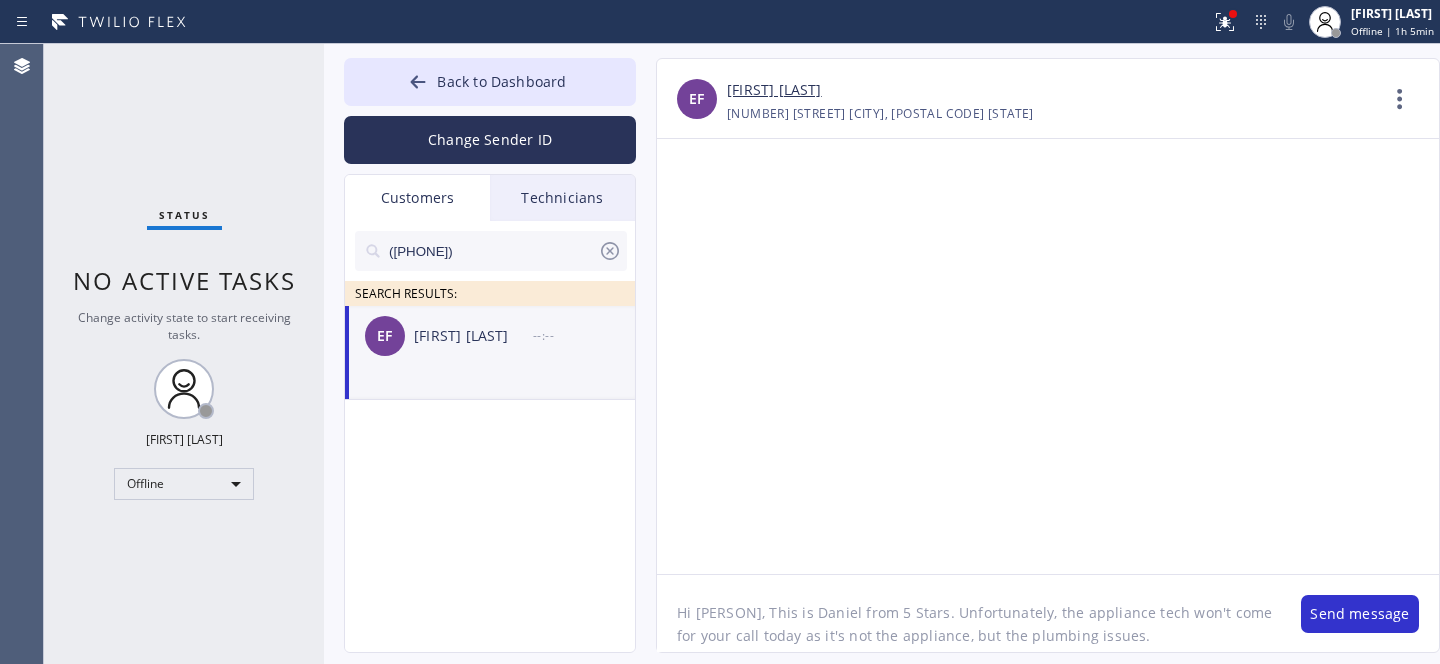 click on "Hi [PERSON], This is Daniel from 5 Stars. Unfortunately, the appliance tech won't come for your call today as it's not the appliance, but the plumbing issues." 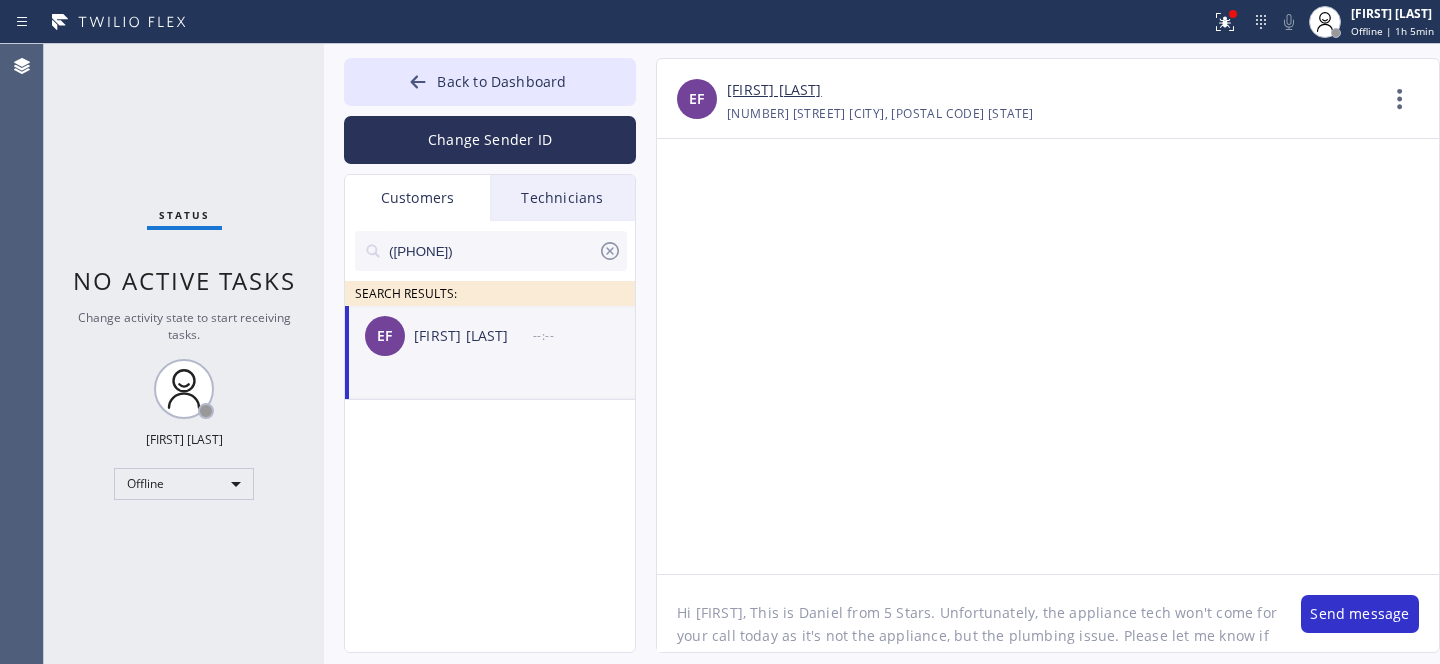 click on "Hi [FIRST], This is Daniel from 5 Stars. Unfortunately, the appliance tech won't come for your call today as it's not the appliance, but the plumbing issue. Please let me know if we h" 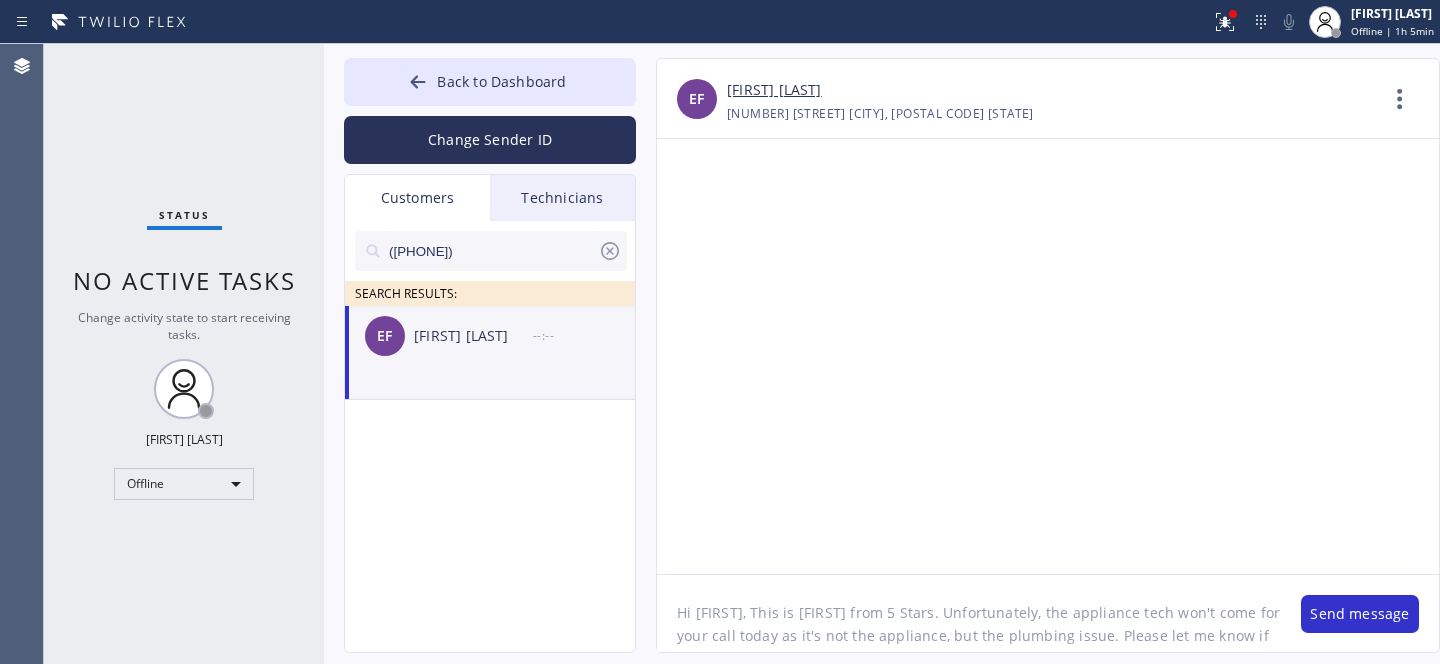 scroll, scrollTop: 16, scrollLeft: 0, axis: vertical 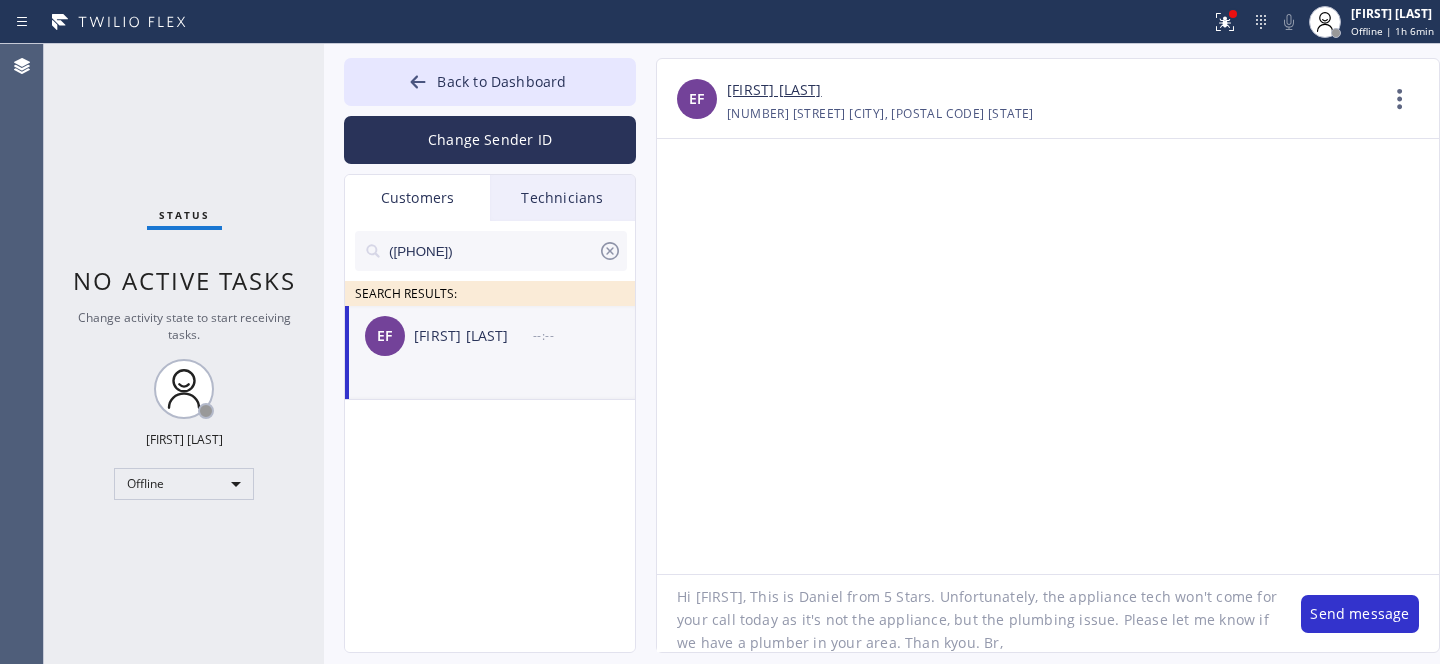 click on "Hi [FIRST], This is Daniel from 5 Stars. Unfortunately, the appliance tech won't come for your call today as it's not the appliance, but the plumbing issue. Please let me know if we have a plumber in your area. Than kyou. Br," 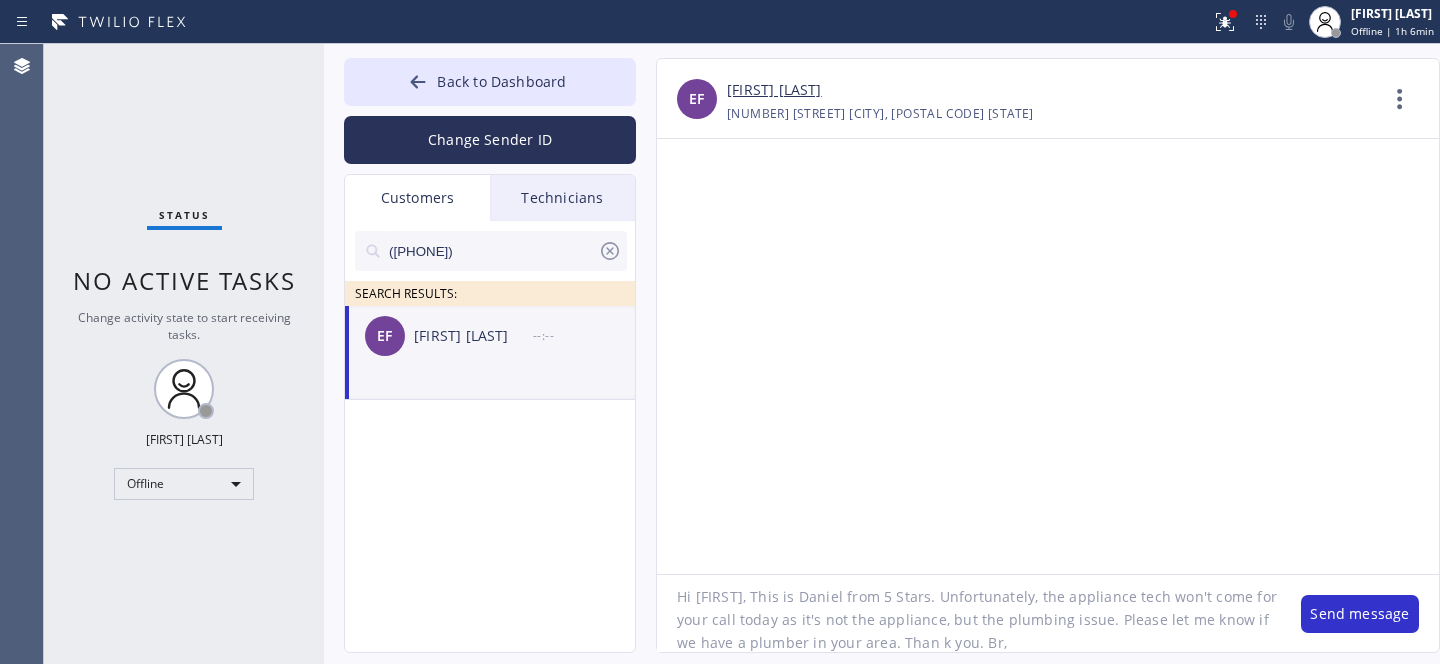 click on "Hi [FIRST], This is Daniel from 5 Stars. Unfortunately, the appliance tech won't come for your call today as it's not the appliance, but the plumbing issue. Please let me know if we have a plumber in your area. Than k you. Br," 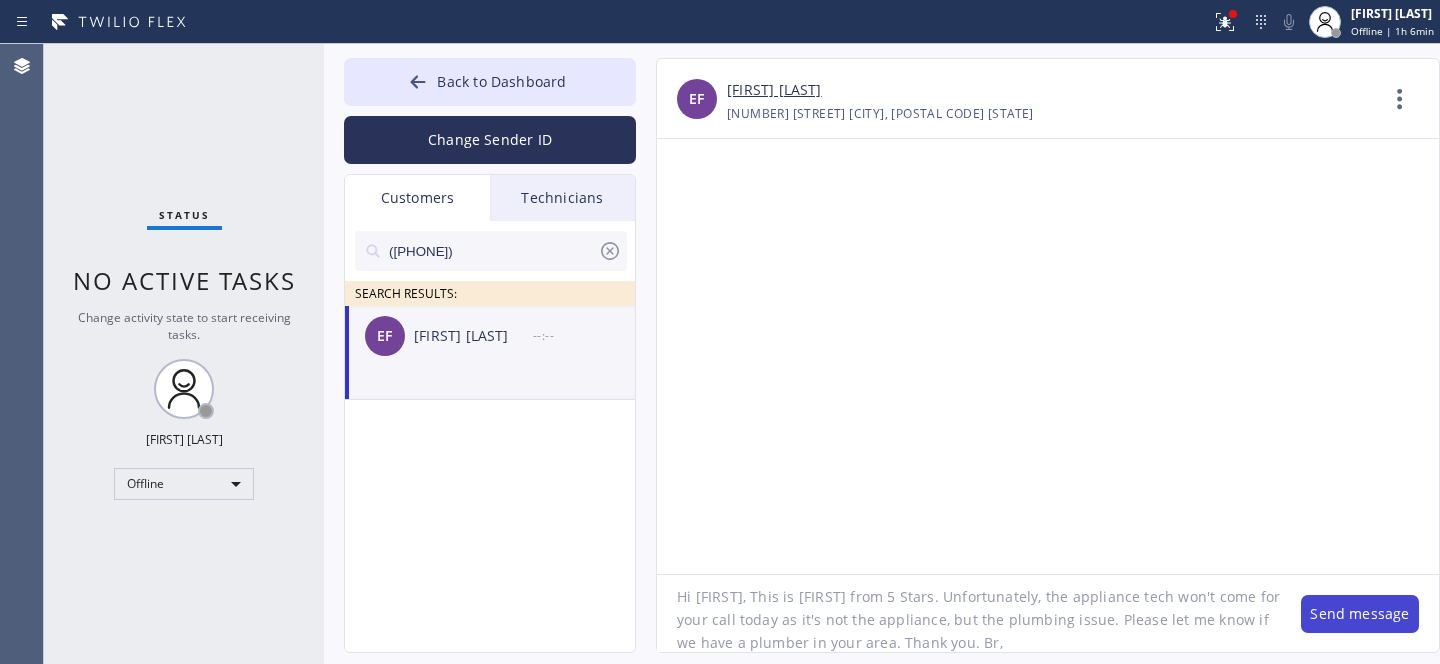 type on "Hi [FIRST], This is [FIRST] from 5 Stars. Unfortunately, the appliance tech won't come for your call today as it's not the appliance, but the plumbing issue. Please let me know if we have a plumber in your area. Thank you. Br," 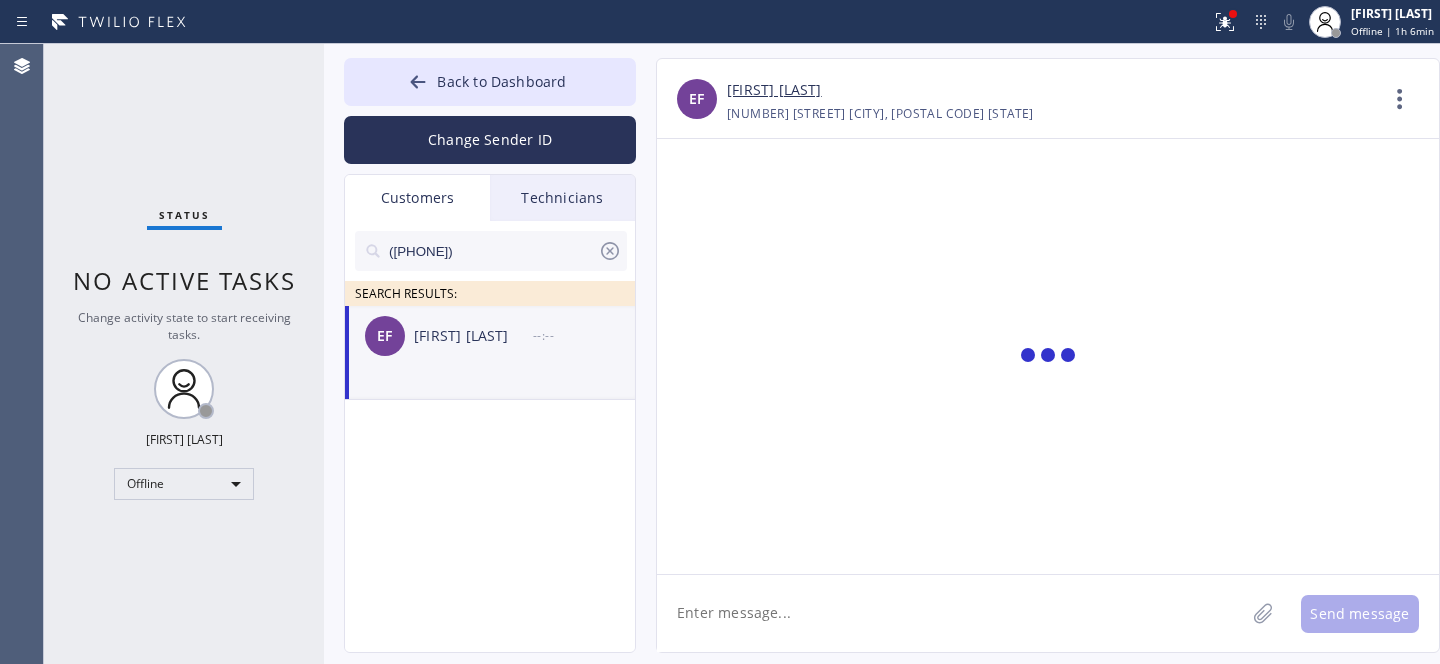 scroll, scrollTop: 0, scrollLeft: 0, axis: both 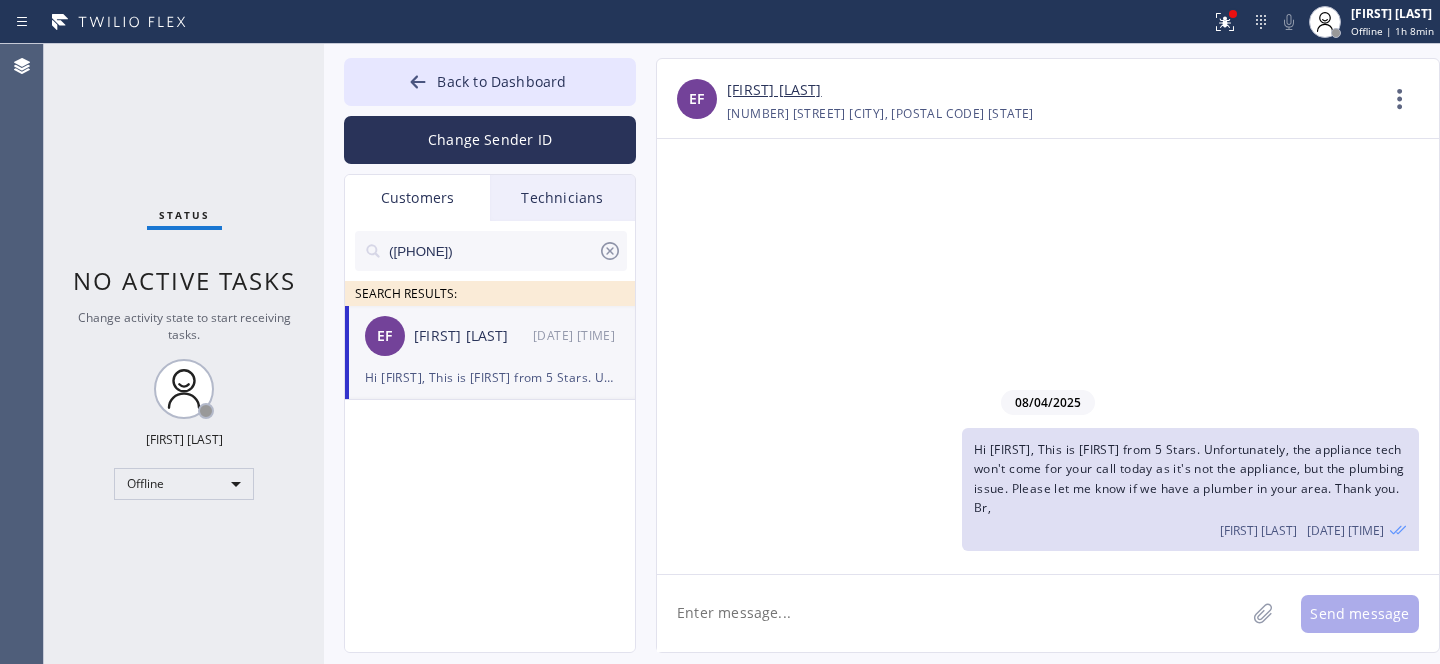 click on "([PHONE])" at bounding box center [491, 251] 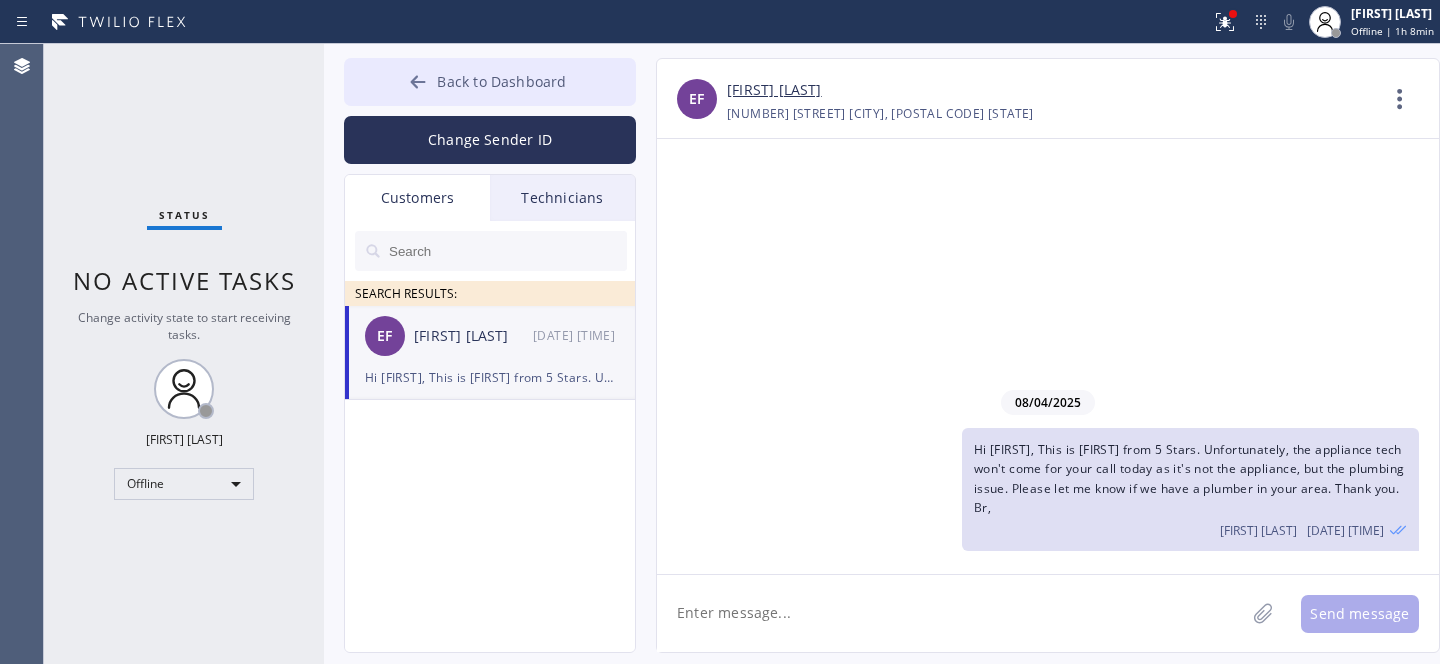 drag, startPoint x: 499, startPoint y: 104, endPoint x: 545, endPoint y: 71, distance: 56.61272 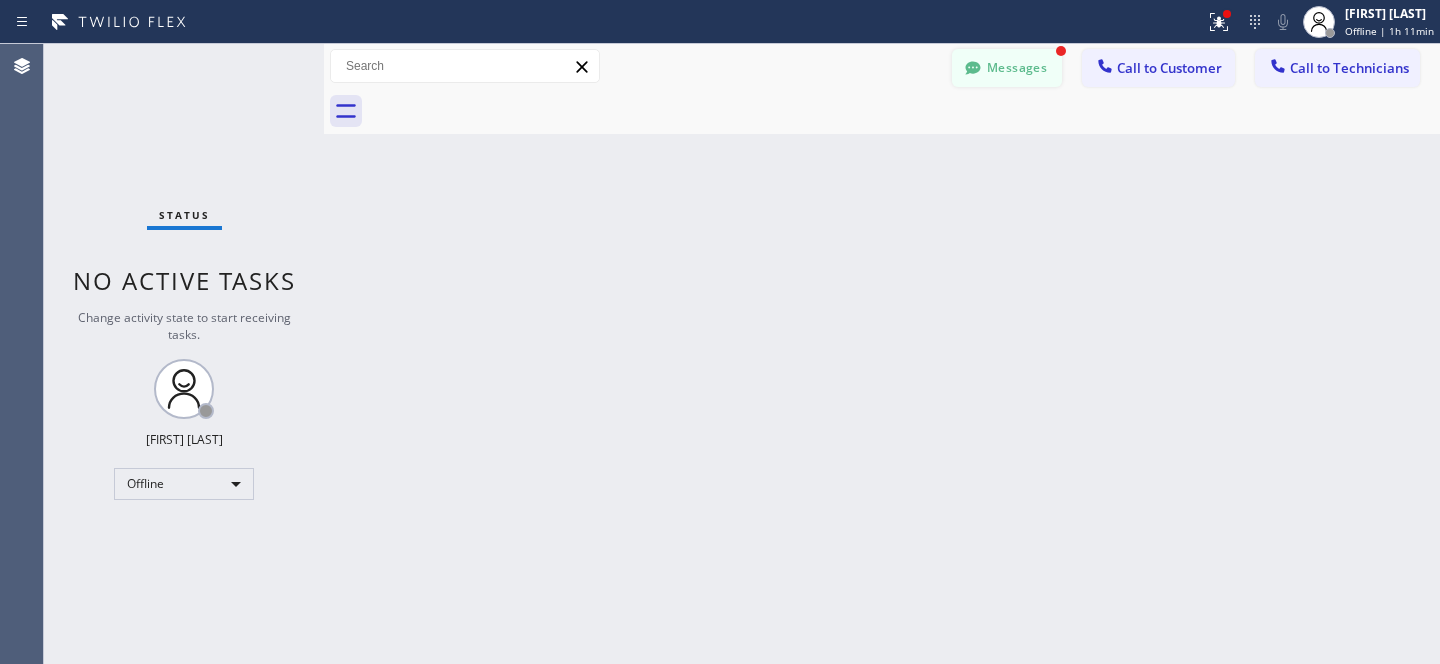 click on "Messages" at bounding box center (1007, 68) 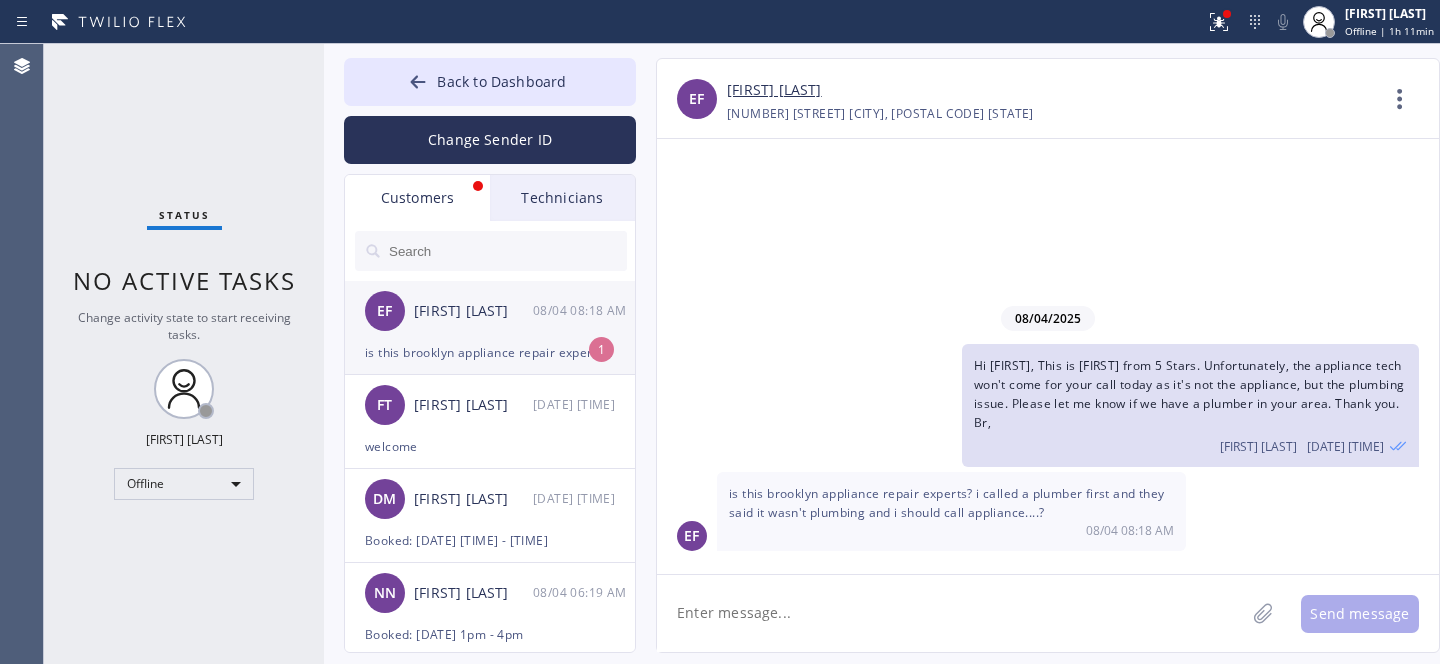 click on "EF [FIRST] [LAST] [MM]/[DD] [TIME]" at bounding box center (491, 311) 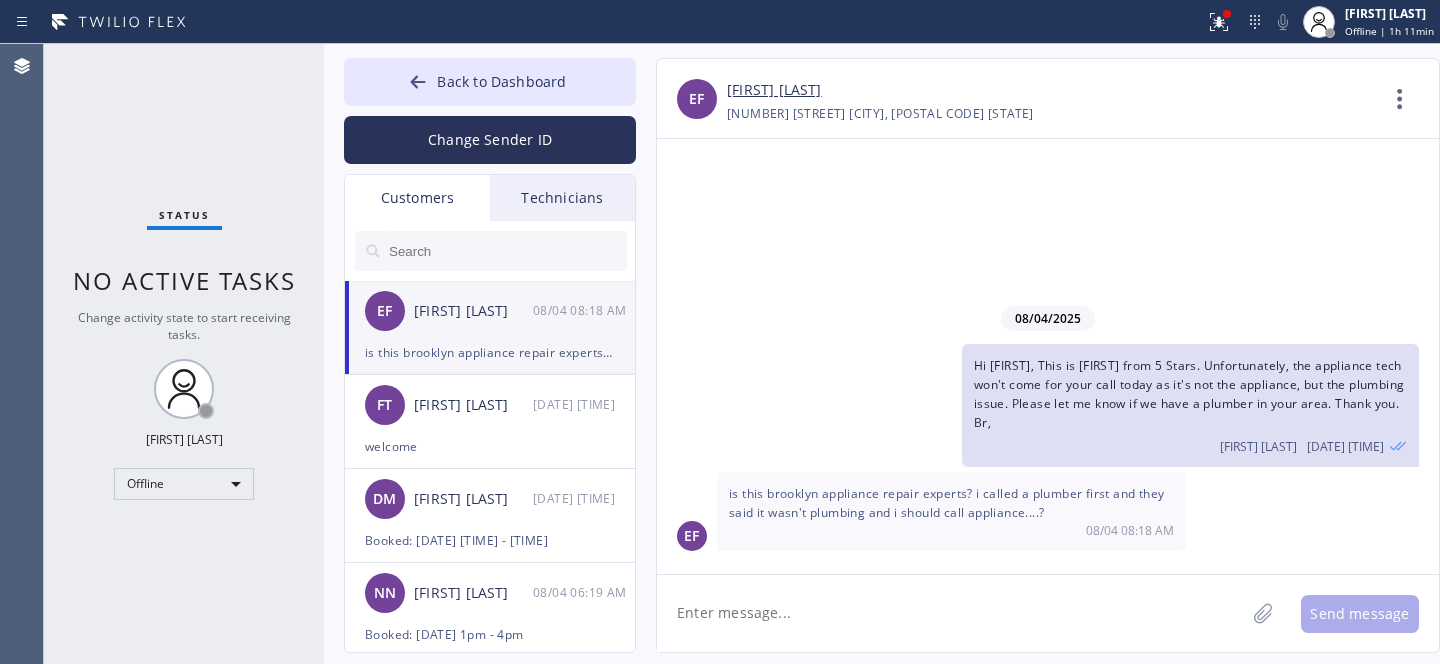 click 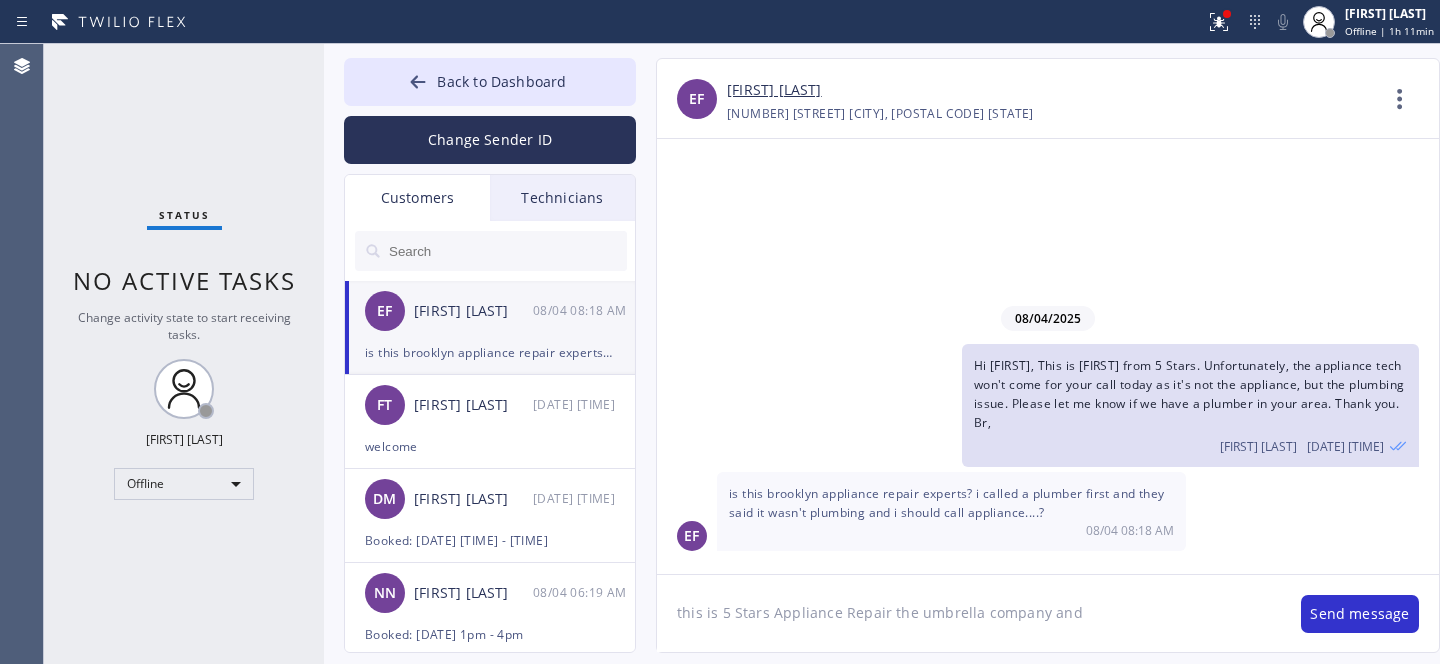 click on "[FIRST] [LAST]" at bounding box center [774, 90] 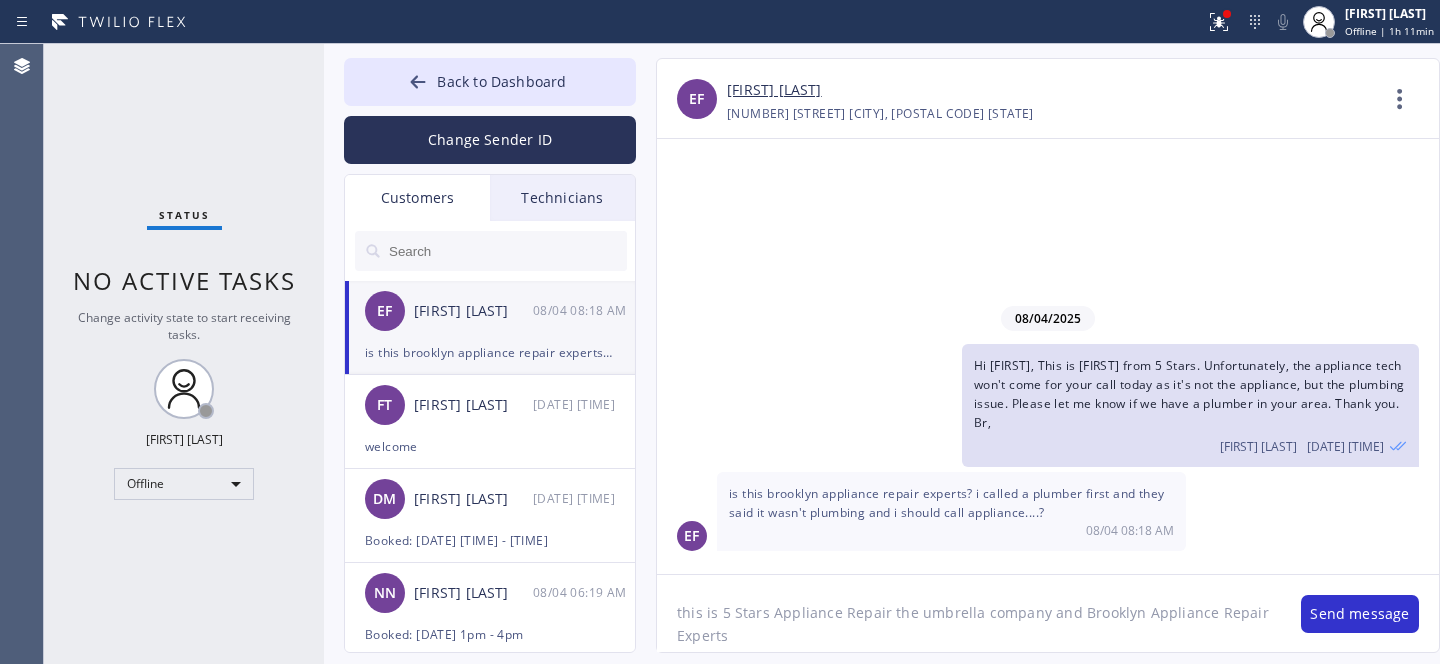 scroll, scrollTop: 0, scrollLeft: 0, axis: both 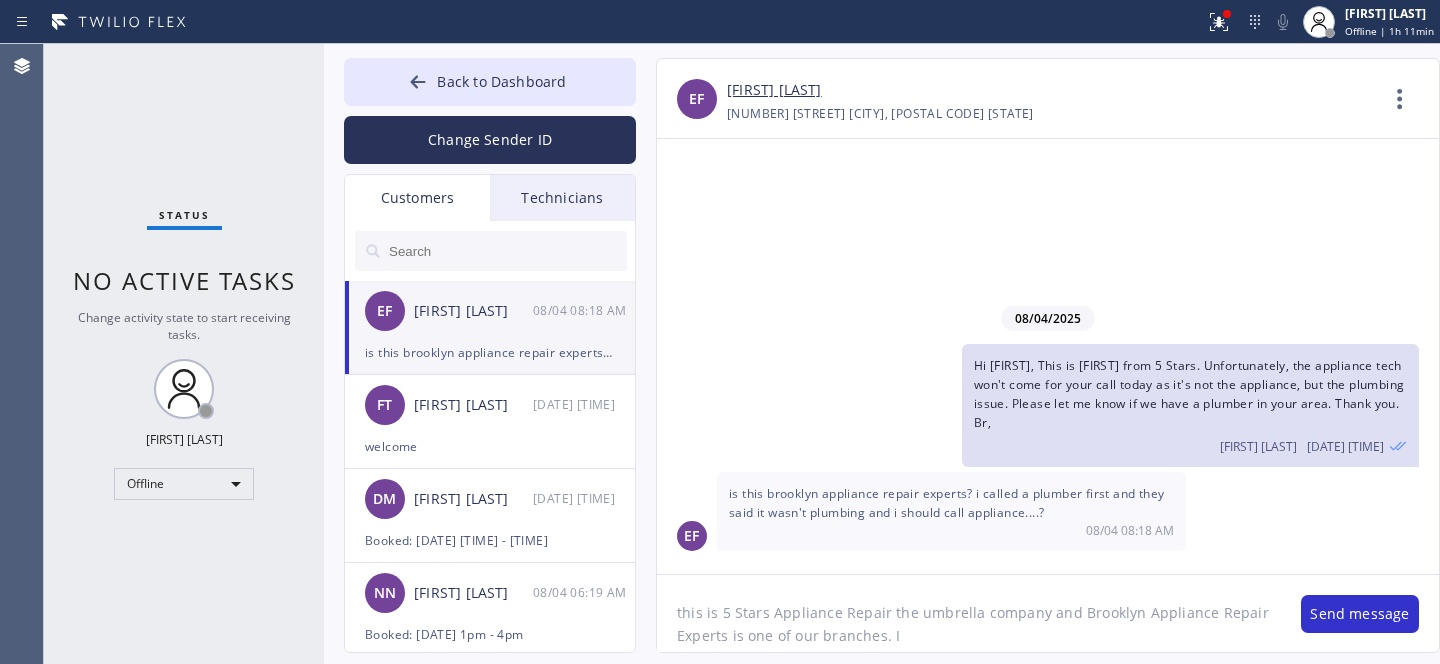 type on "this is 5 Stars Appliance Repair the umbrella company and Brooklyn Appliance Repair Experts is one of our branches." 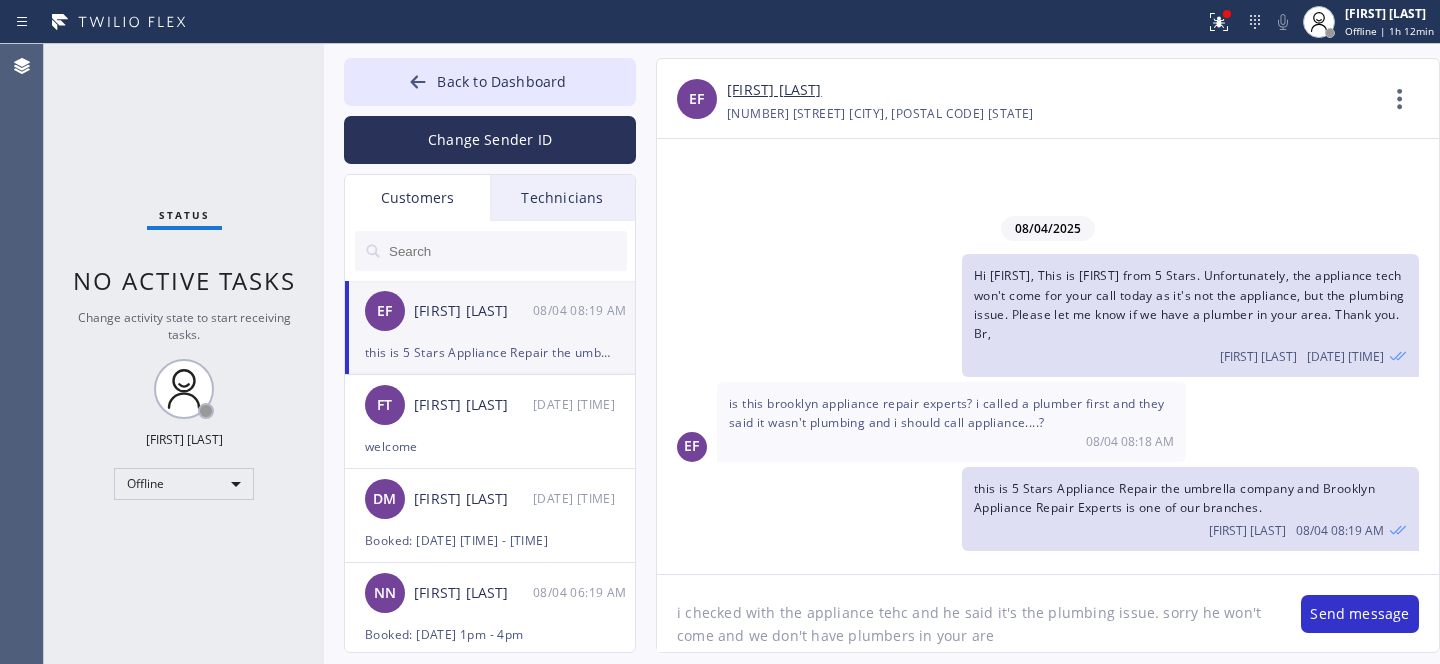 type on "i checked with the appliance tehc and he said it's the plumbing issue. sorry he won't come and we don't have plumbers in your area" 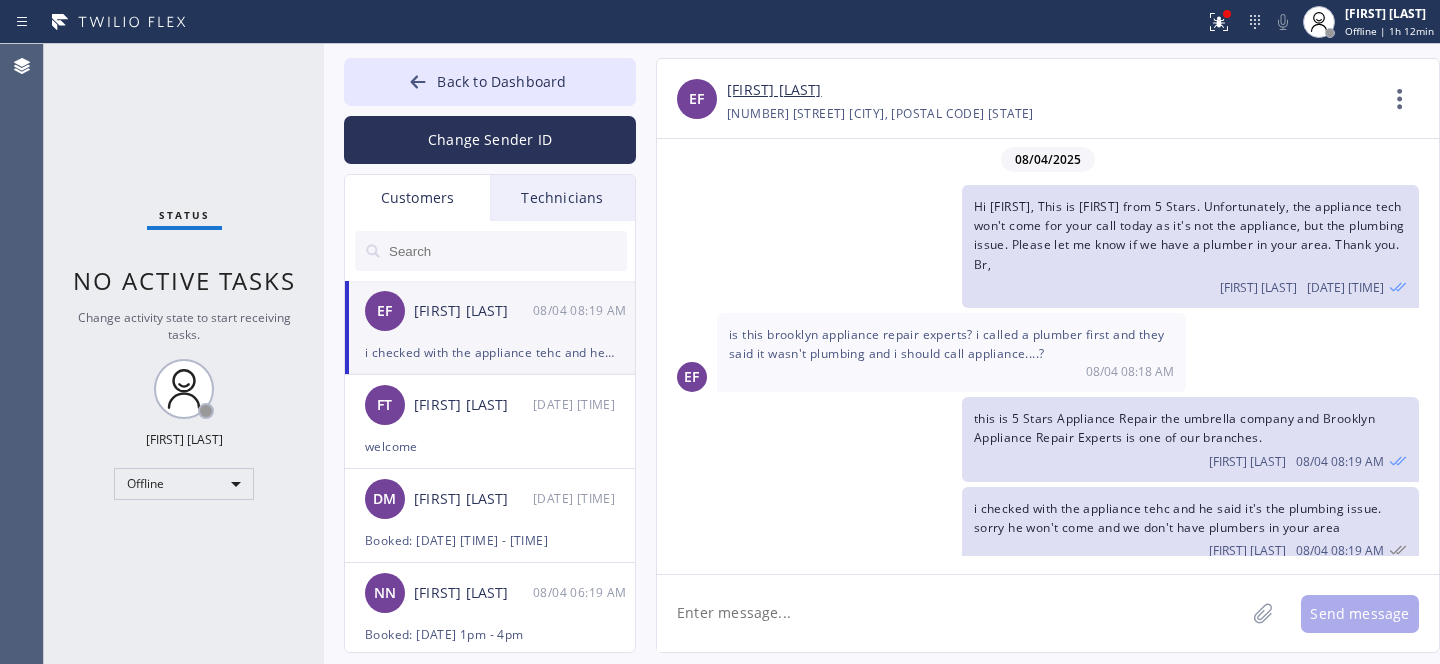 scroll, scrollTop: 17, scrollLeft: 0, axis: vertical 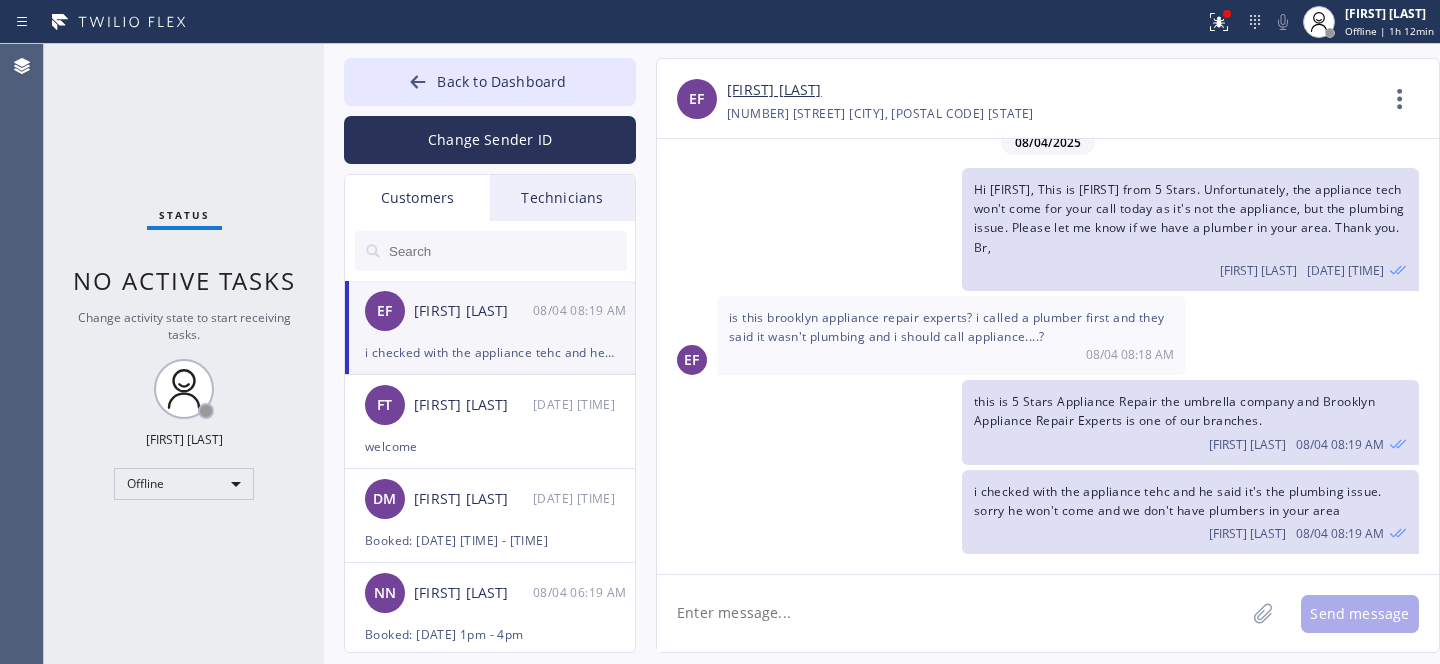 drag, startPoint x: 466, startPoint y: 79, endPoint x: 804, endPoint y: 3, distance: 346.43903 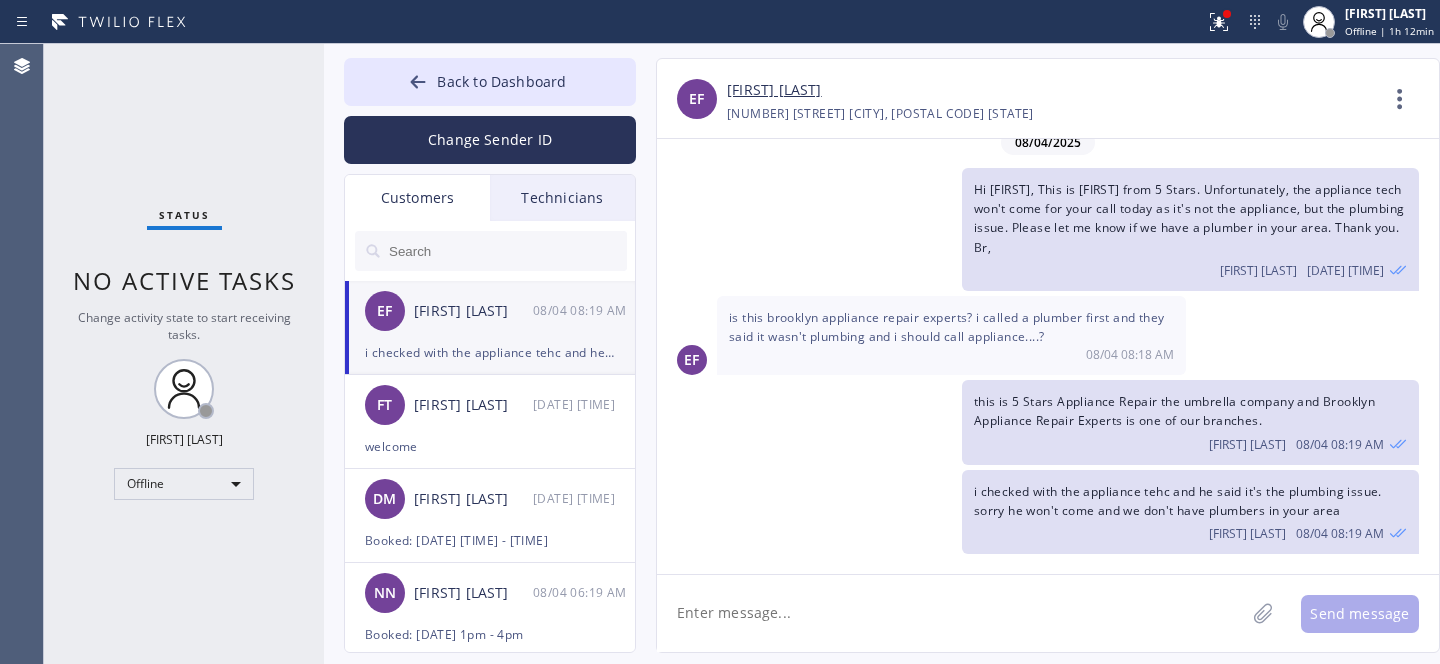 click on "Back to Dashboard" at bounding box center (501, 81) 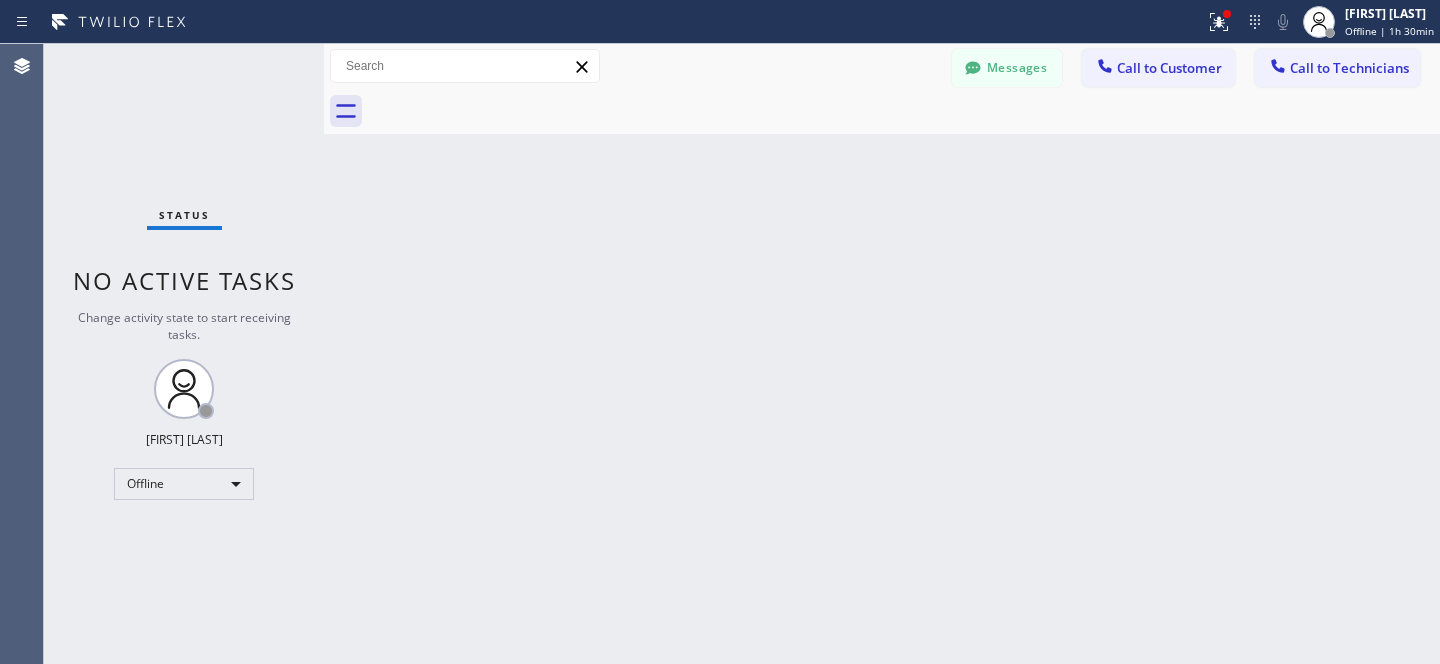 click on "Messages" at bounding box center [1007, 68] 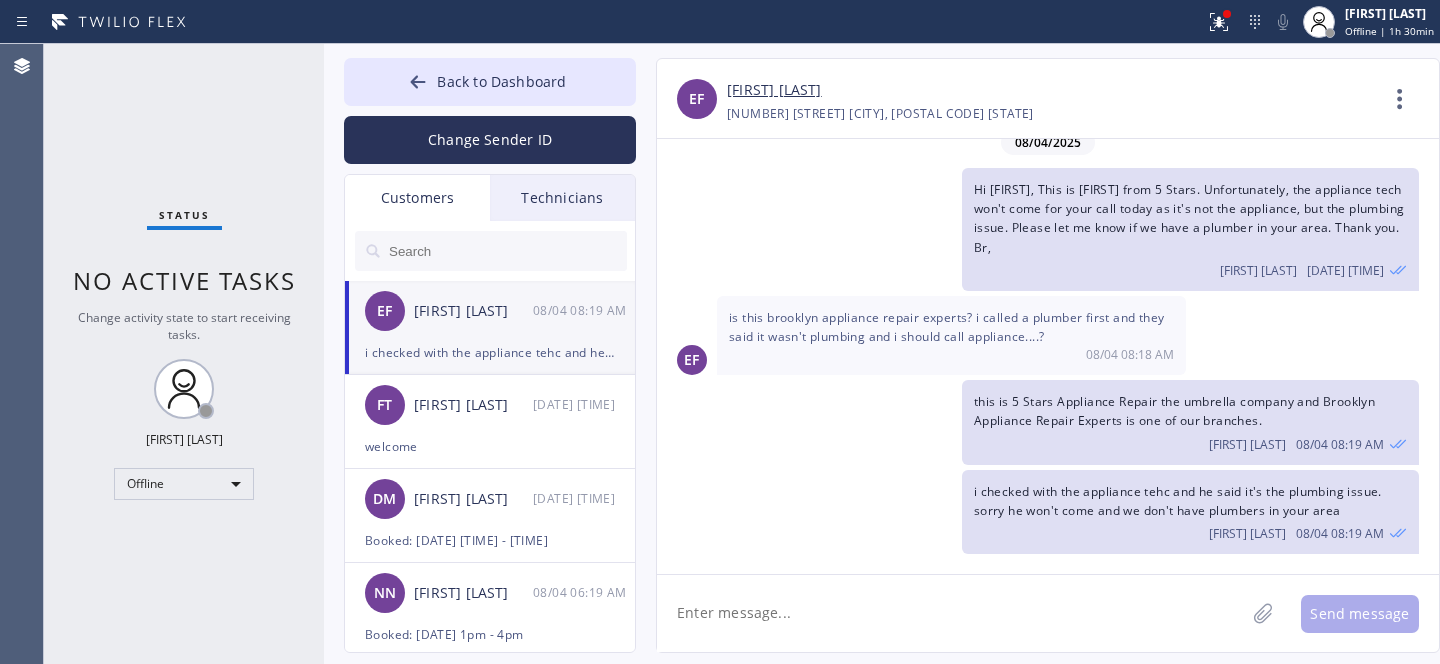 click at bounding box center (507, 251) 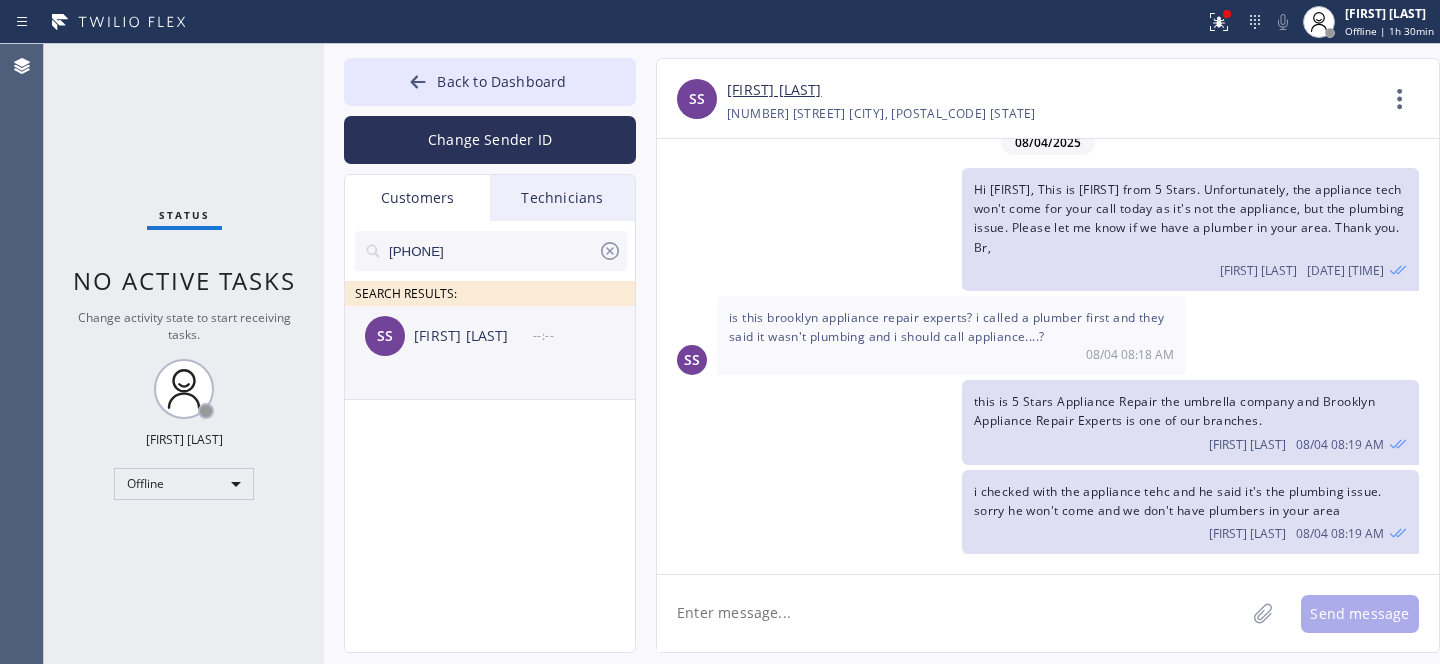 click on "SS [FIRST] [LAST] --:--" at bounding box center [491, 336] 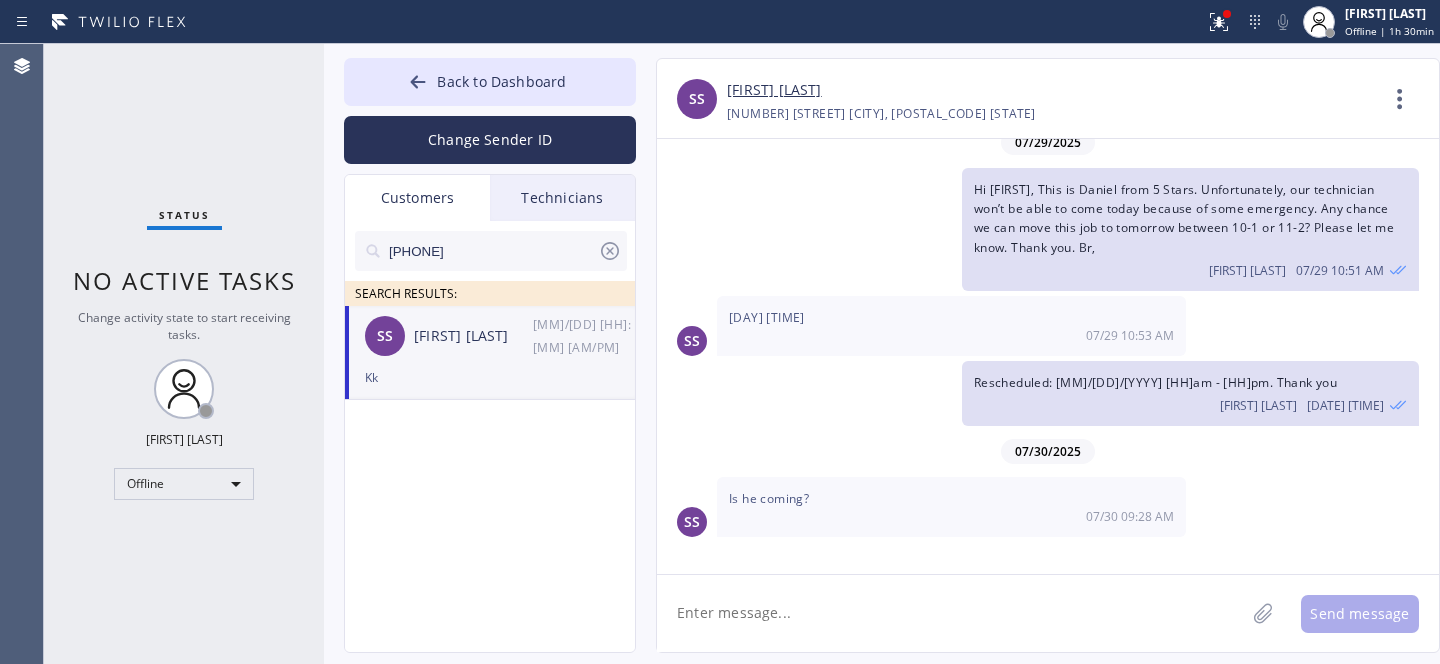 scroll, scrollTop: 768, scrollLeft: 0, axis: vertical 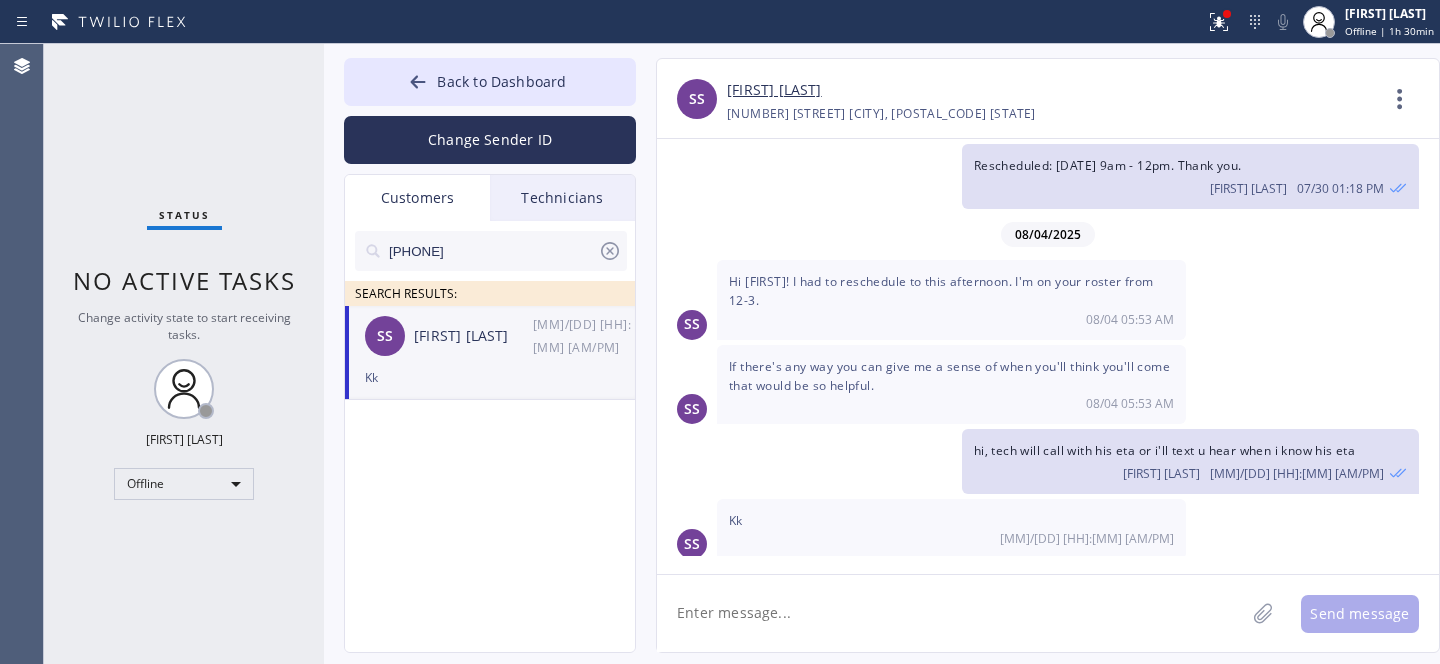 click 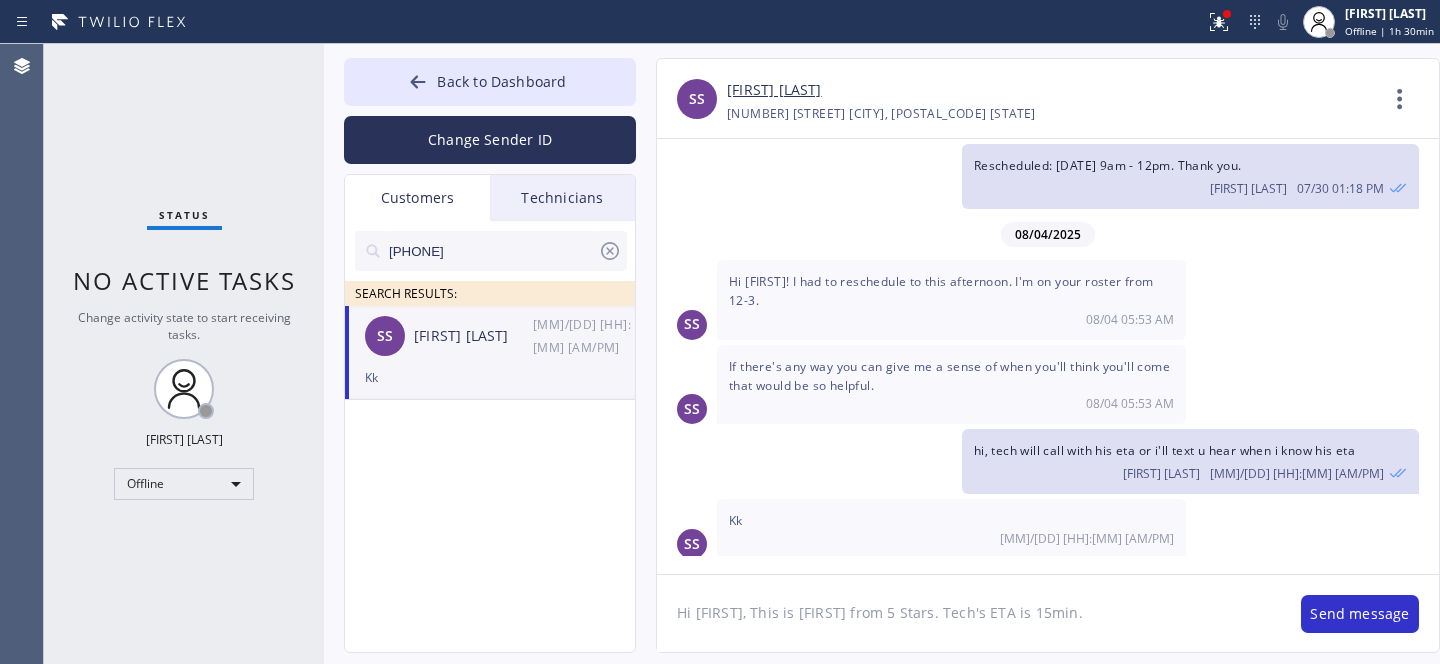 type on "Hi [FIRST], This is [FIRST] from 5 Stars. Tech's ETA is 15min." 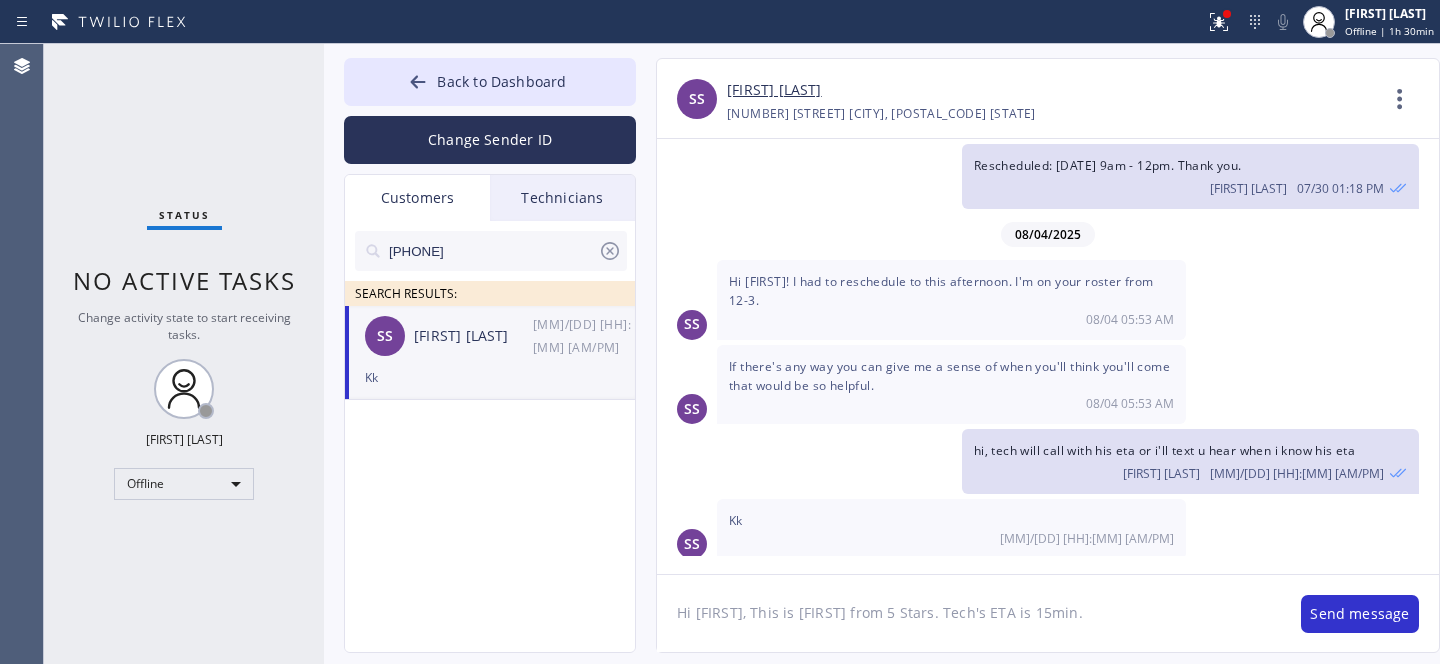 type 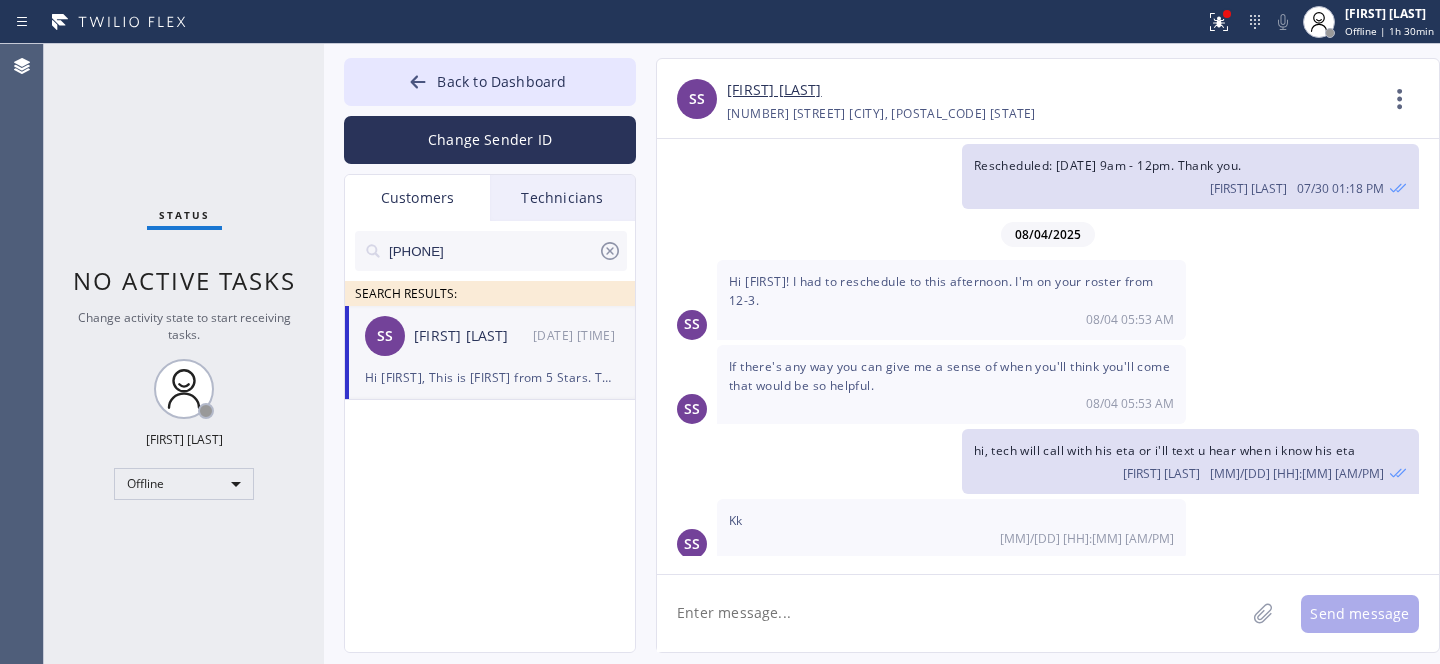 scroll, scrollTop: 838, scrollLeft: 0, axis: vertical 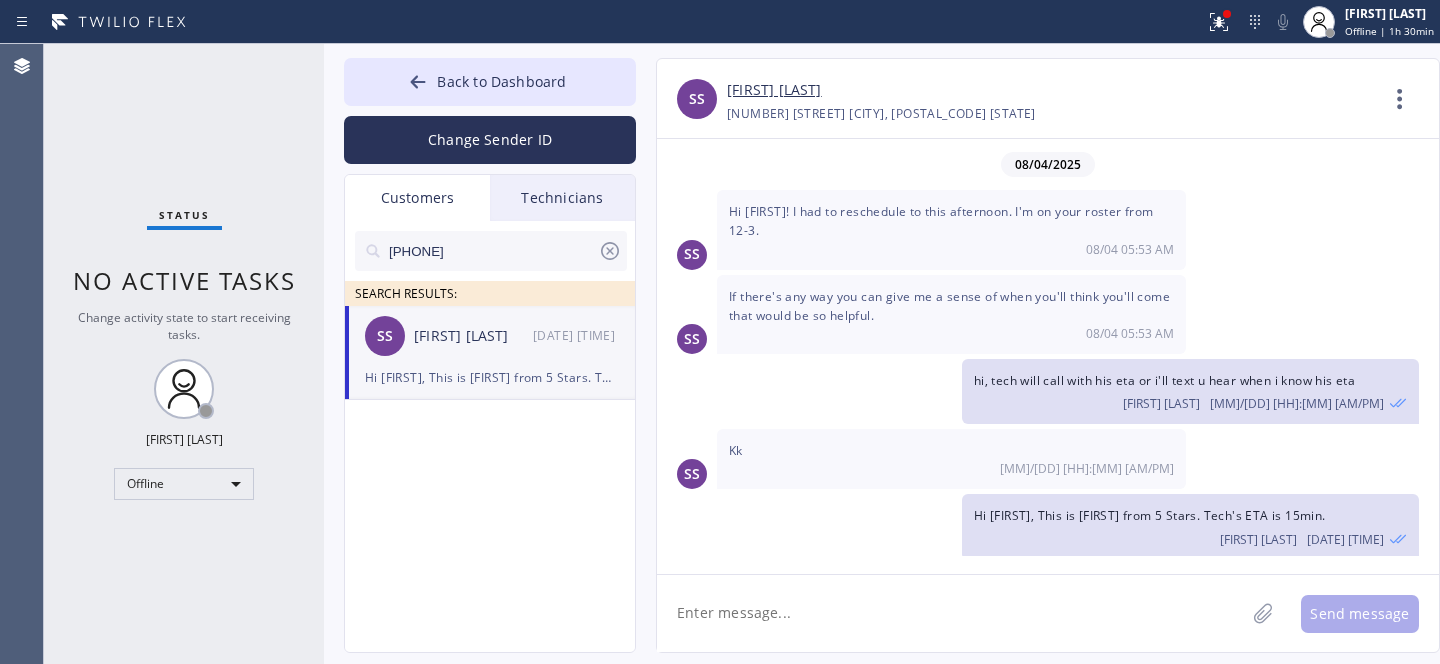 click 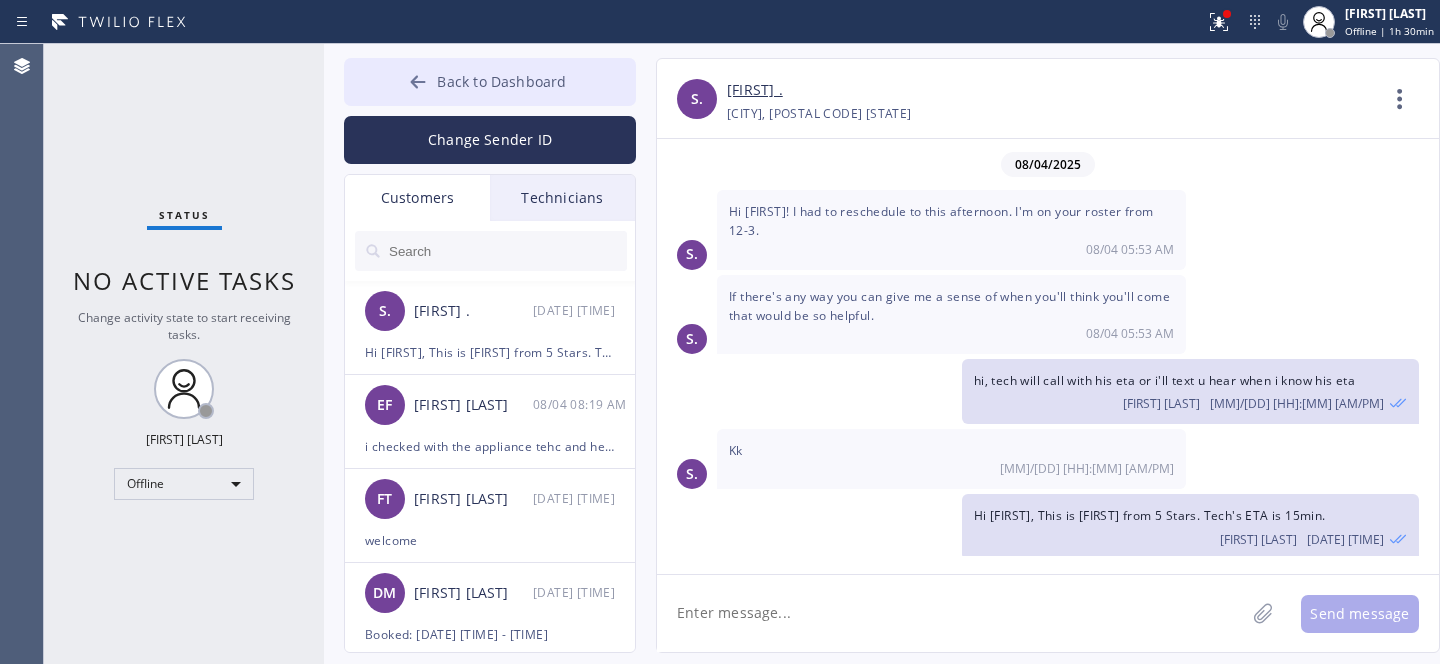 click on "Back to Dashboard" at bounding box center [490, 82] 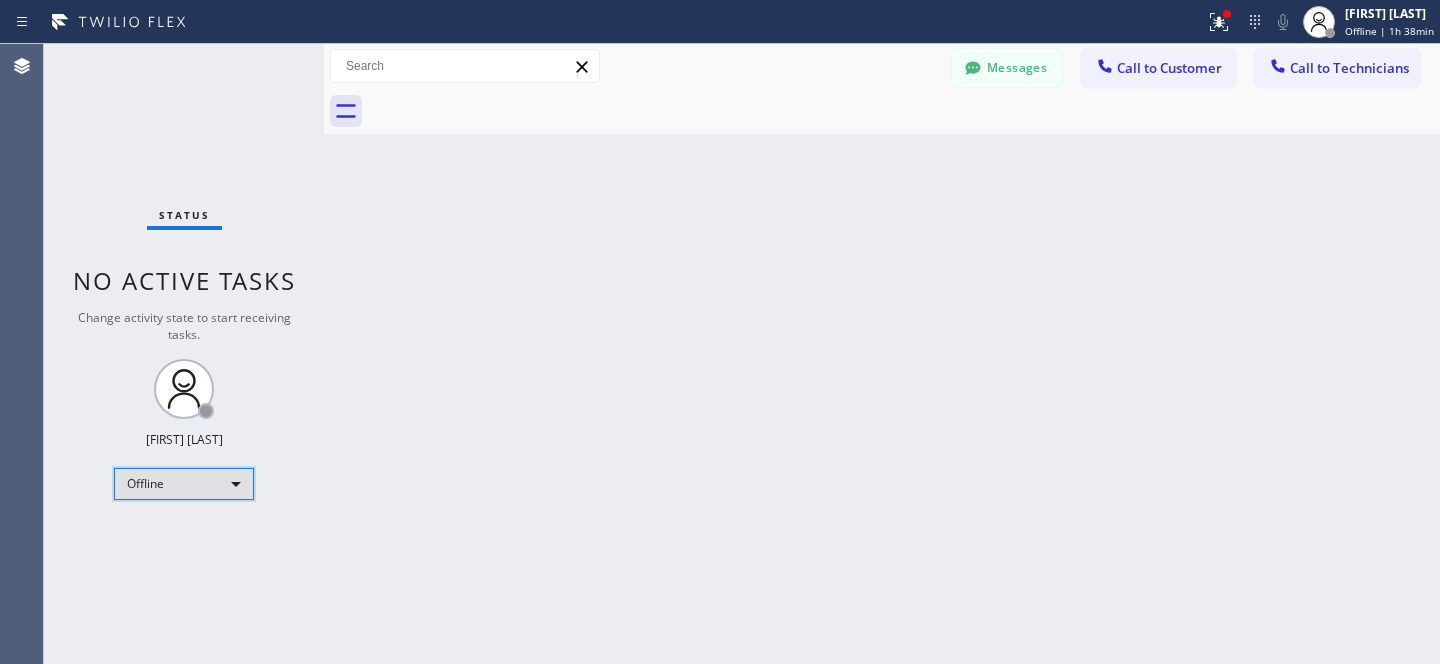 click on "Offline" at bounding box center (184, 484) 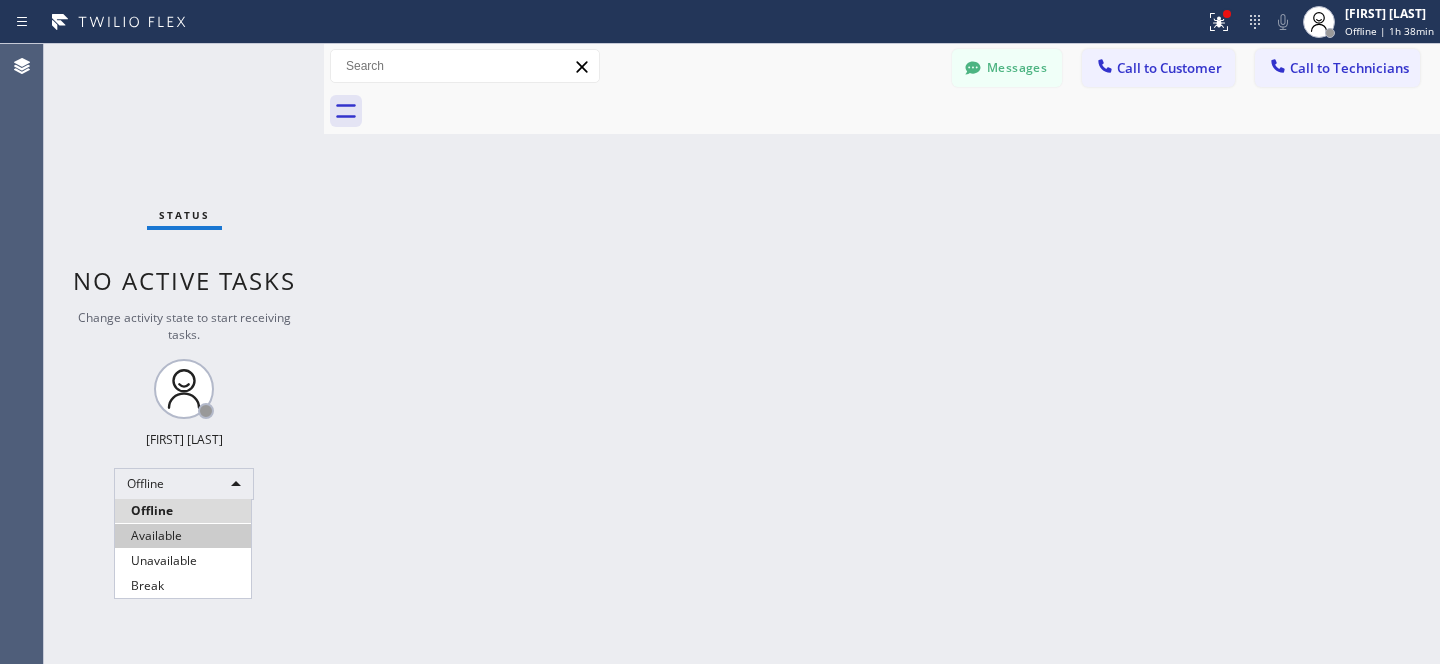 click on "Available" at bounding box center (183, 536) 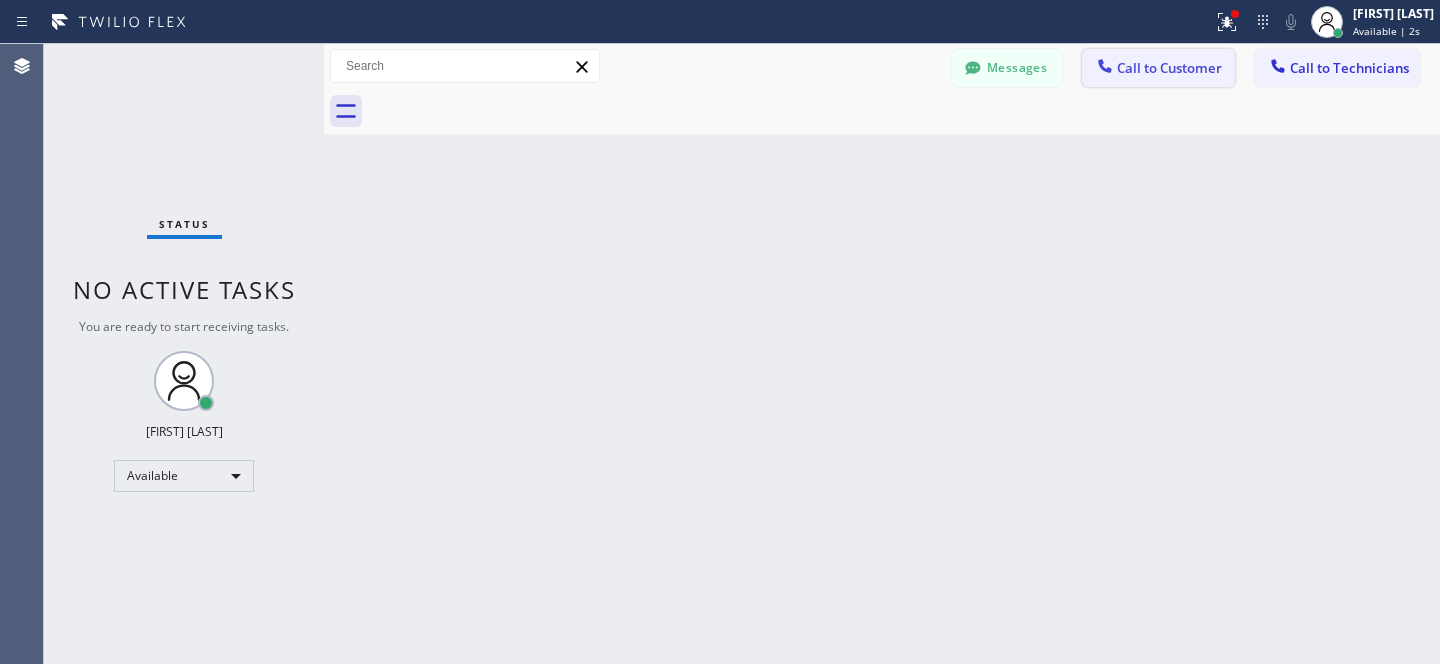 click on "Call to Customer" at bounding box center (1169, 68) 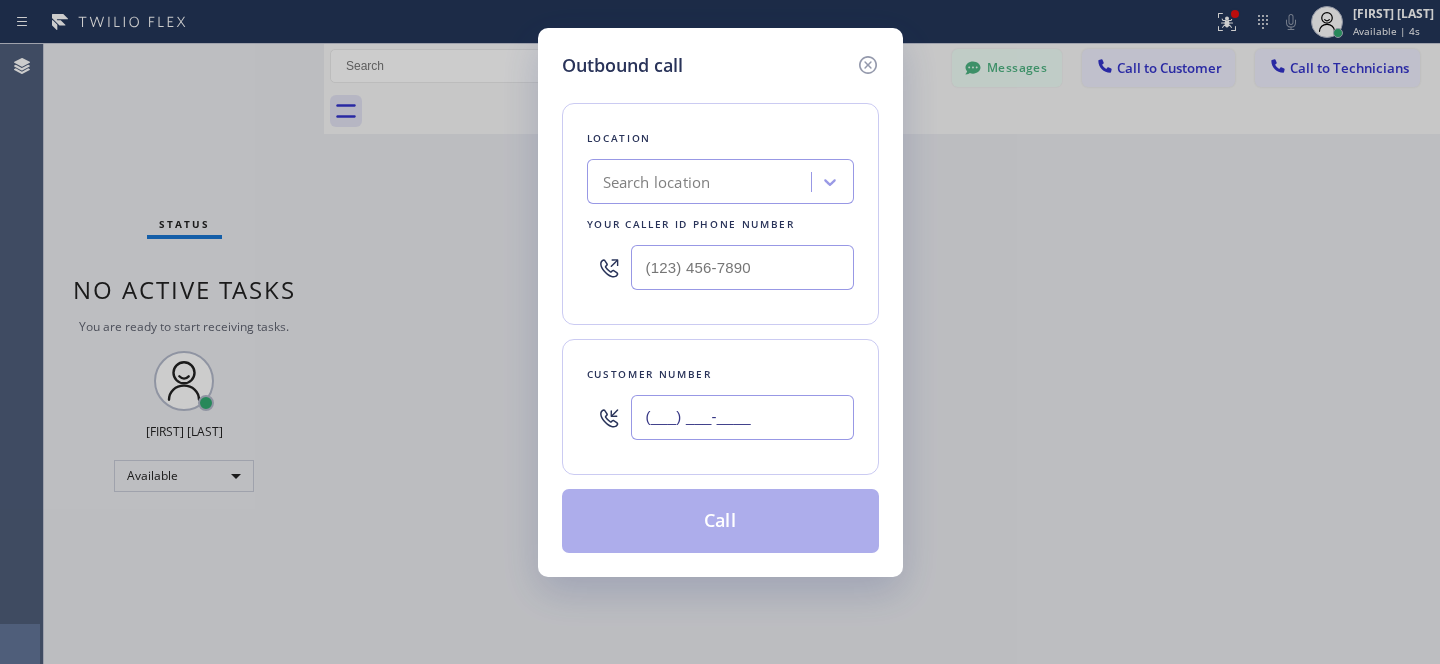 click on "(___) ___-____" at bounding box center [742, 417] 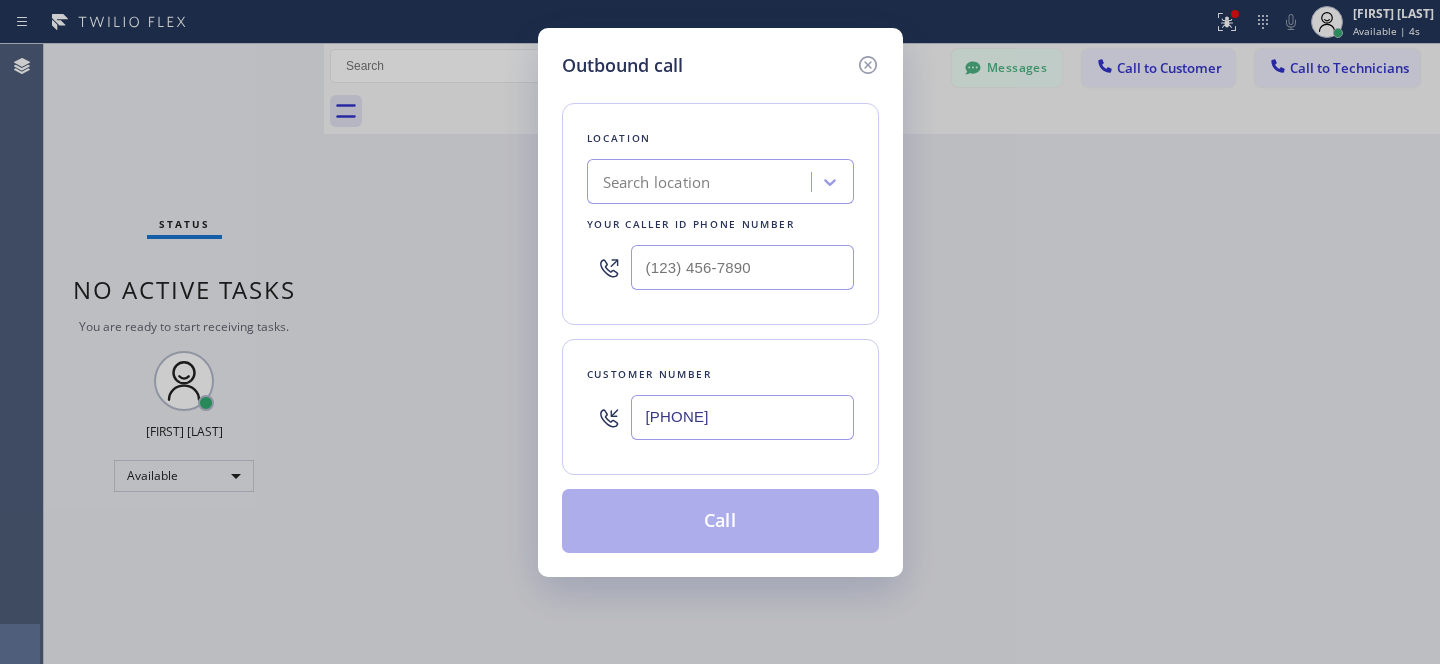 type on "[PHONE]" 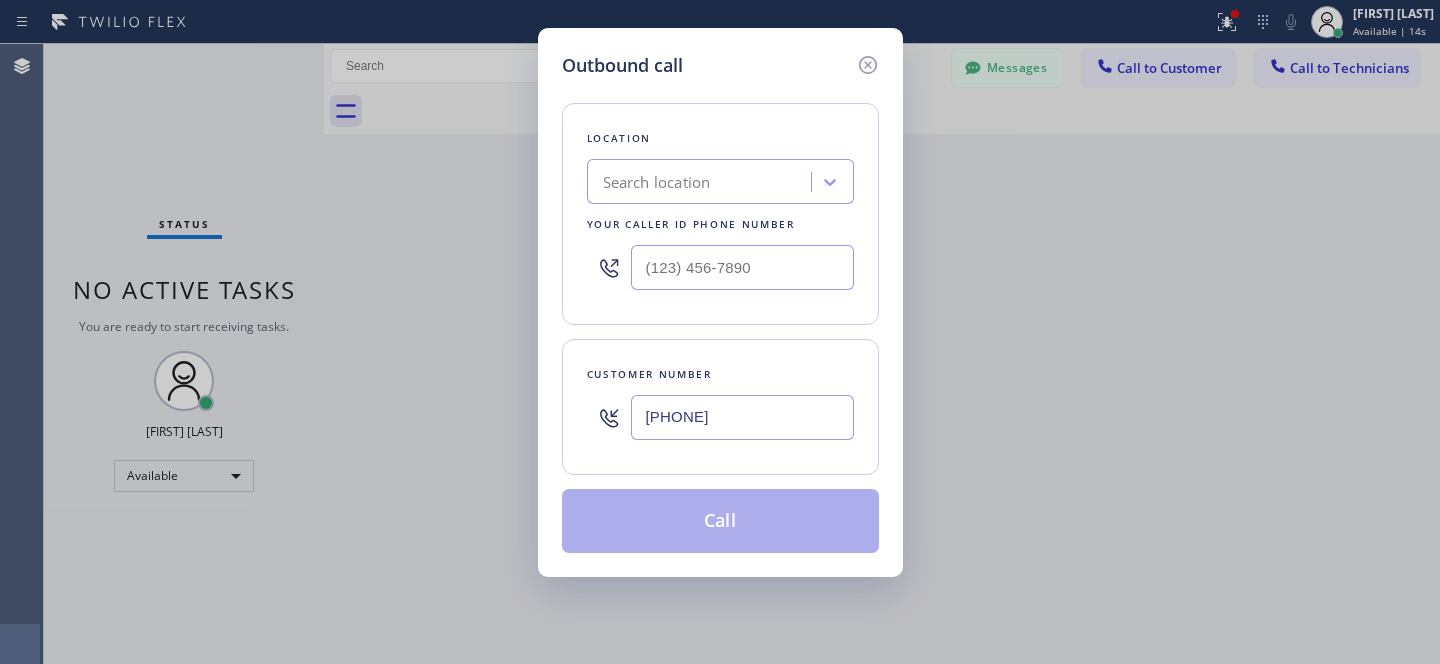 click on "Search location" at bounding box center (702, 182) 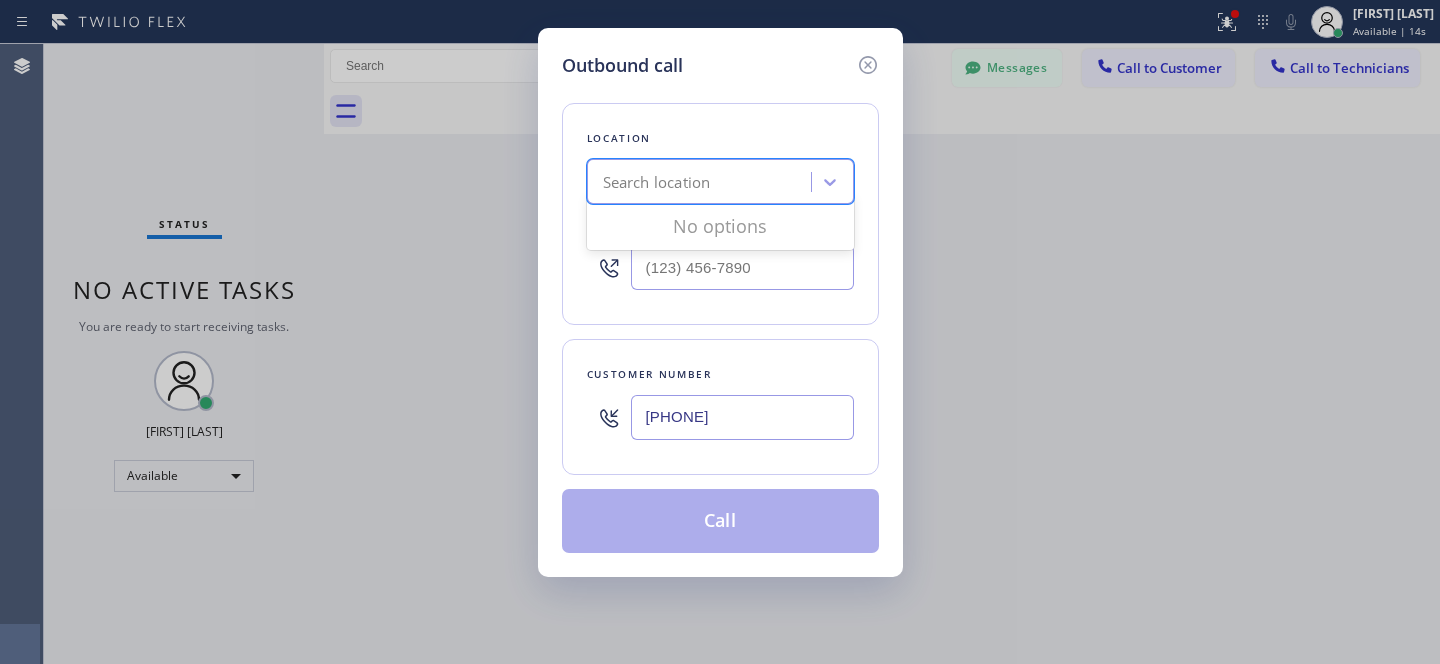 paste on "AR B2B SMS" 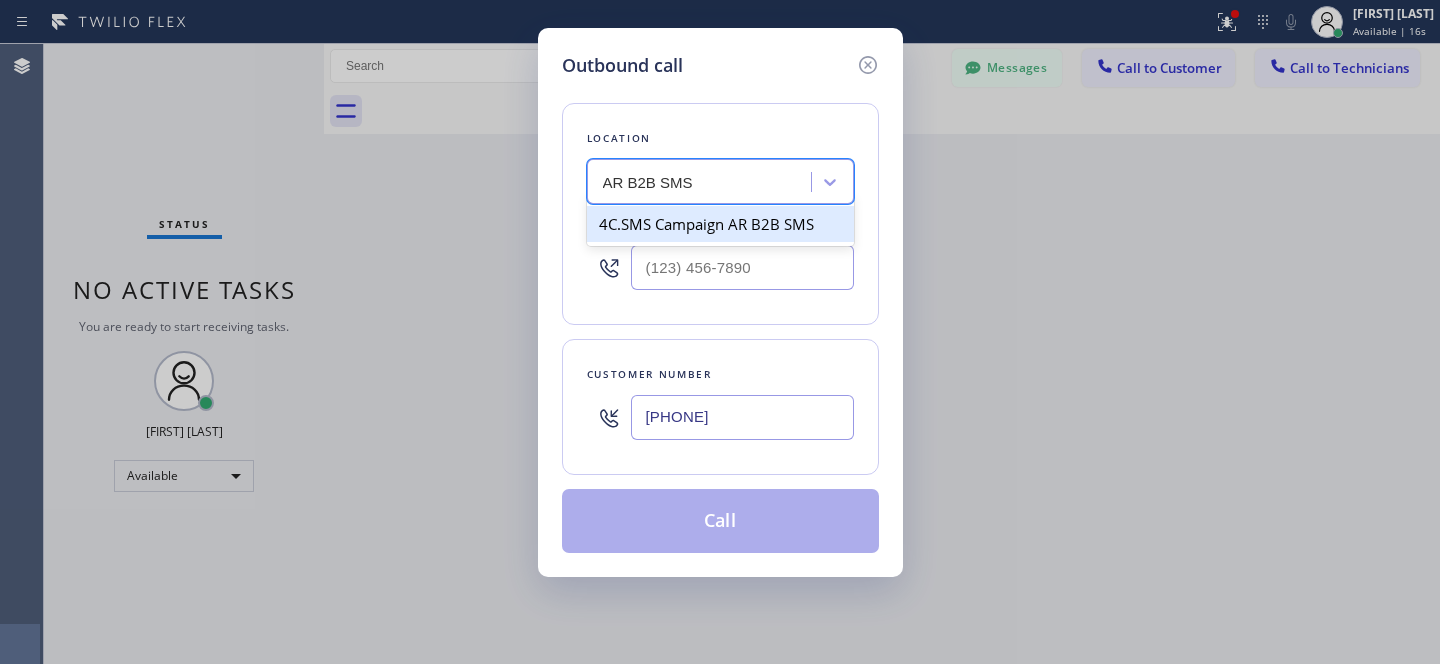 click on "4C.SMS Campaign AR B2B SMS" at bounding box center (720, 224) 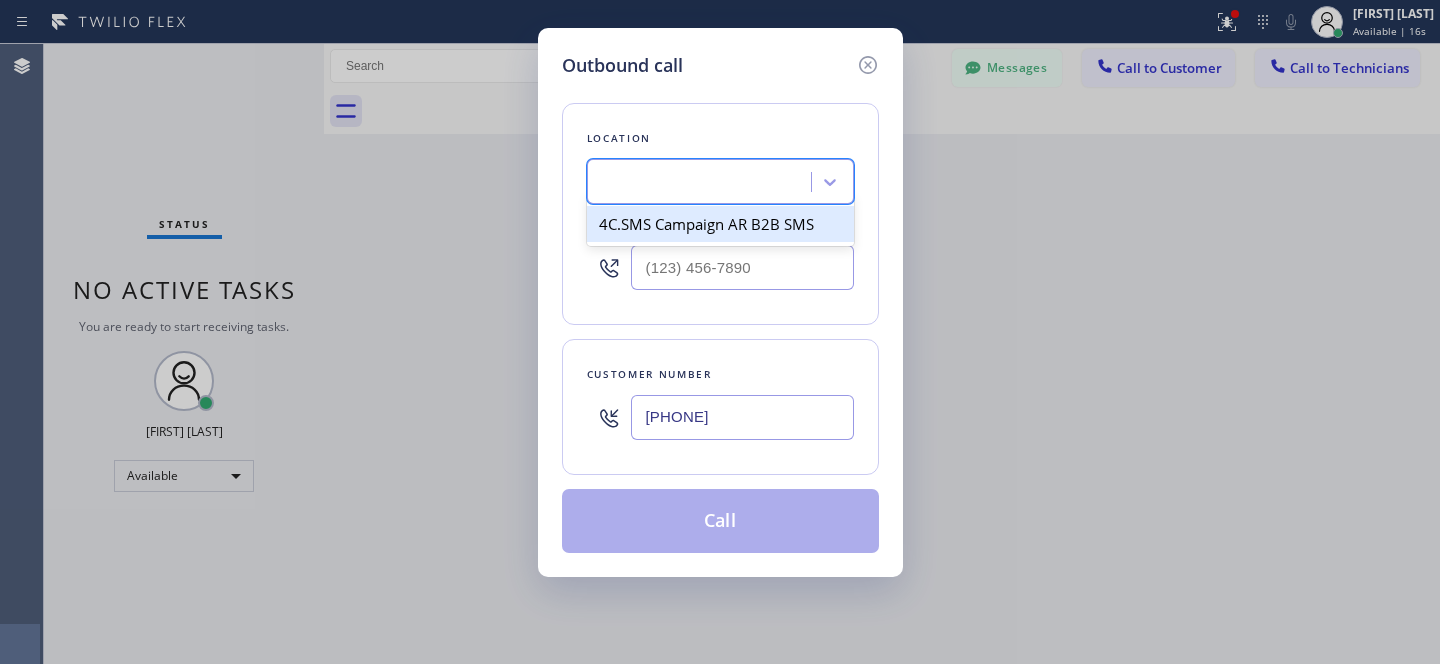 type on "[PHONE]" 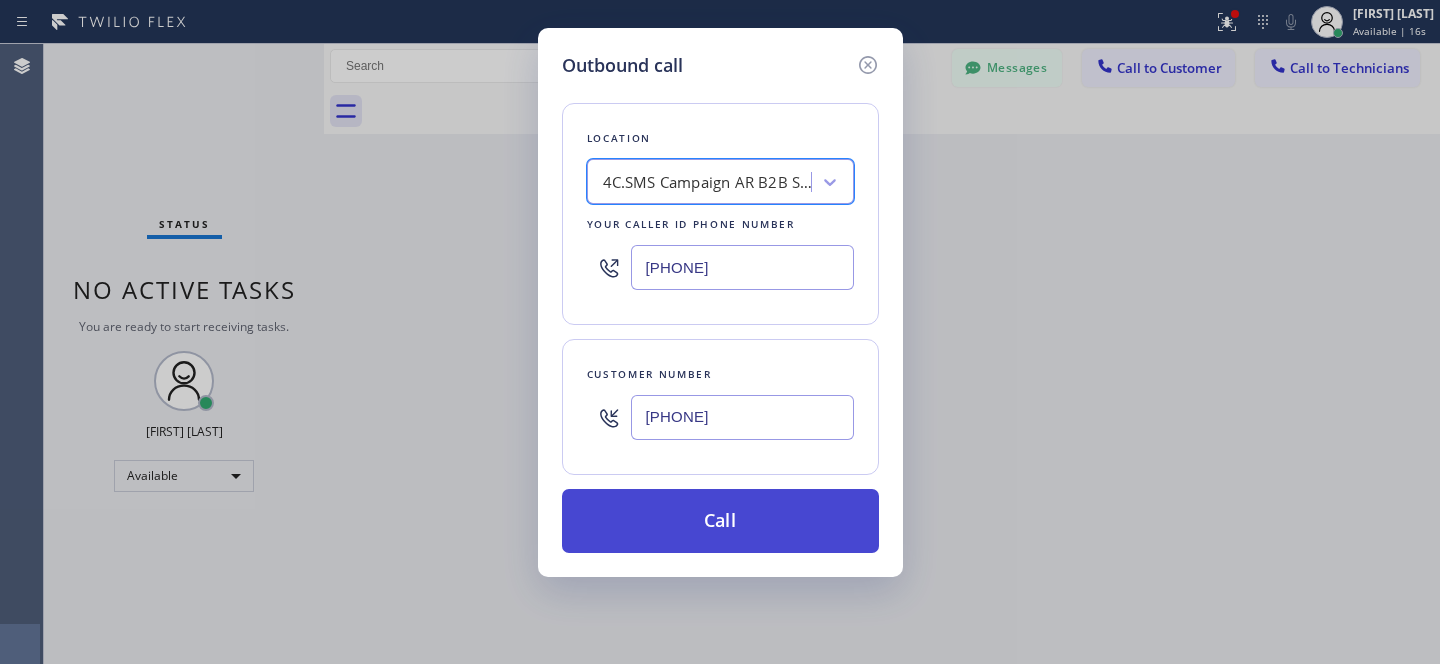 click on "Call" at bounding box center [720, 521] 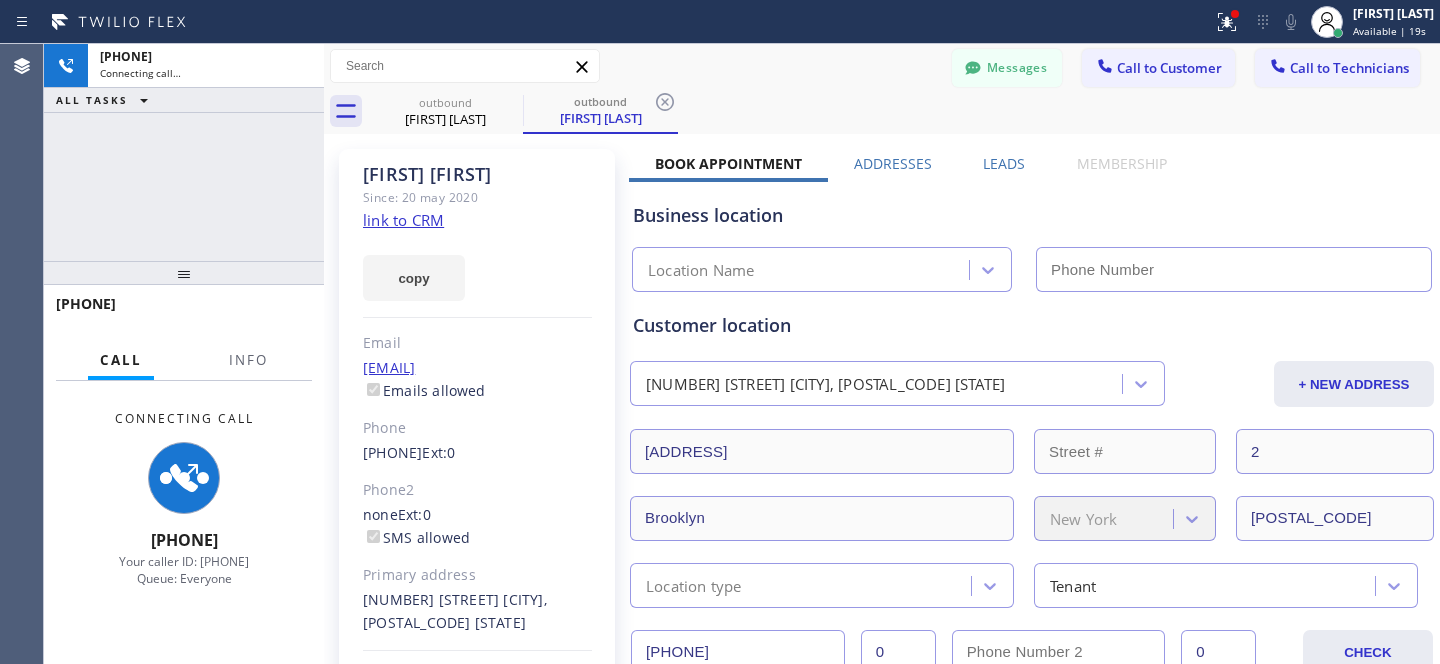type on "[PHONE]" 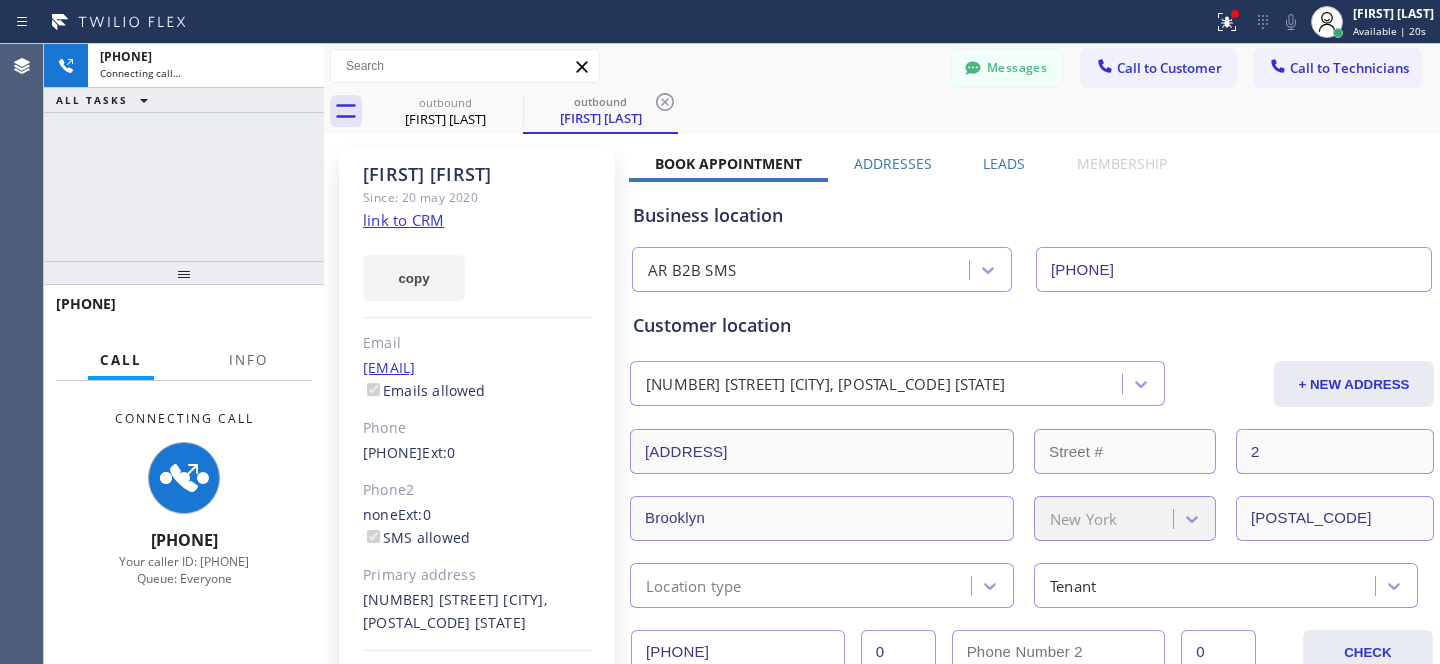 scroll, scrollTop: 838, scrollLeft: 0, axis: vertical 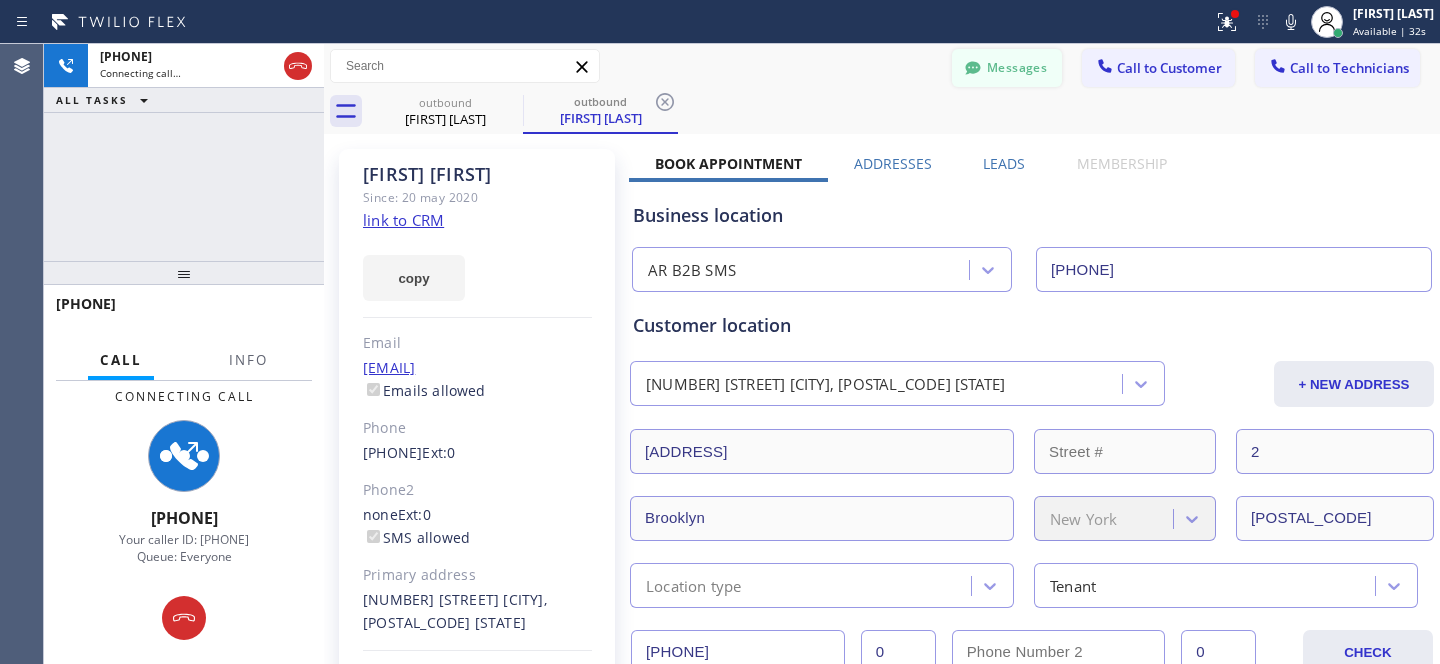 click on "Messages" at bounding box center [1007, 68] 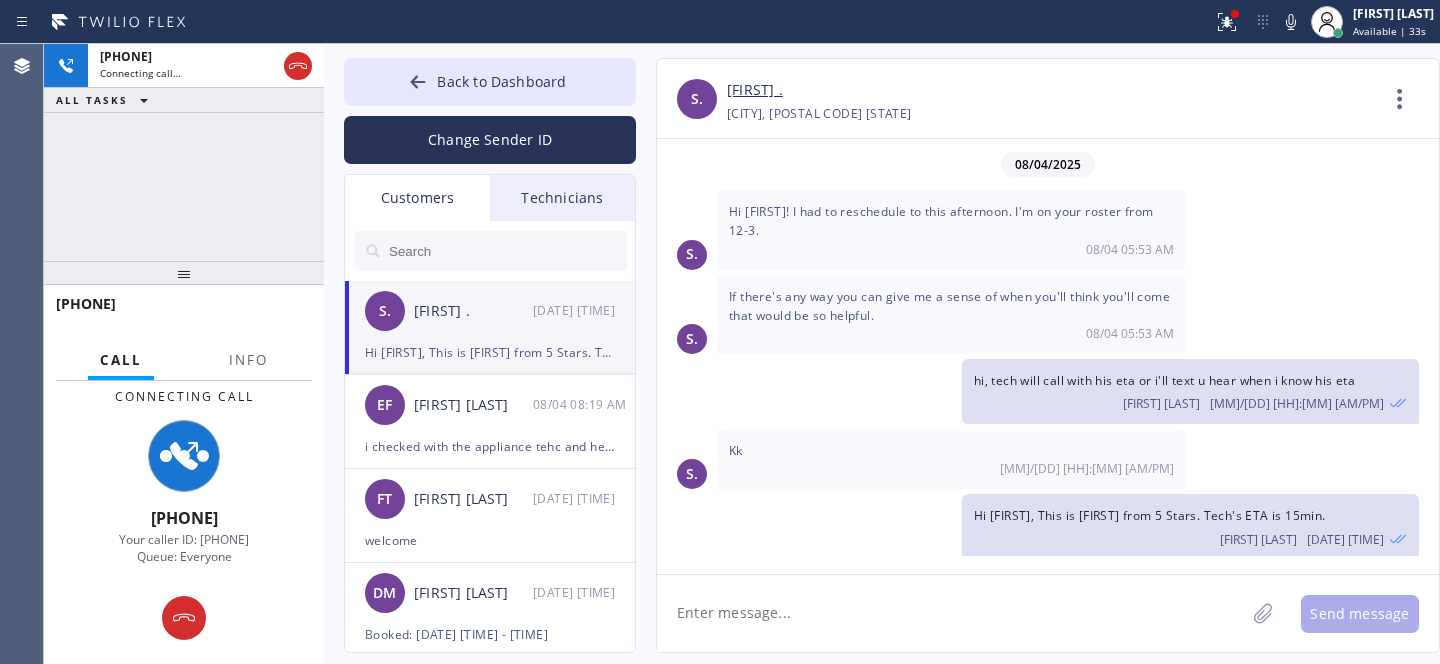 click on "Hi [FIRST], This is [FIRST] from 5 Stars. Tech's ETA is 15min." at bounding box center (490, 352) 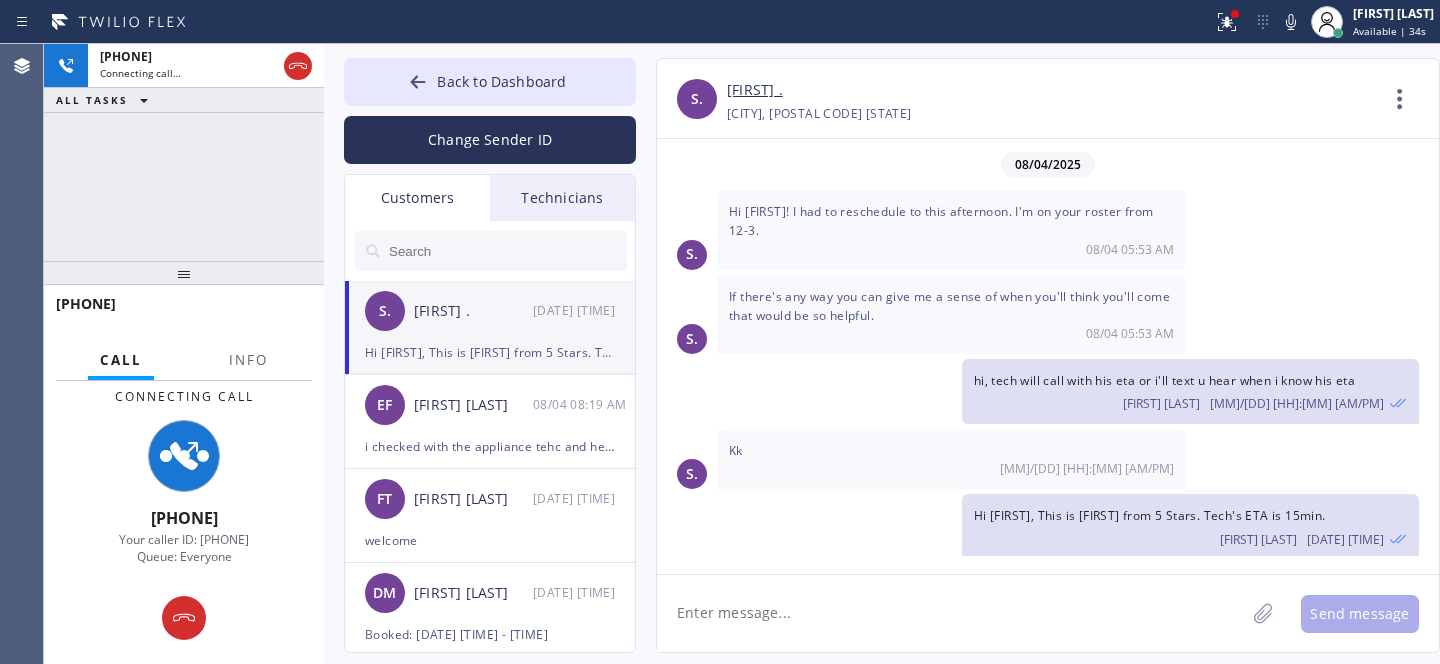 click 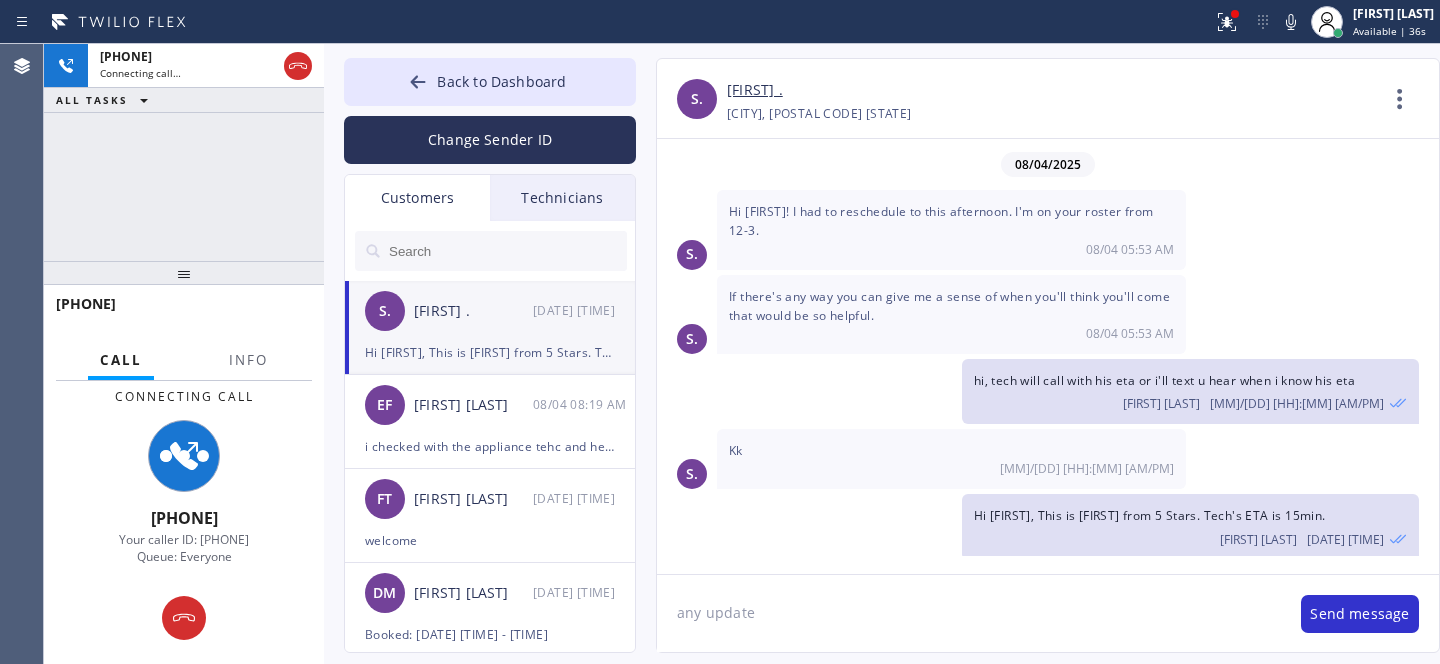 type on "any update?" 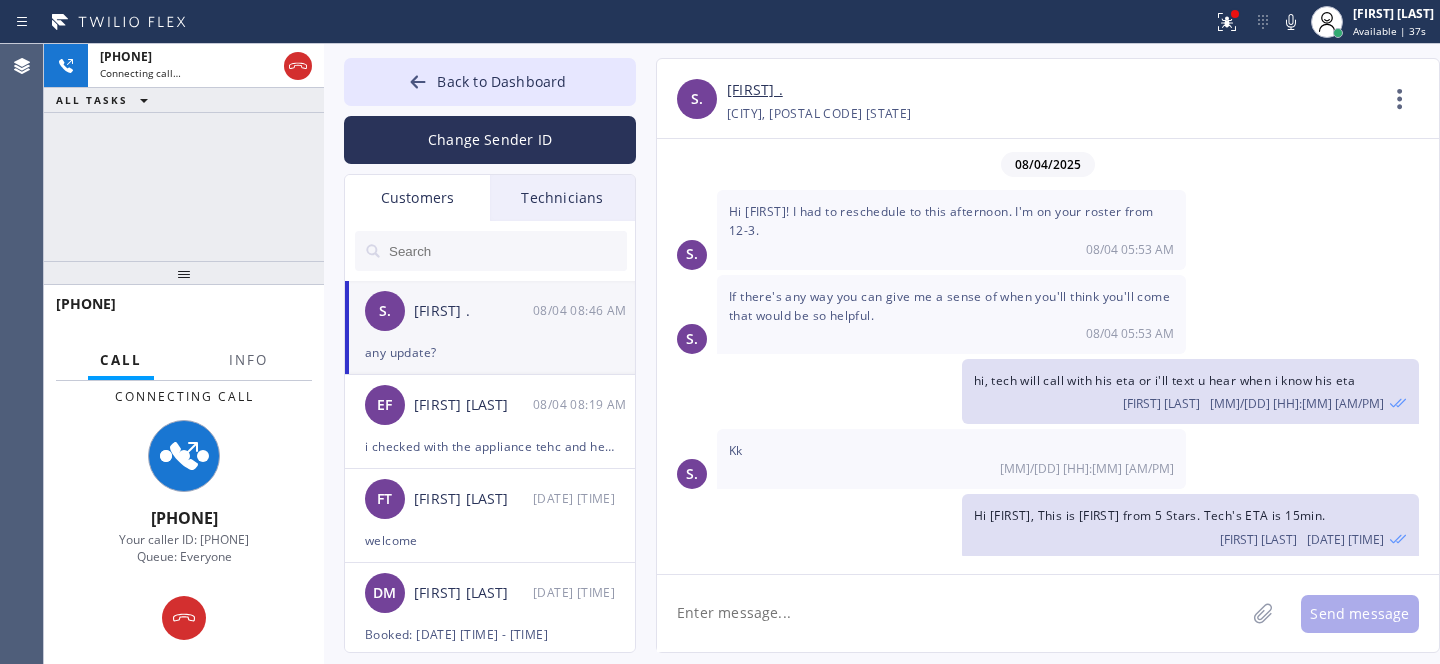 scroll, scrollTop: 908, scrollLeft: 0, axis: vertical 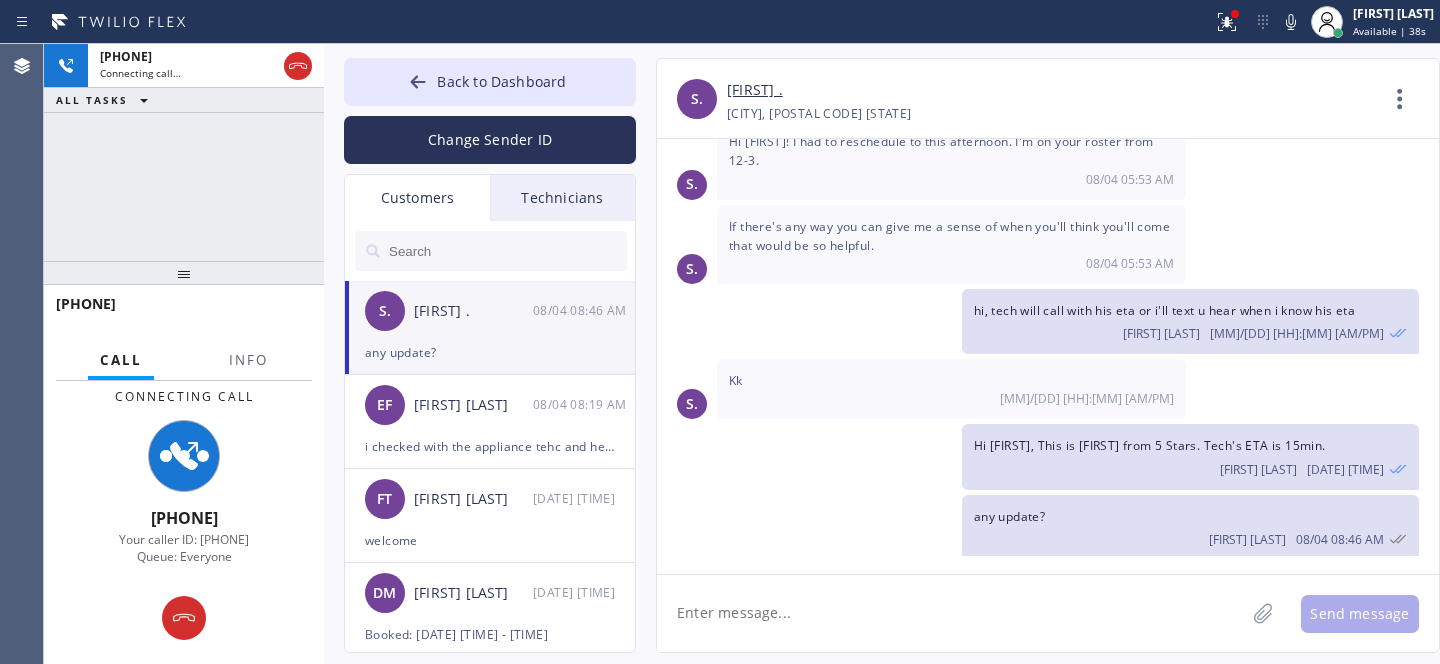 click on "Back to Dashboard" at bounding box center [501, 81] 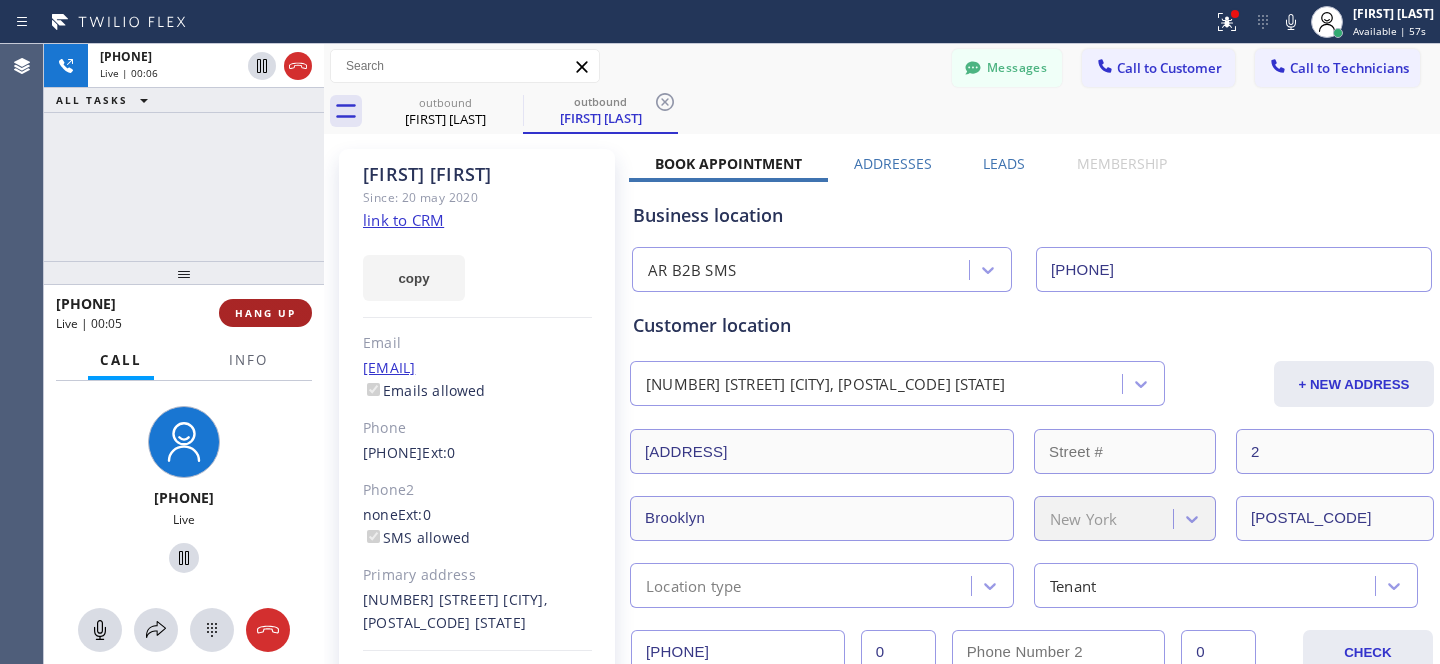 click on "HANG UP" at bounding box center [265, 313] 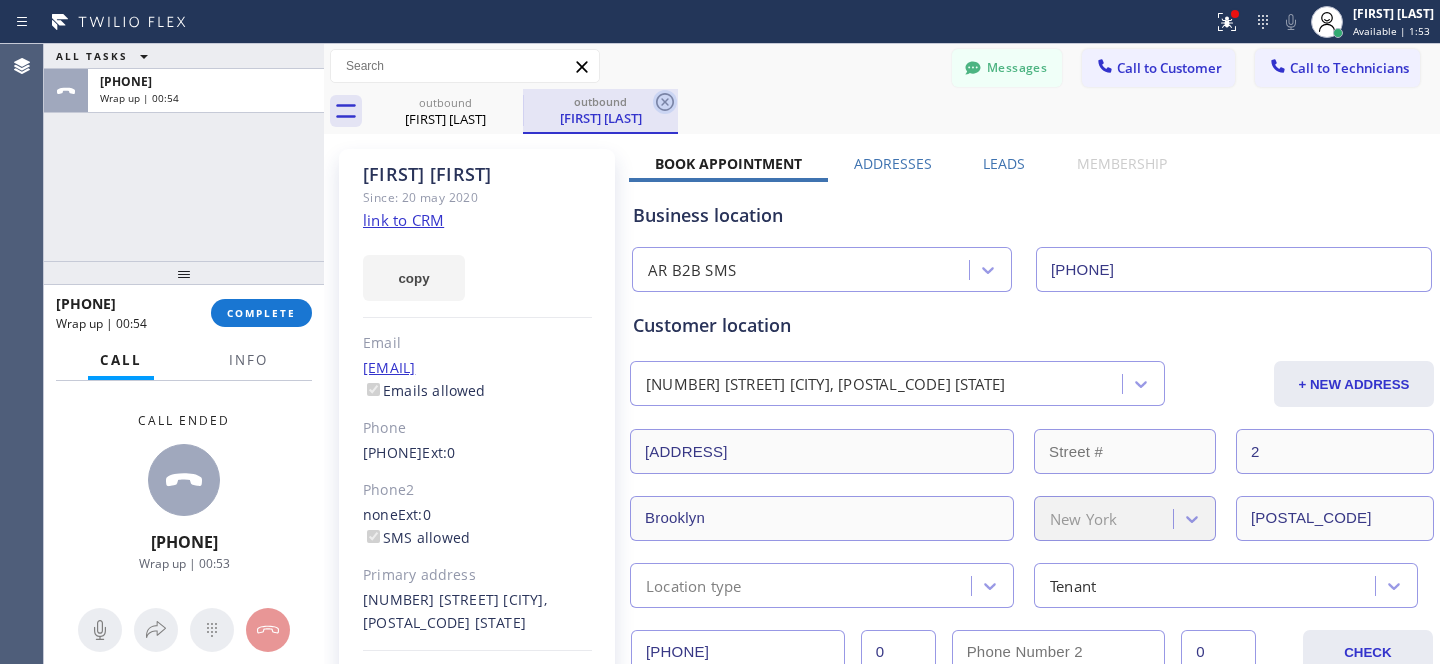 click 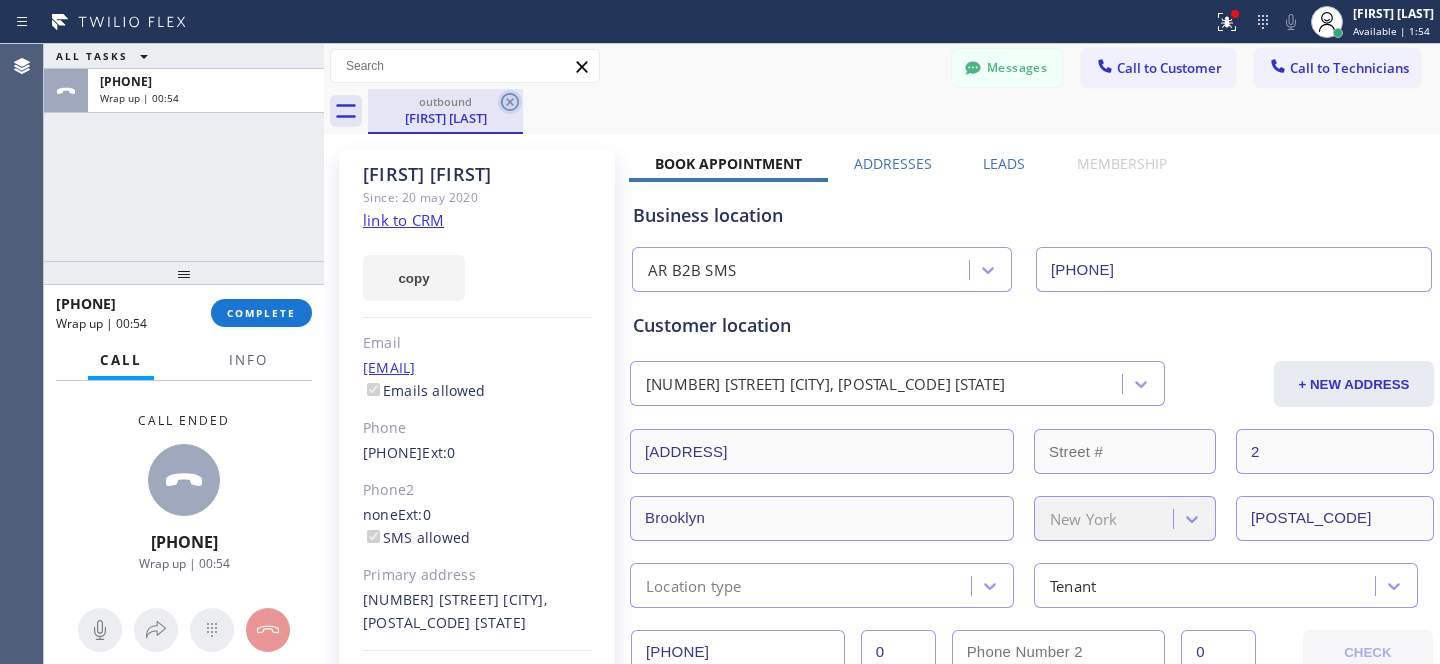 click 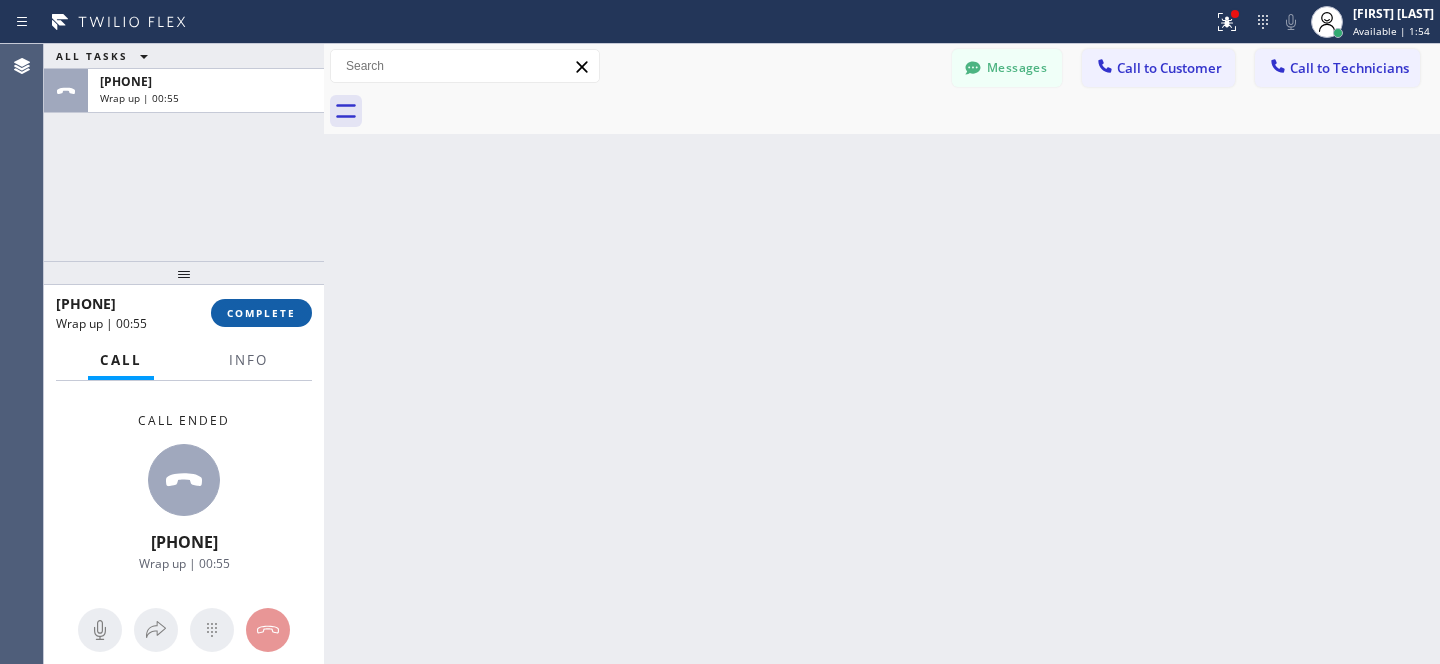 click on "COMPLETE" at bounding box center [261, 313] 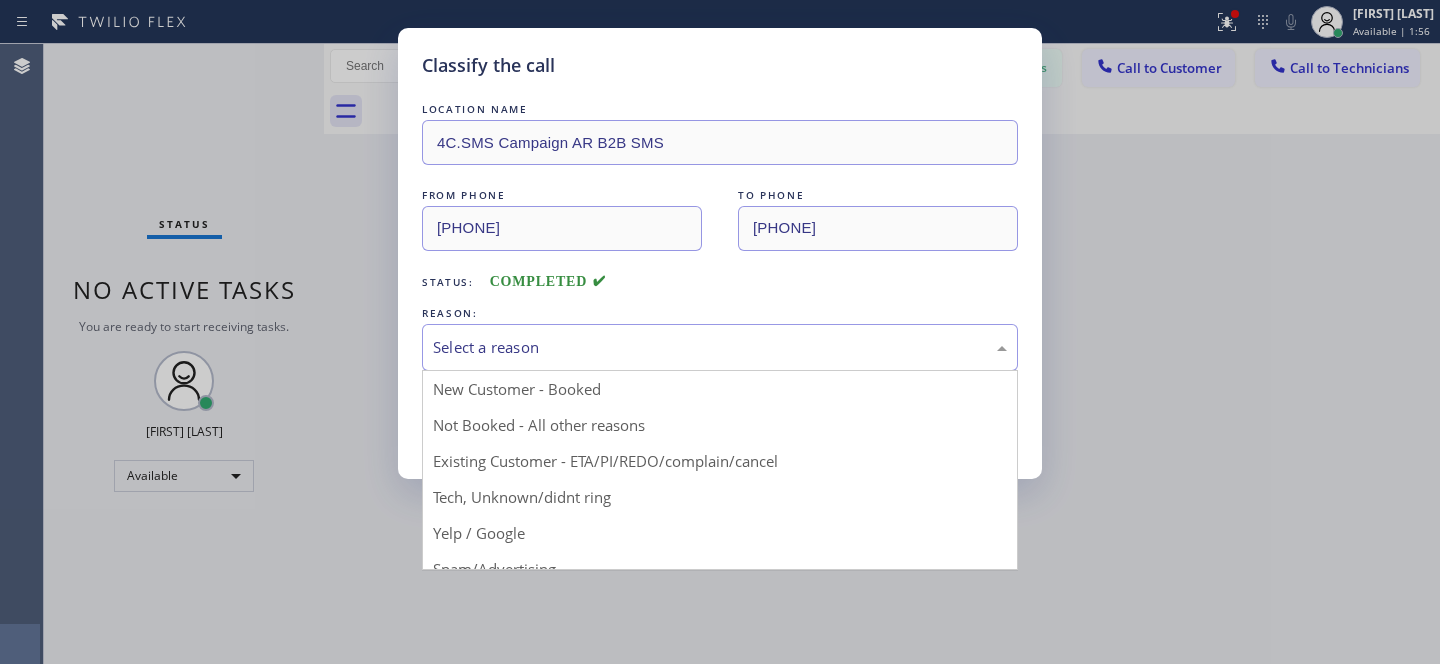 click on "Select a reason" at bounding box center [720, 347] 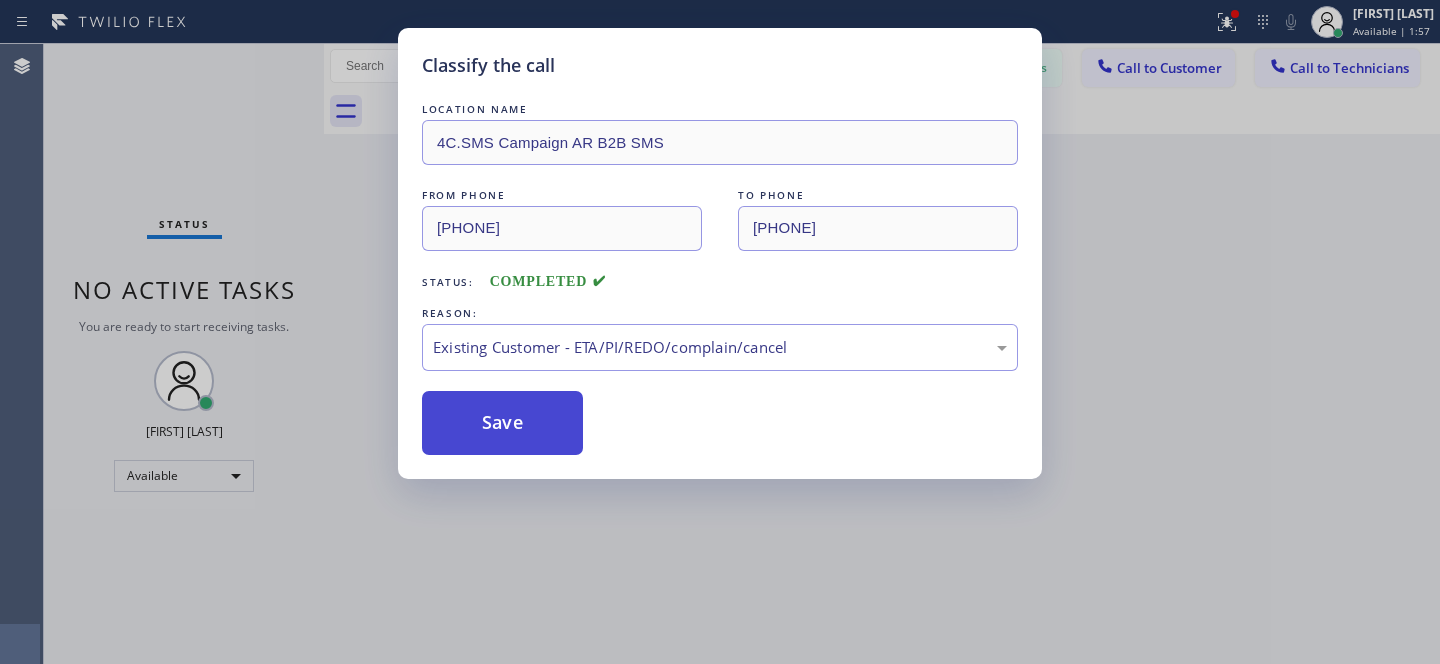 click on "Save" at bounding box center (502, 423) 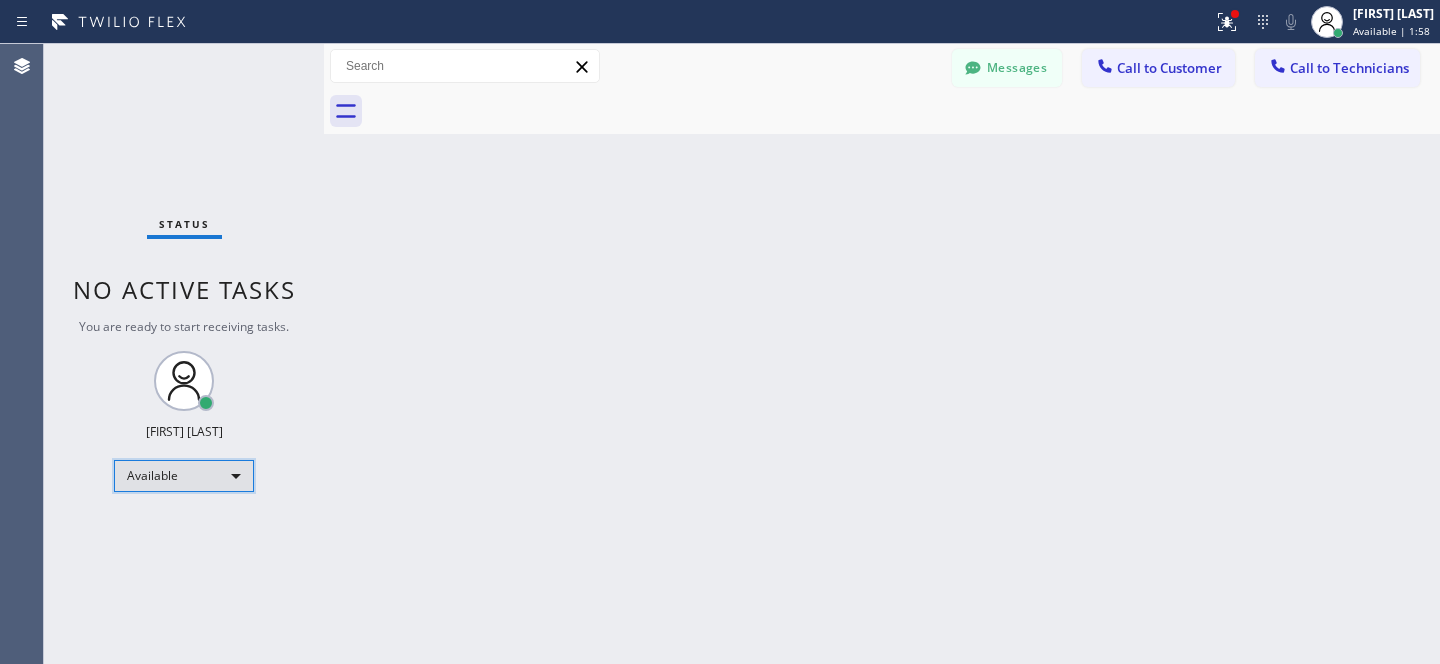 click on "Available" at bounding box center [184, 476] 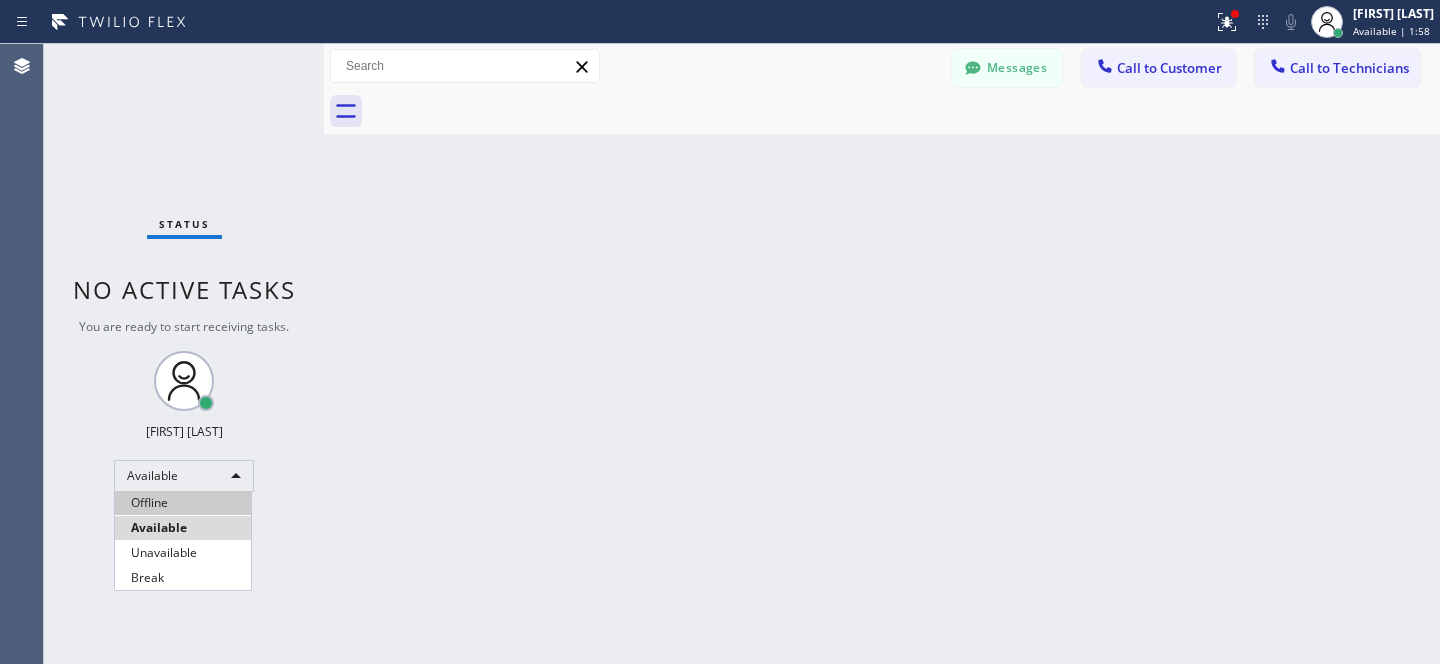 click on "Offline" at bounding box center (183, 503) 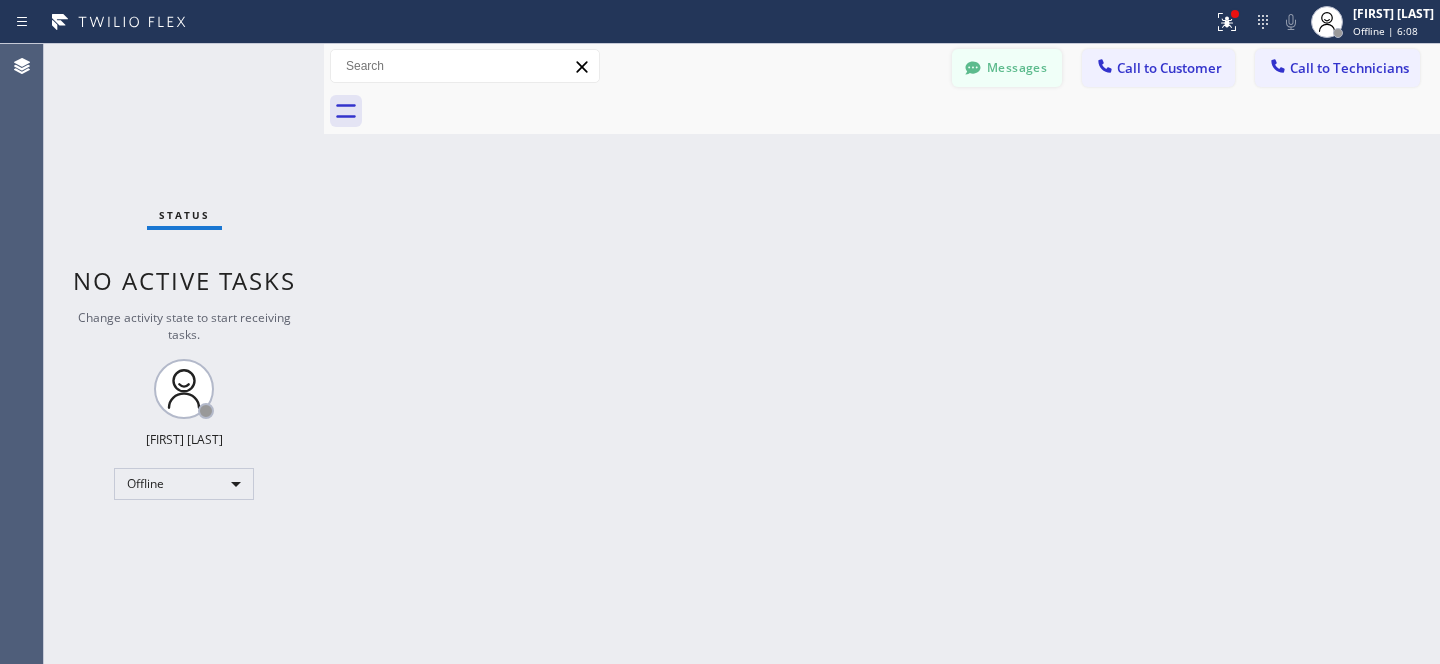 click on "Messages" at bounding box center [1007, 68] 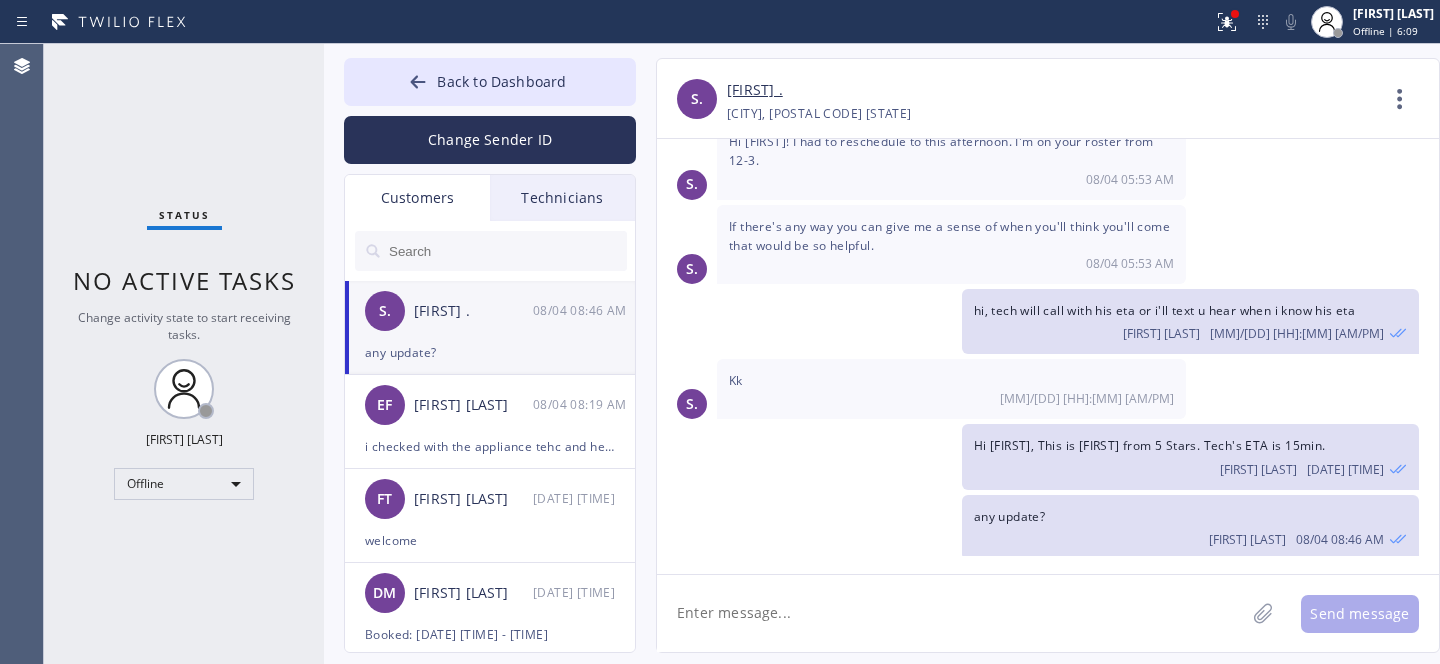 click at bounding box center (507, 251) 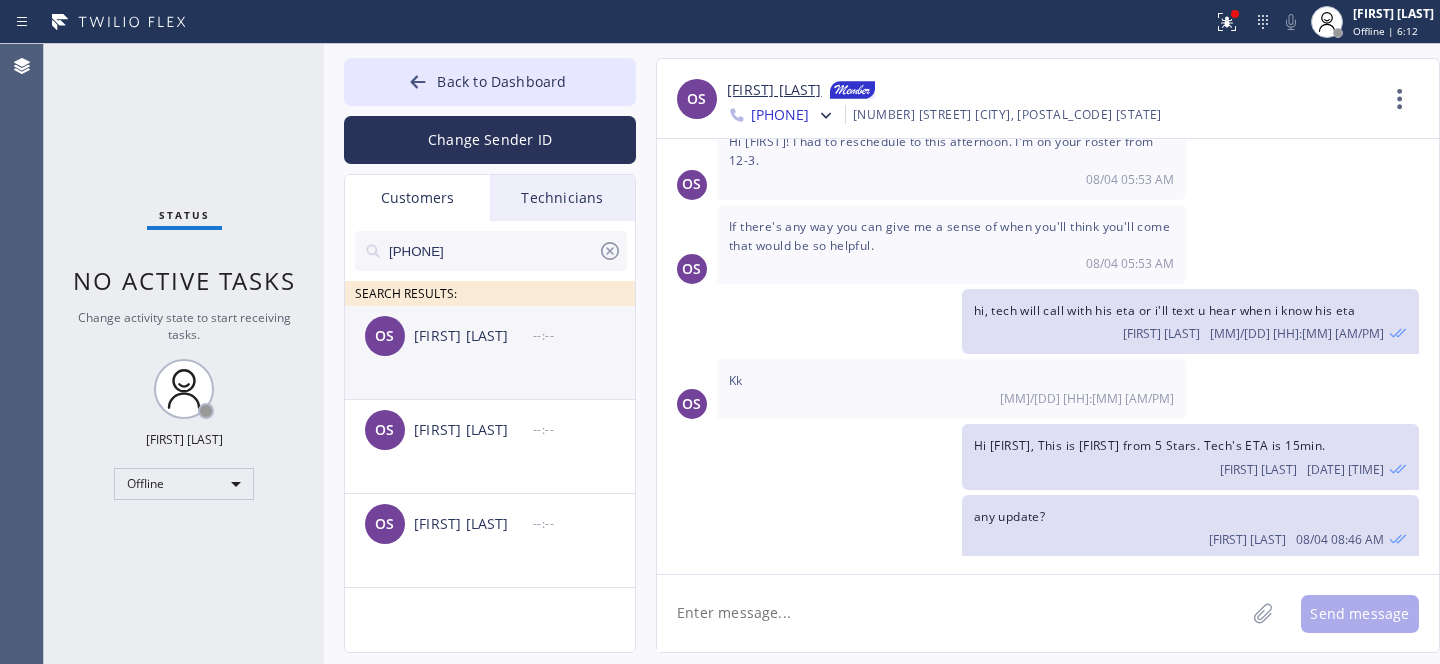 click on "OS [FIRST] --:--" at bounding box center (491, 336) 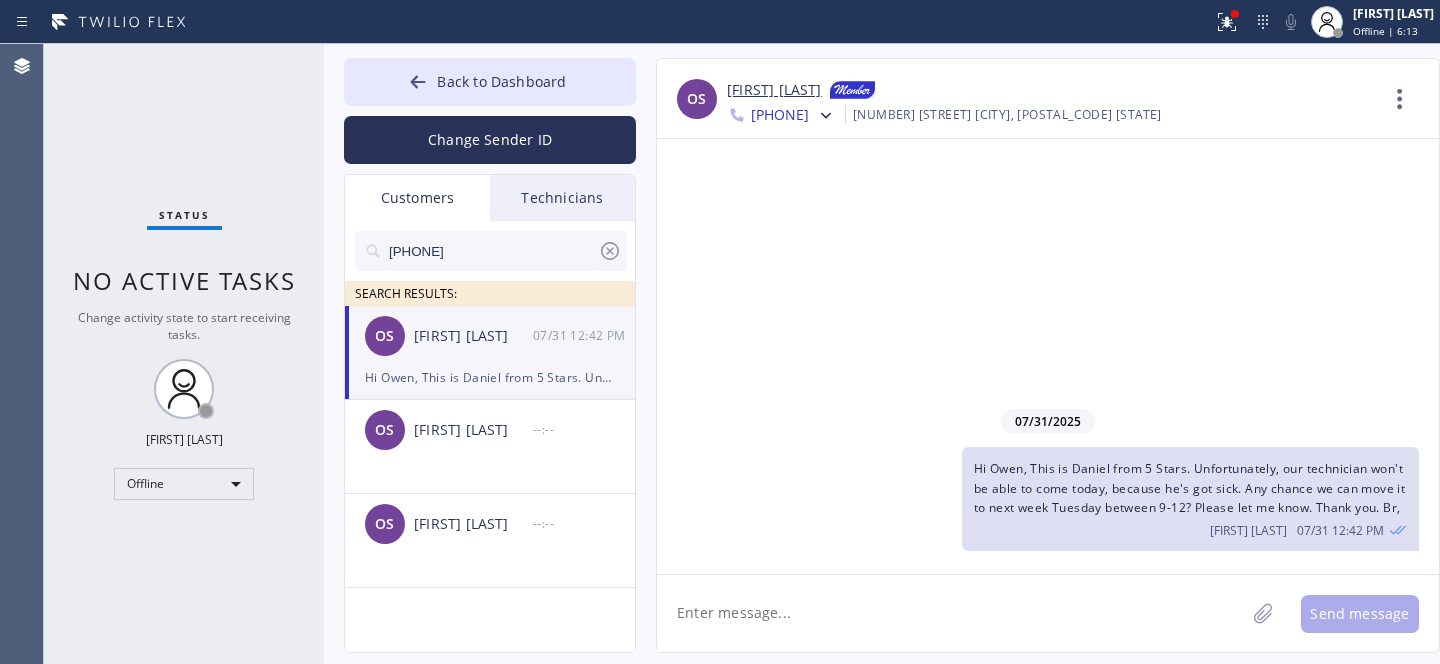 scroll, scrollTop: 0, scrollLeft: 0, axis: both 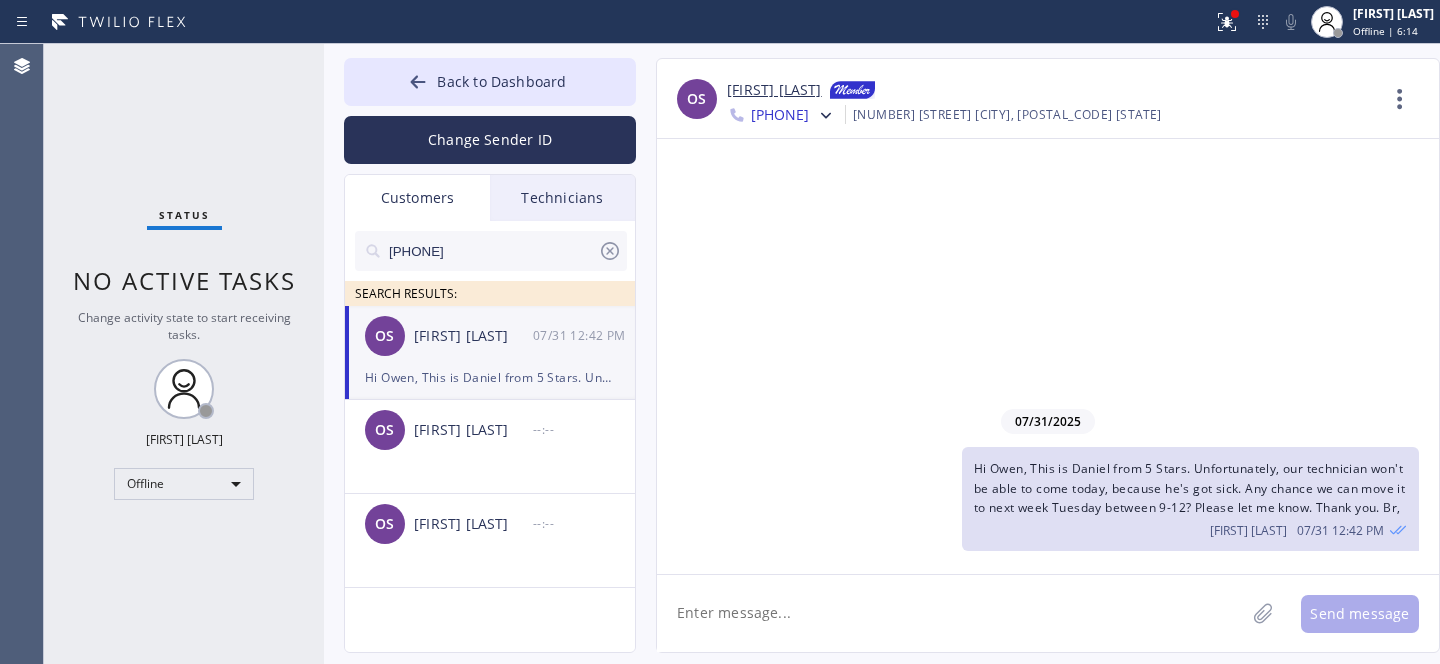 click 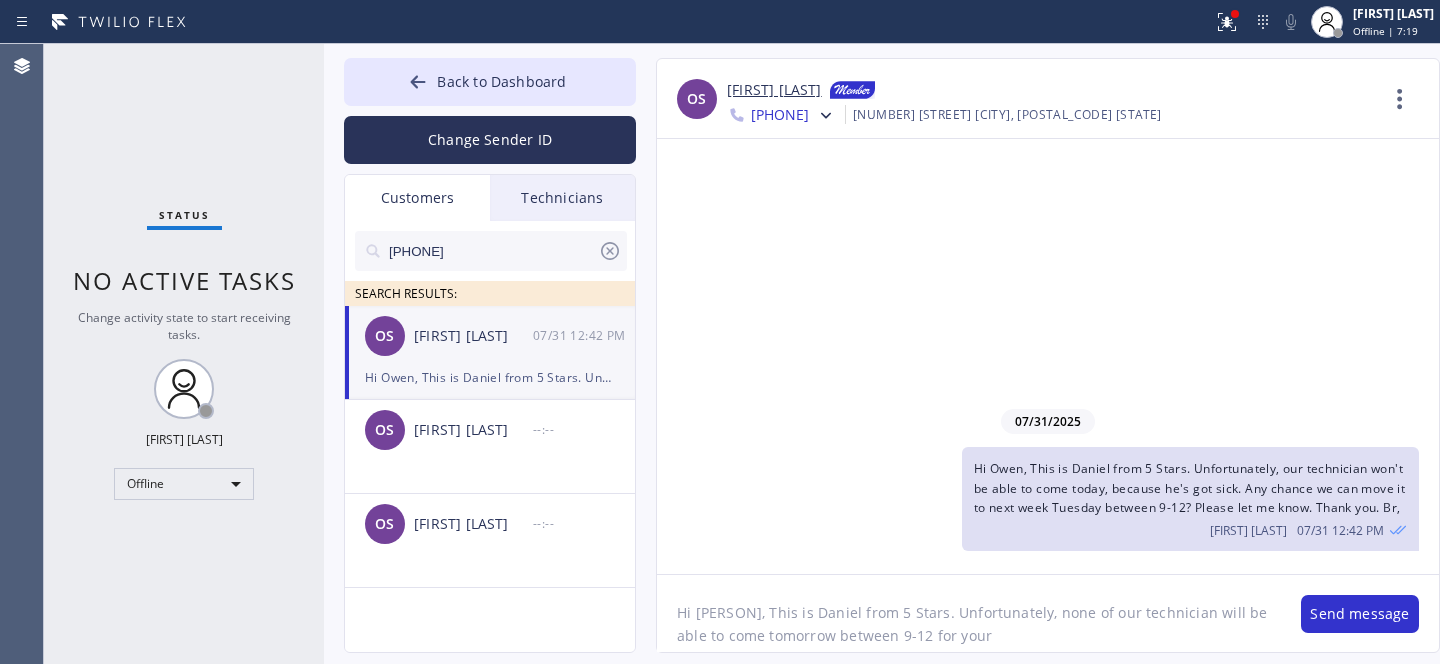 paste on "Whirpool	Fridge" 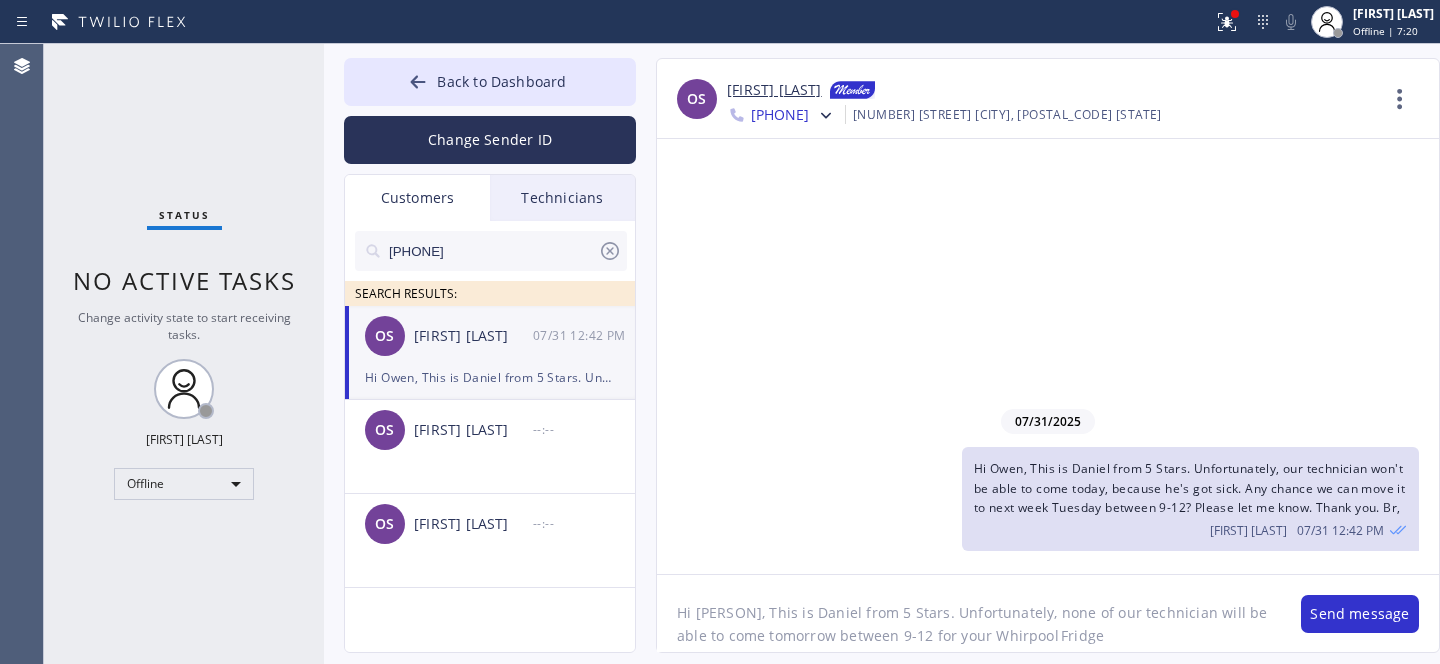 click on "Hi [PERSON], This is Daniel from 5 Stars. Unfortunately, none of our technician will be able to come tomorrow between 9-12 for your Whirpool	Fridge" 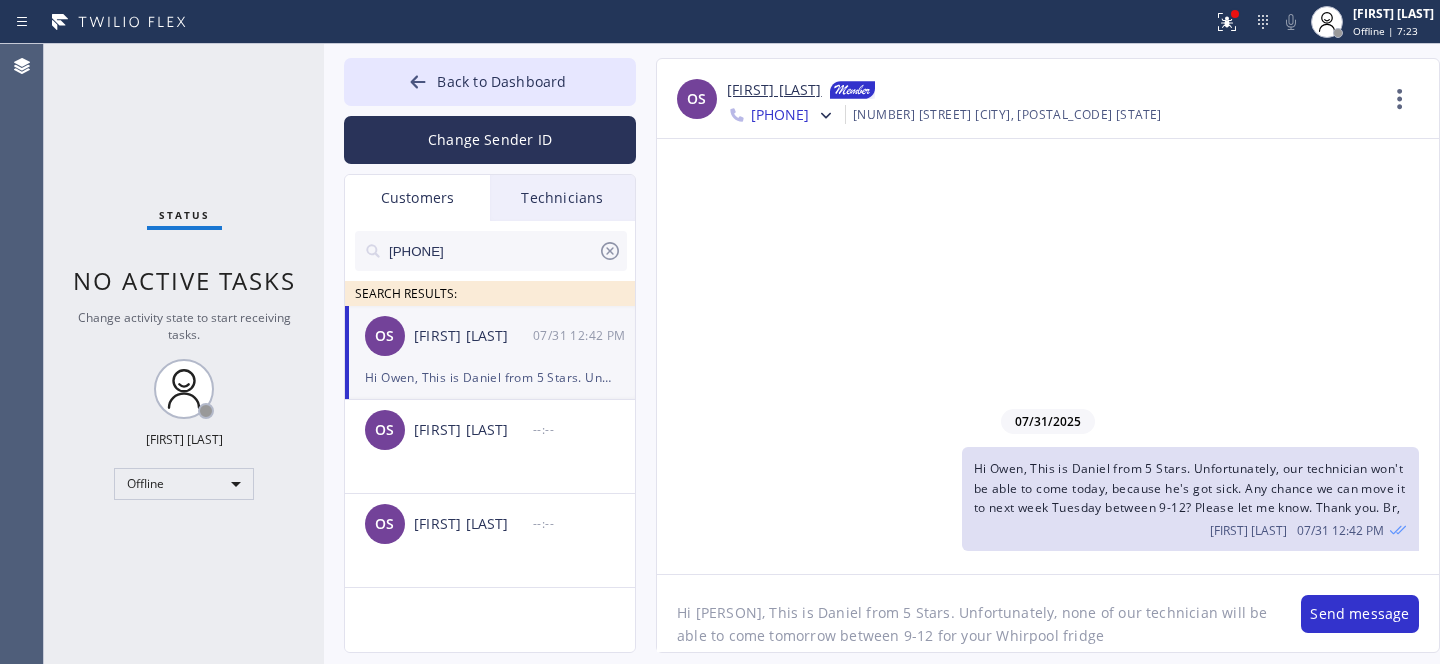 click on "Hi [PERSON], This is Daniel from 5 Stars. Unfortunately, none of our technician will be able to come tomorrow between 9-12 for your Whirpool fridge" 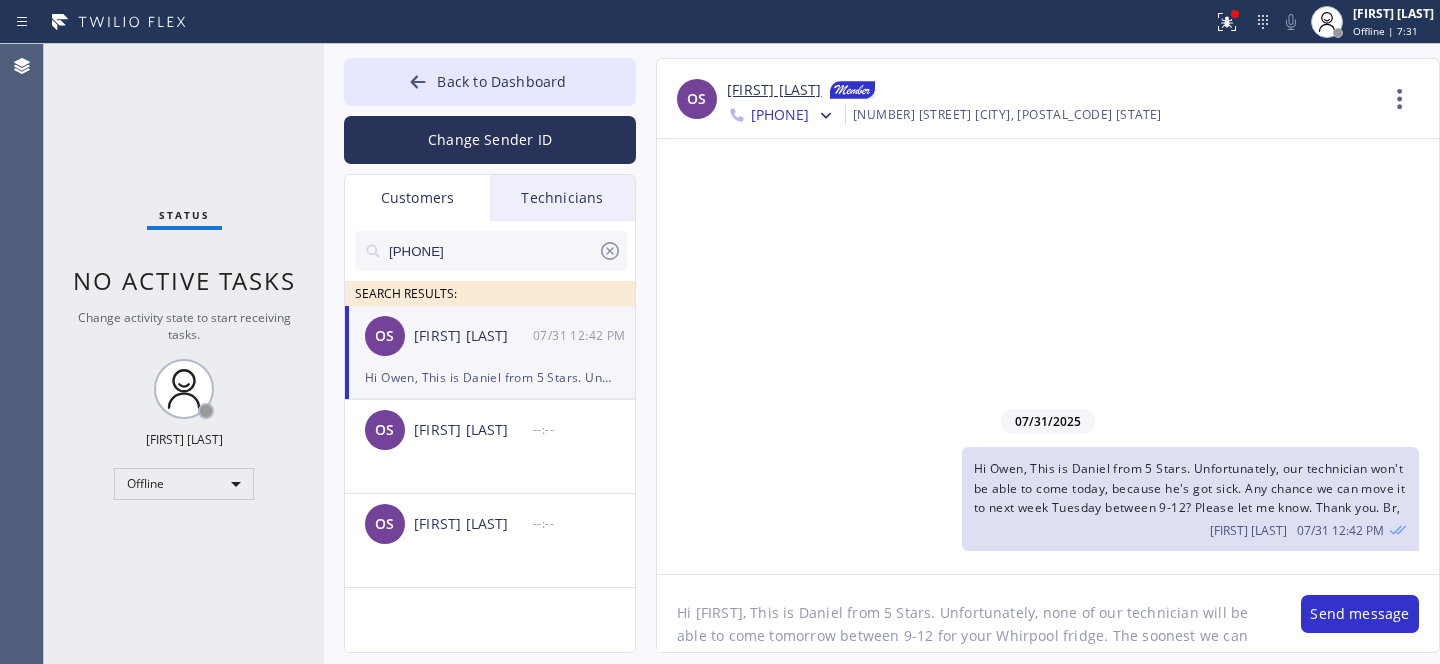 scroll, scrollTop: 16, scrollLeft: 0, axis: vertical 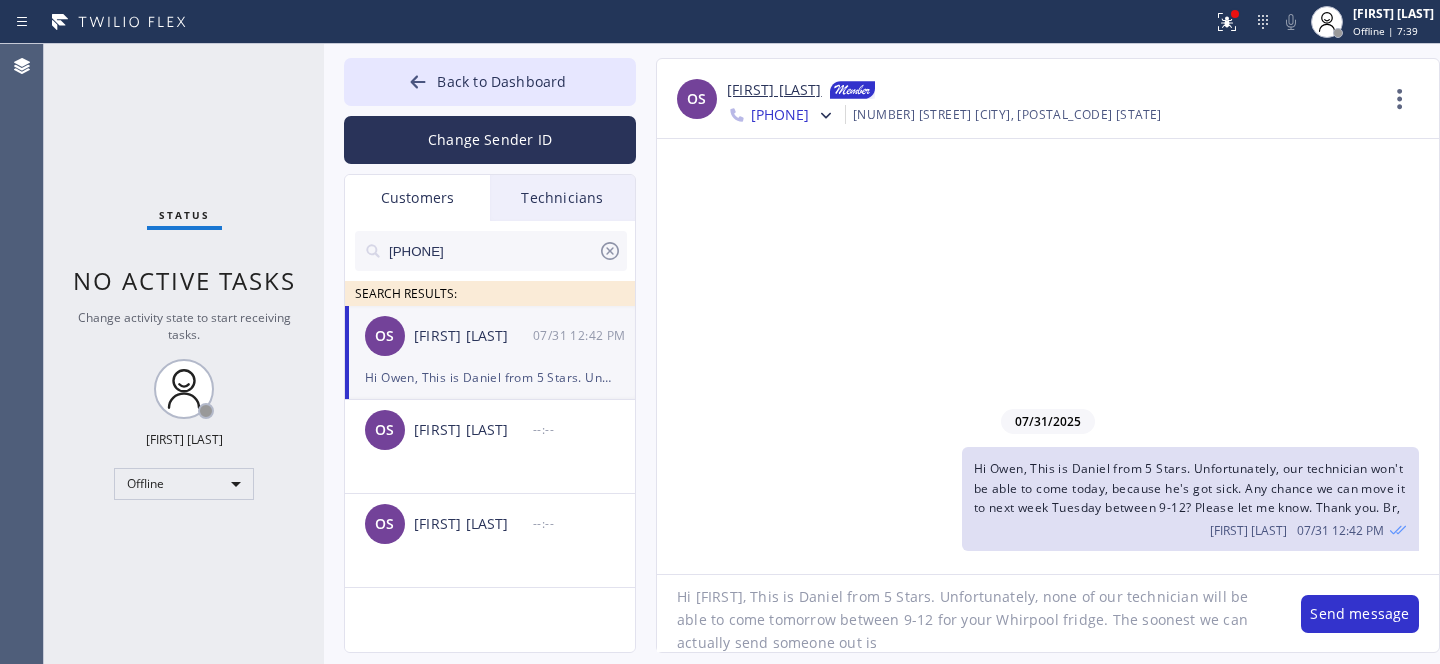 paste on "Thu [MM]/[DD]" 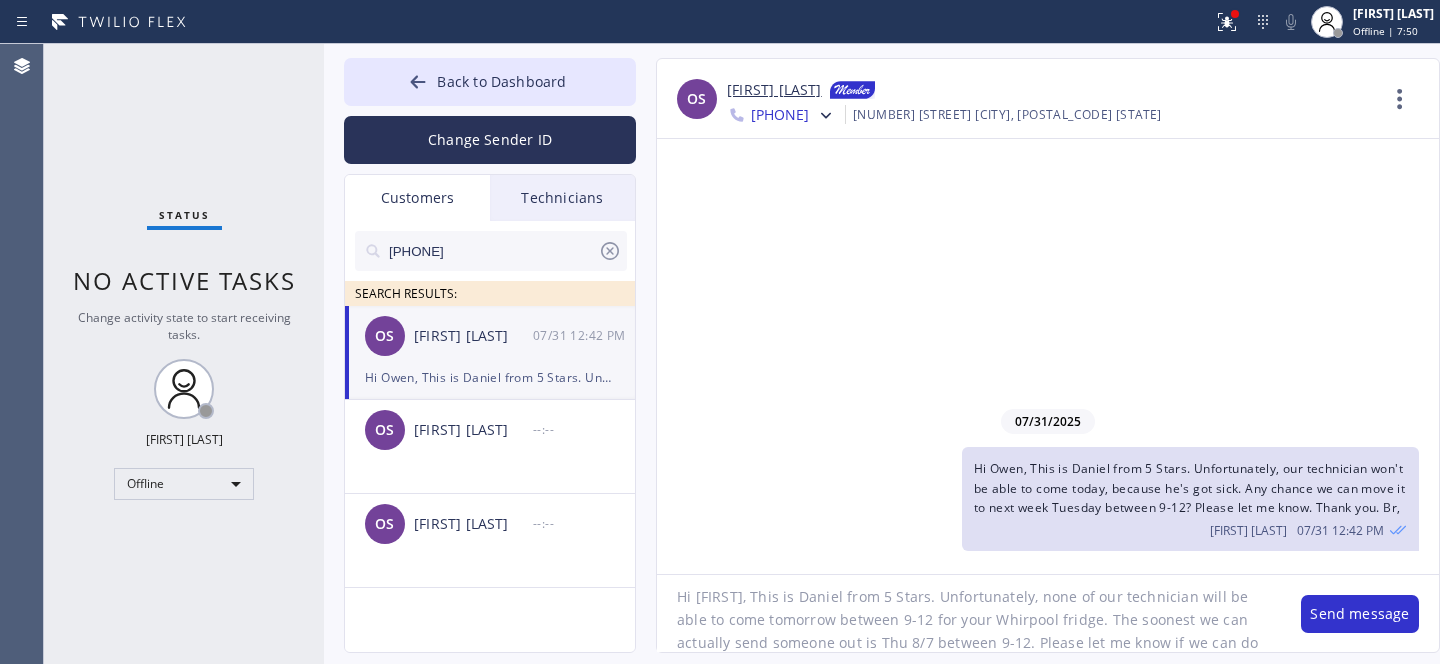 scroll, scrollTop: 39, scrollLeft: 0, axis: vertical 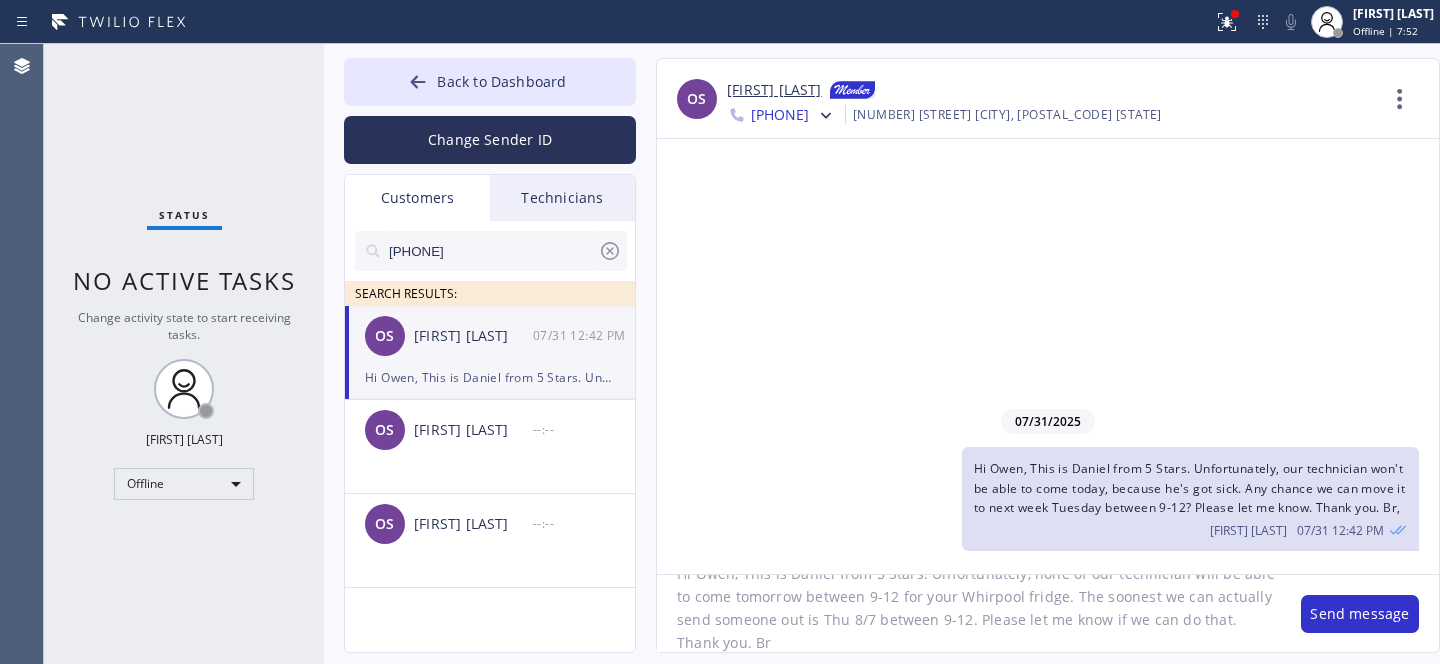 type on "Hi Owen, This is Daniel from 5 Stars. Unfortunately, none of our technician will be able to come tomorrow between 9-12 for your Whirpool fridge. The soonest we can actually send someone out is Thu 8/7 between 9-12. Please let me know if we can do that. Thank you. Br," 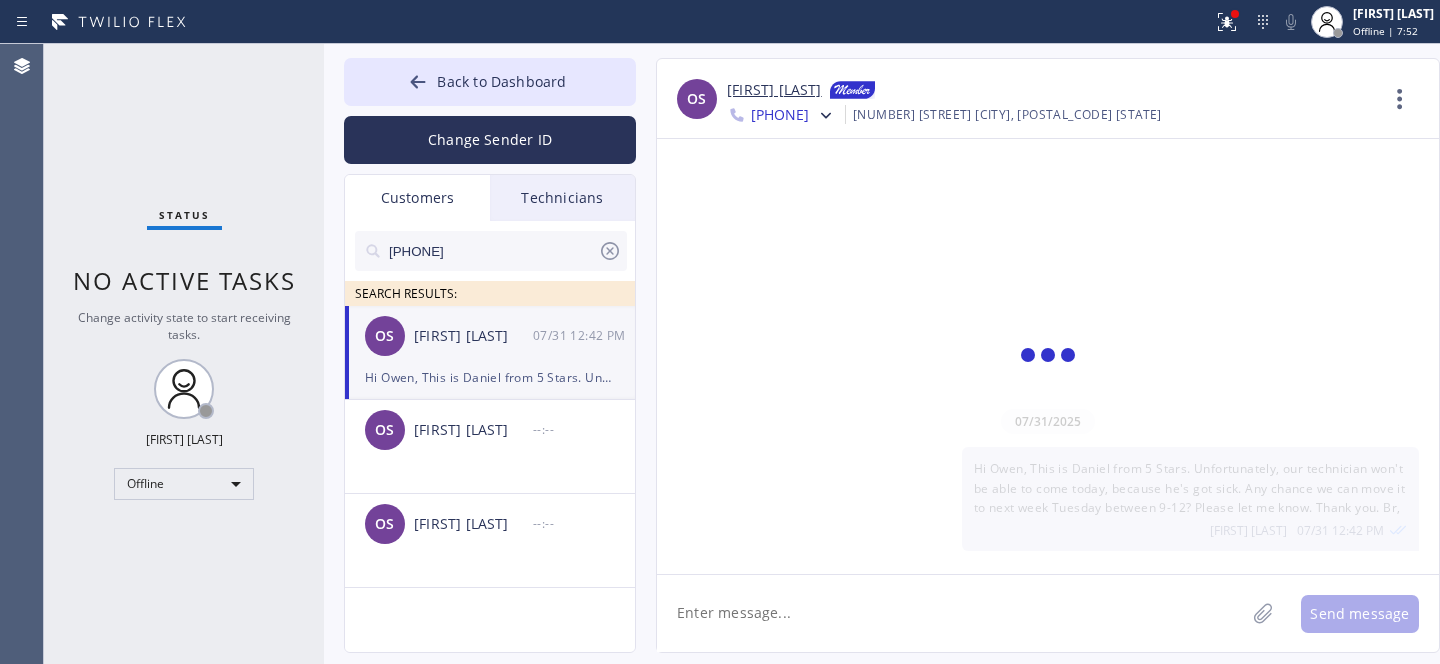 scroll, scrollTop: 0, scrollLeft: 0, axis: both 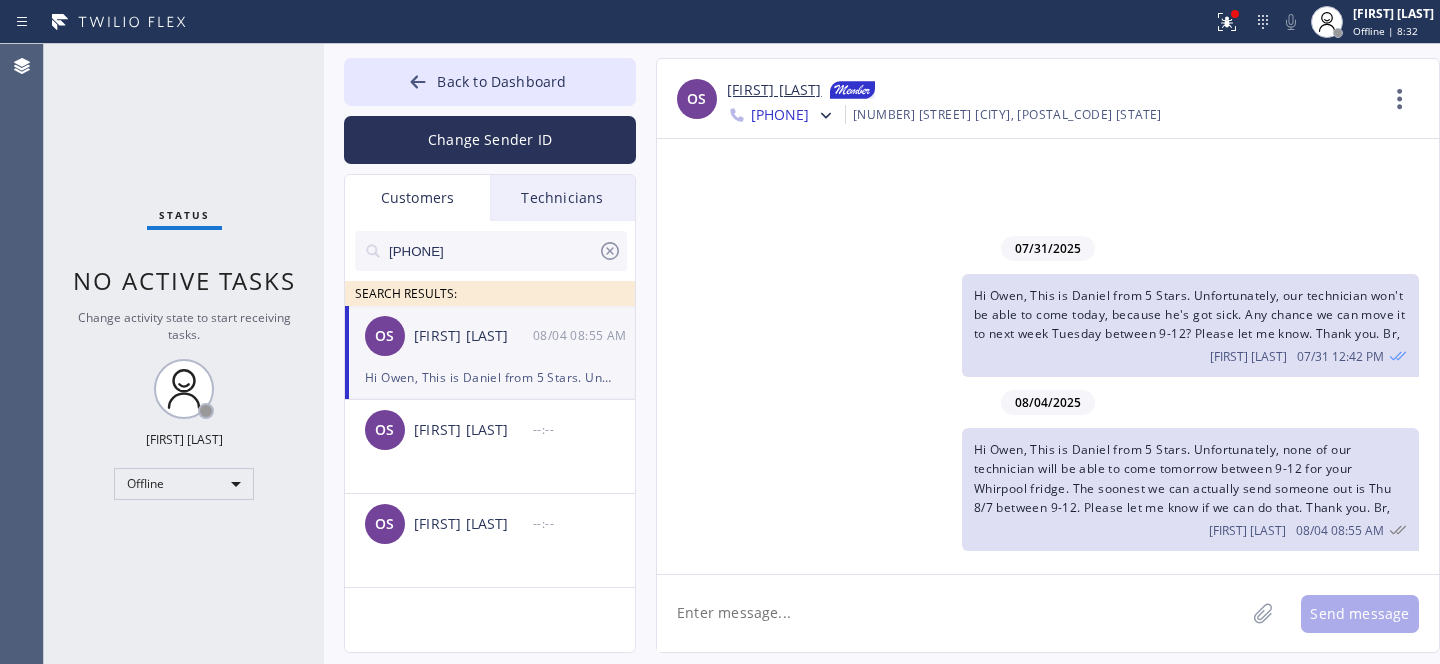 click 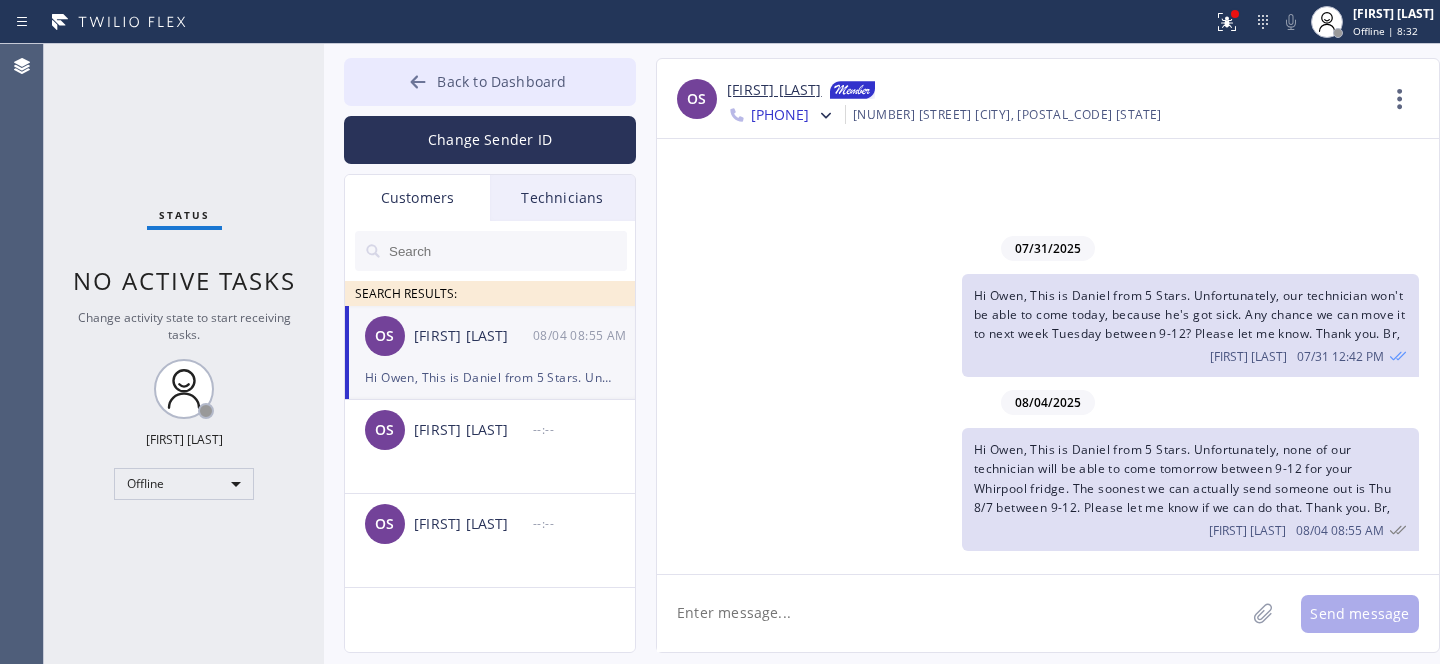 click on "Back to Dashboard" at bounding box center [501, 81] 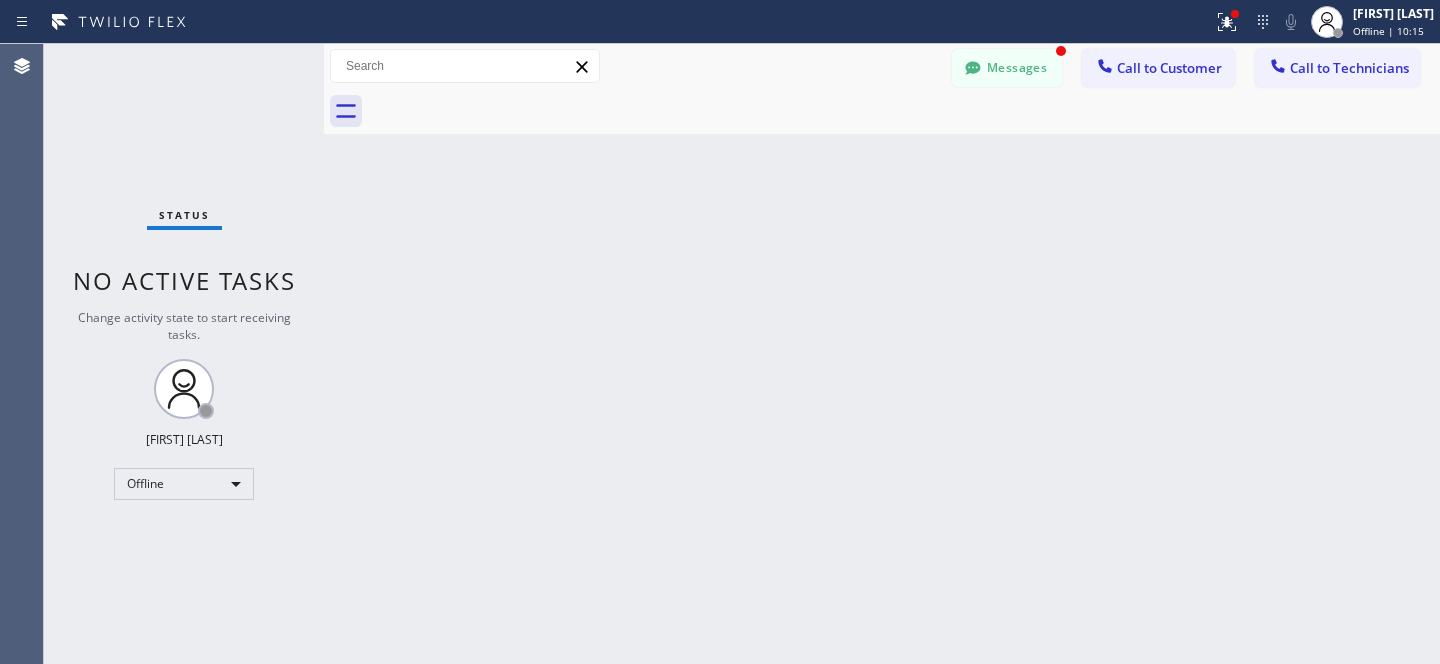 drag, startPoint x: 1015, startPoint y: 66, endPoint x: 970, endPoint y: 68, distance: 45.044422 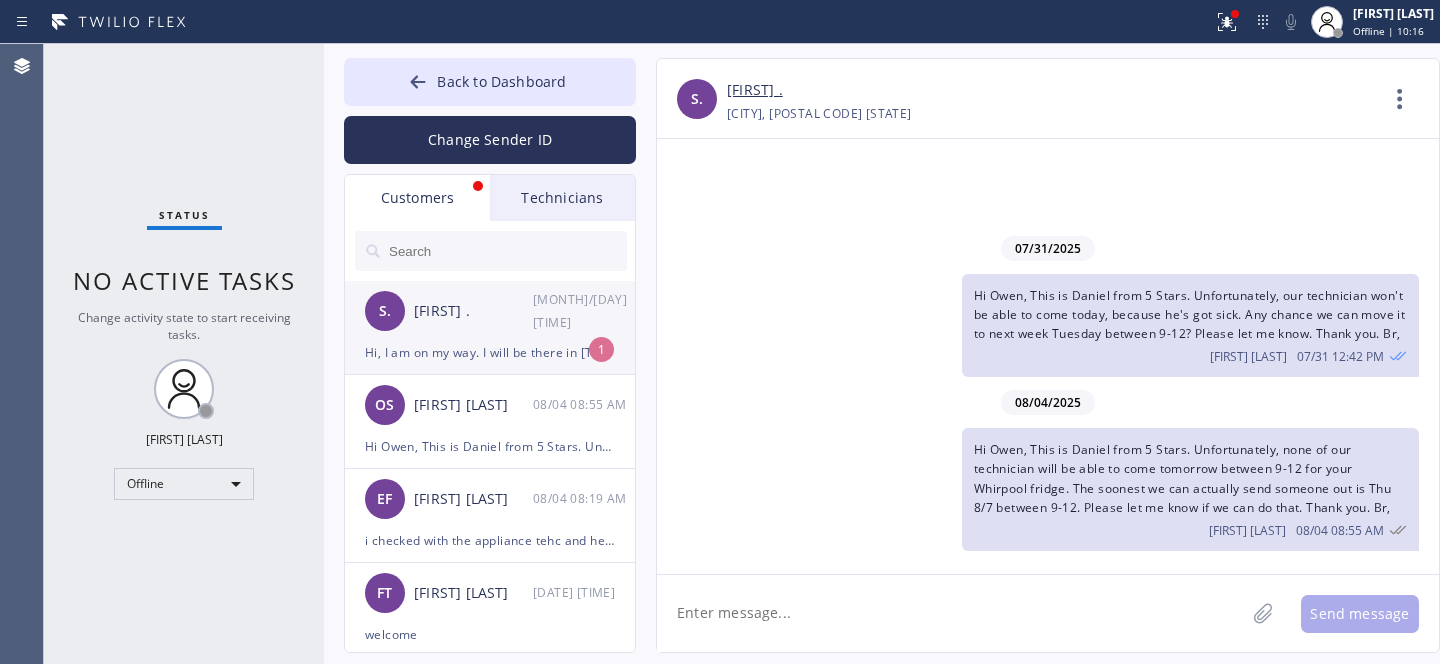 click on "[FIRST] [LAST]. [TIME]" at bounding box center (491, 311) 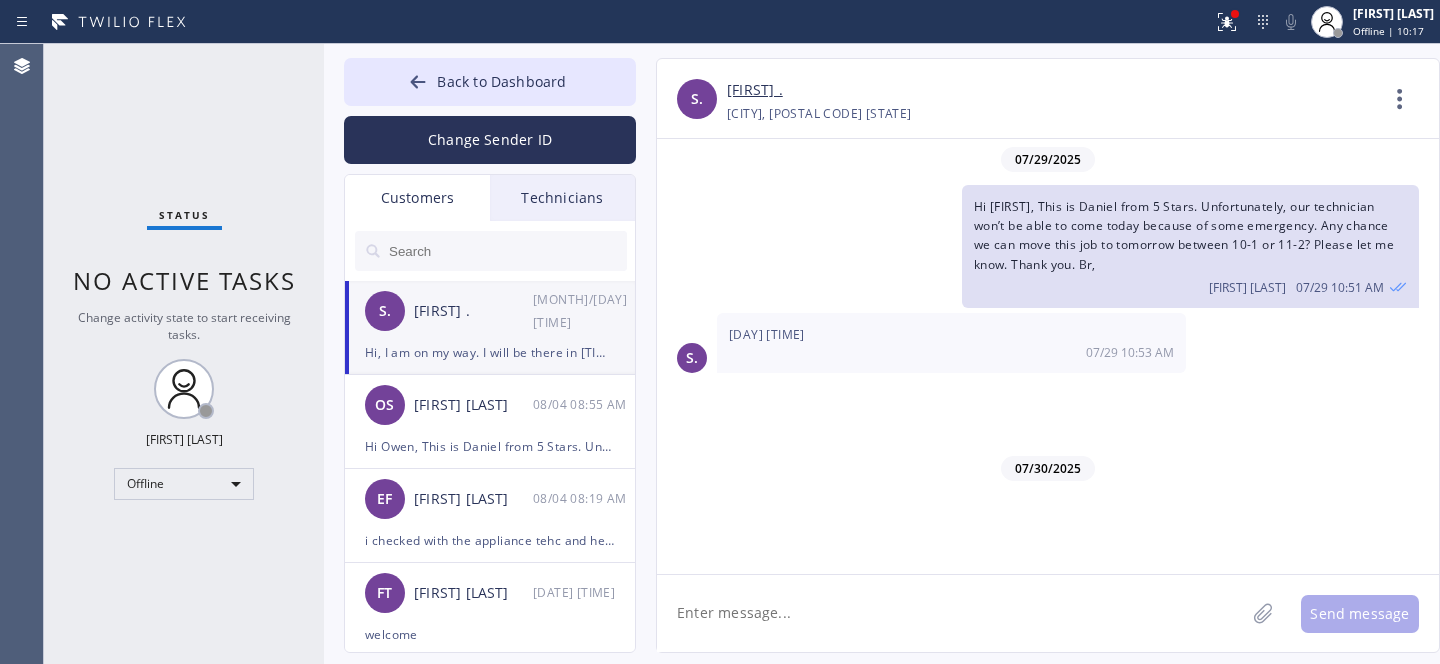 scroll, scrollTop: 972, scrollLeft: 0, axis: vertical 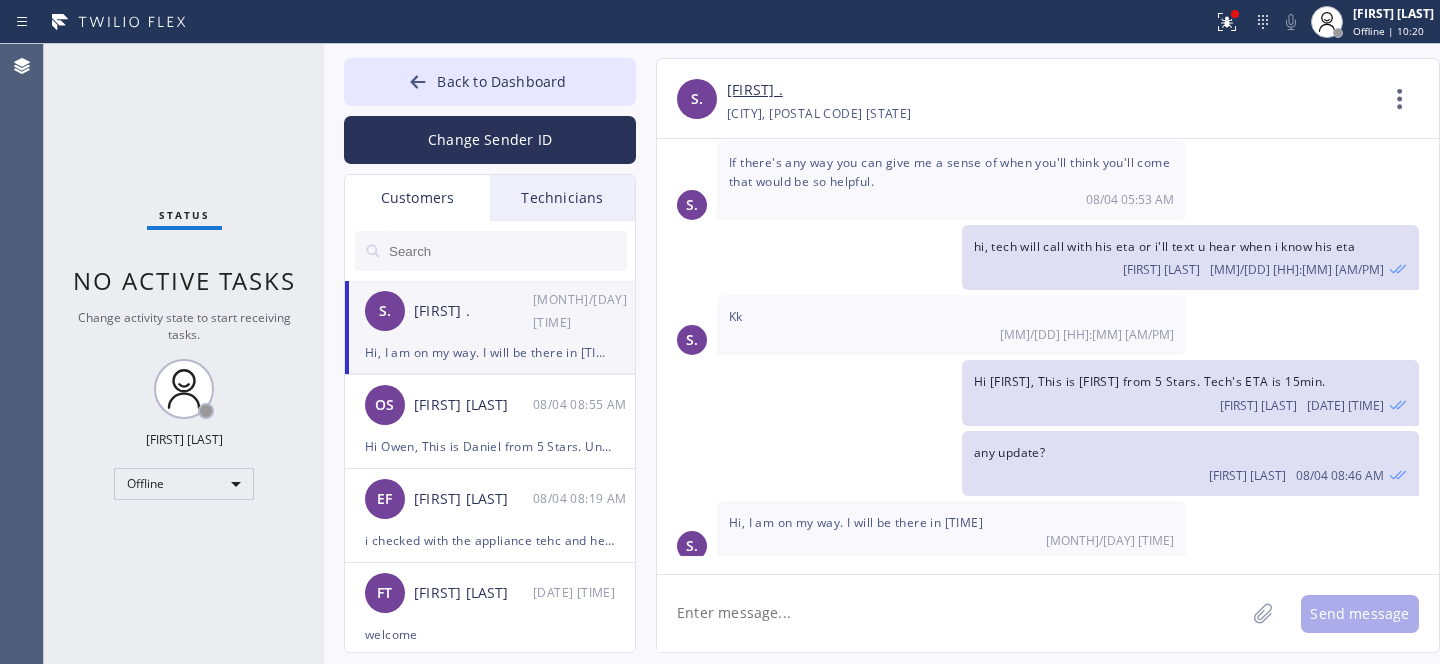 click 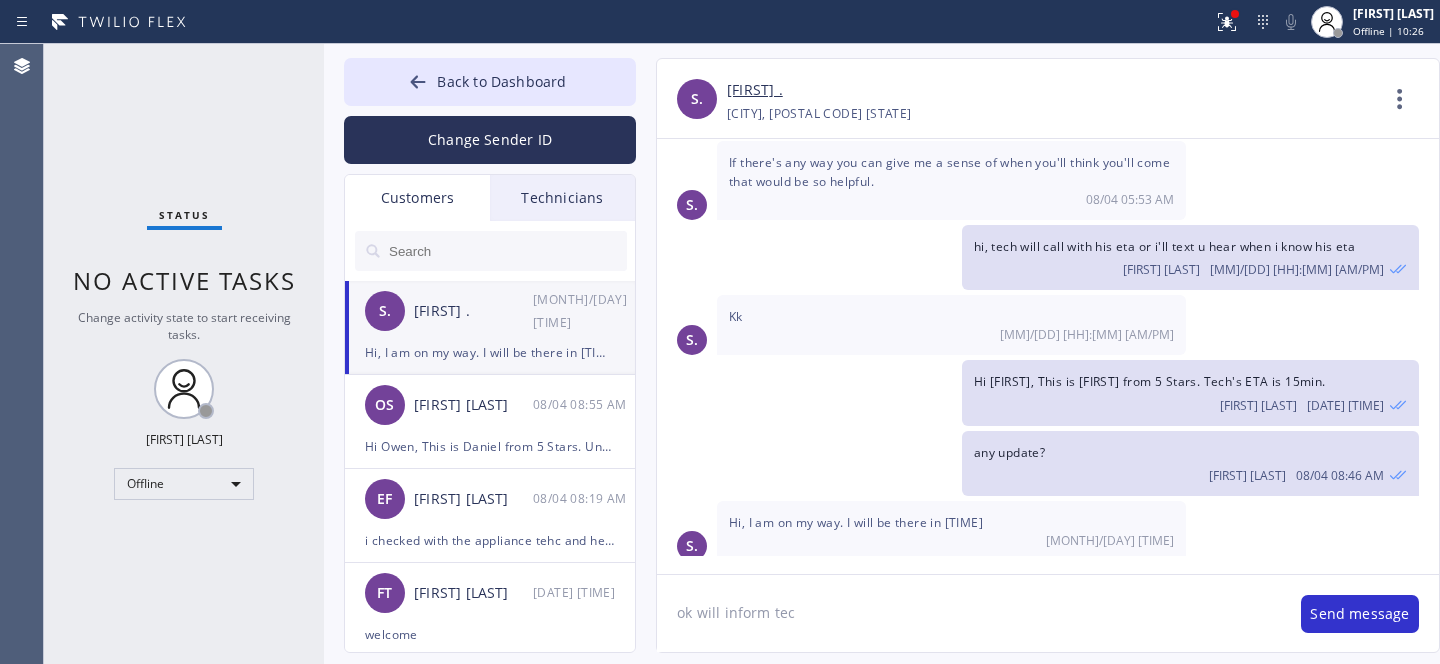type on "ok will inform tech" 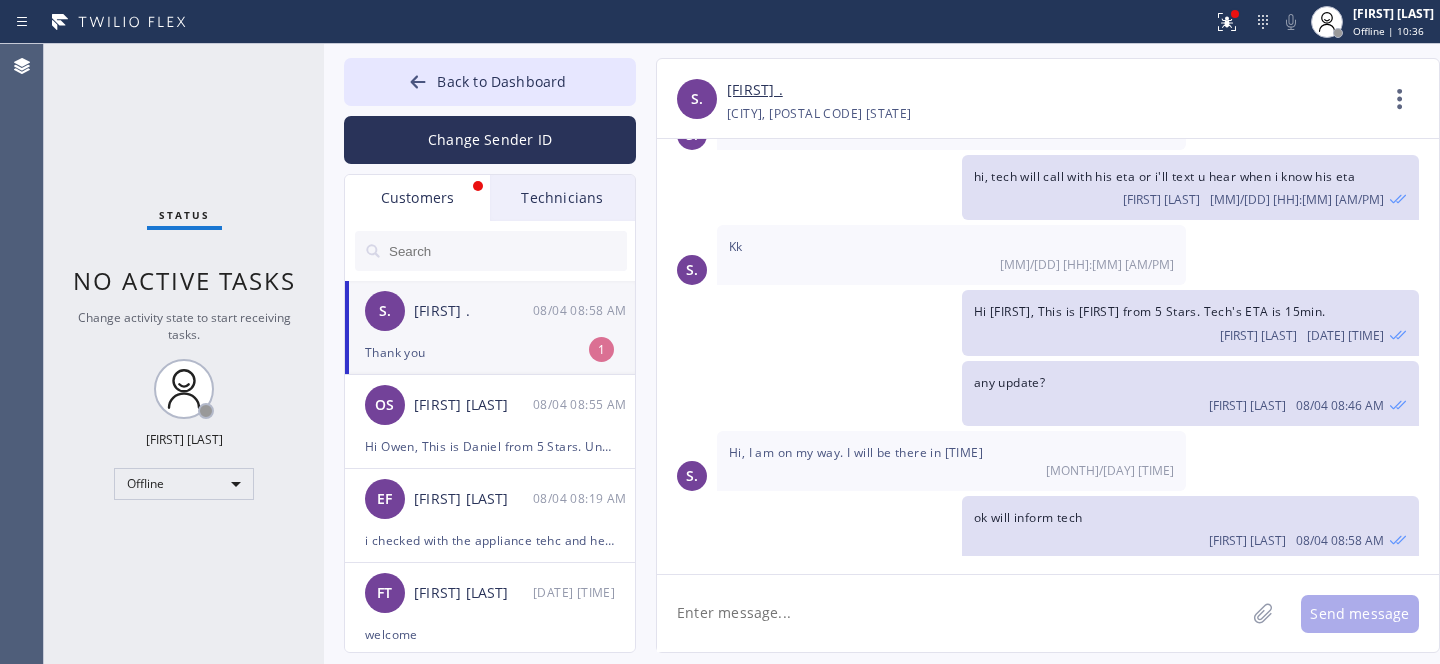 scroll, scrollTop: 1107, scrollLeft: 0, axis: vertical 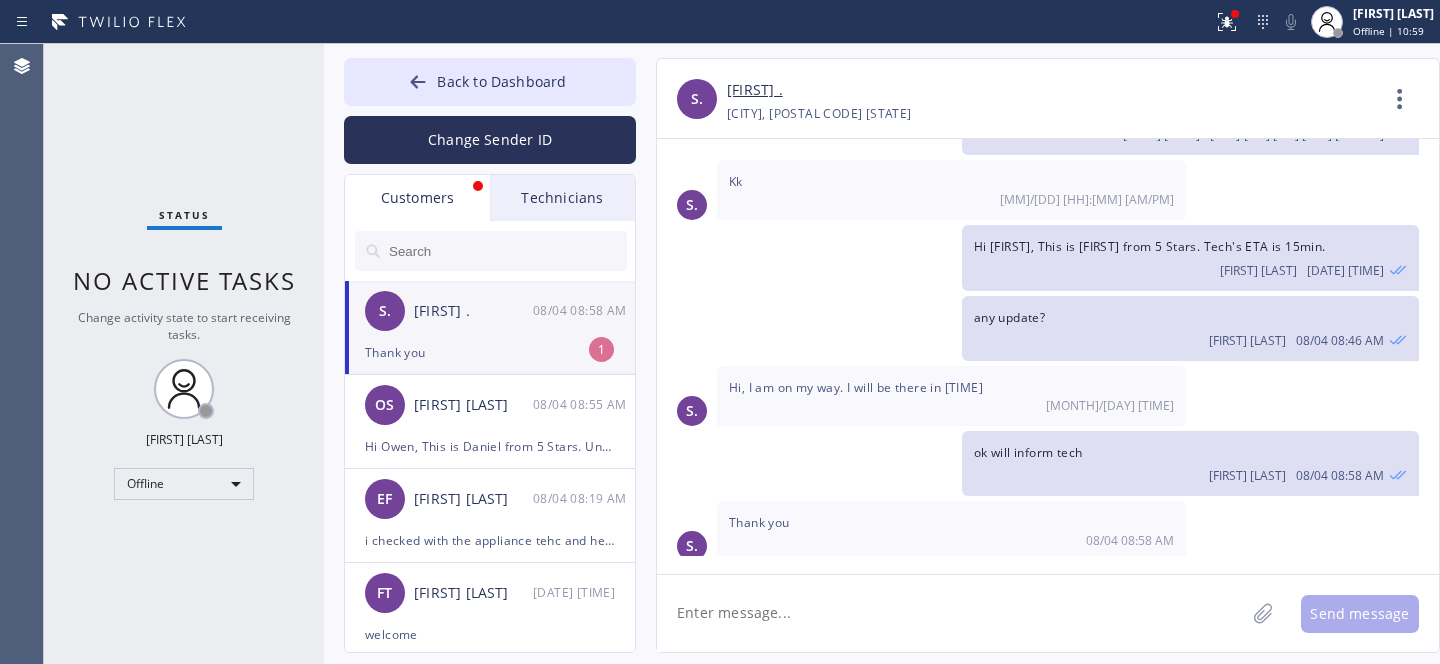 click on "Thank you" at bounding box center (490, 352) 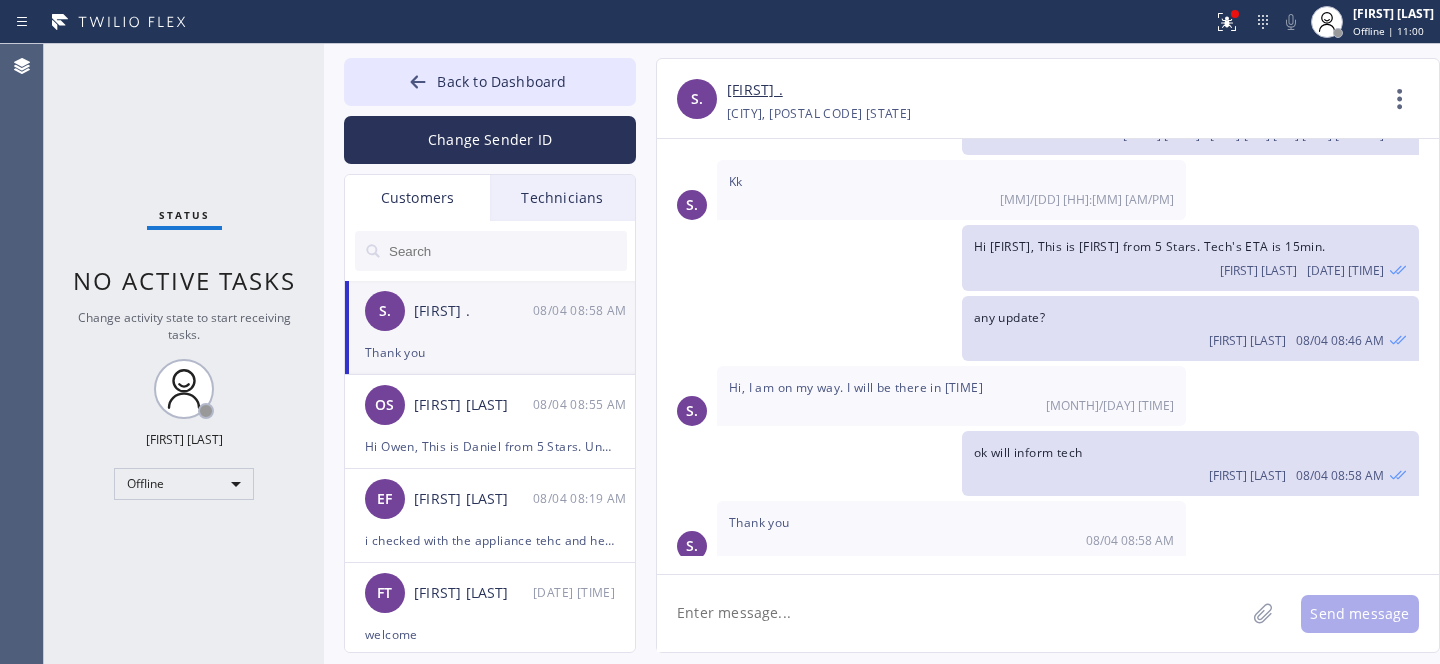 drag, startPoint x: 784, startPoint y: 603, endPoint x: 865, endPoint y: 570, distance: 87.46428 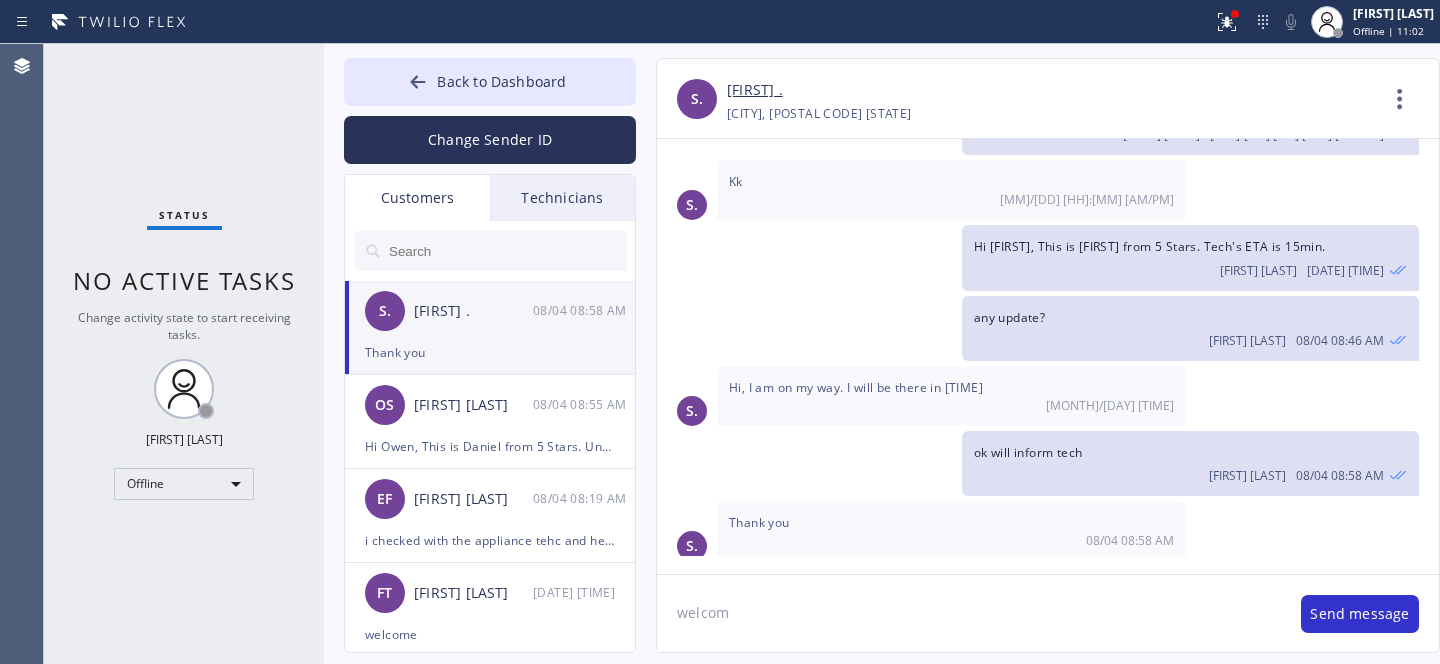 type on "welcome" 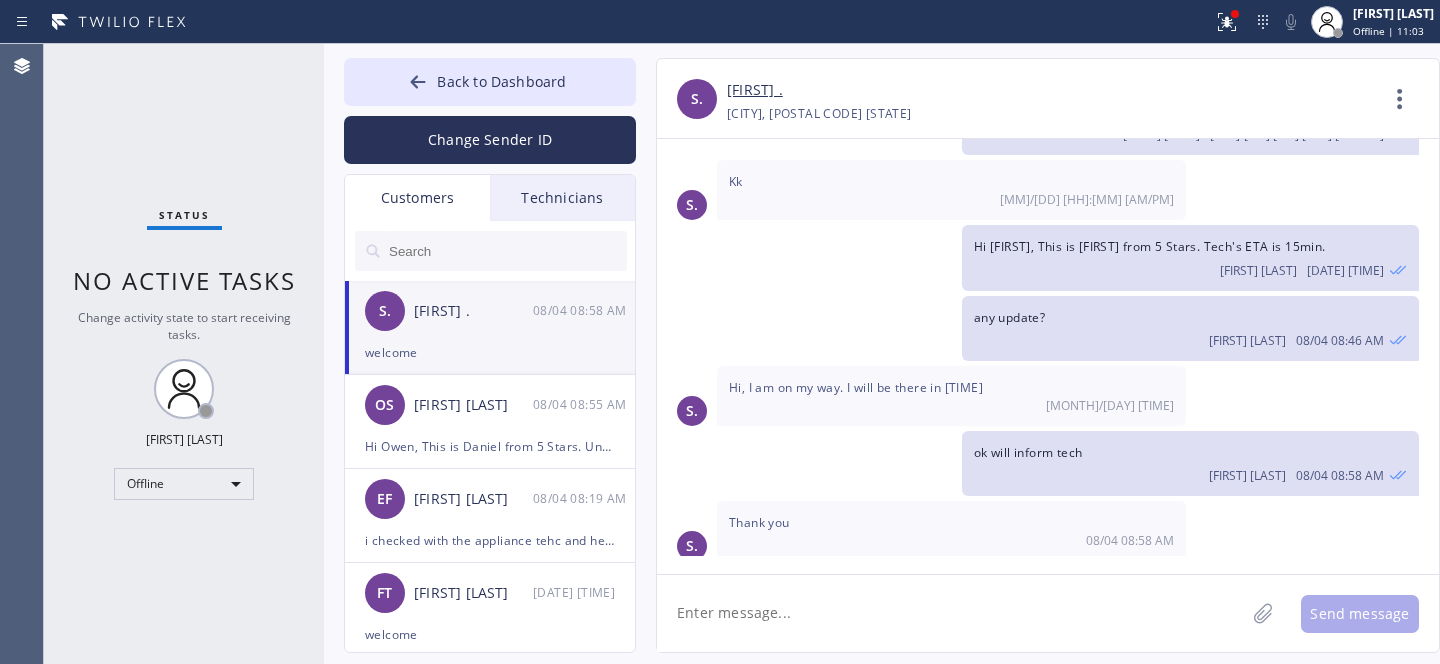 scroll, scrollTop: 1176, scrollLeft: 0, axis: vertical 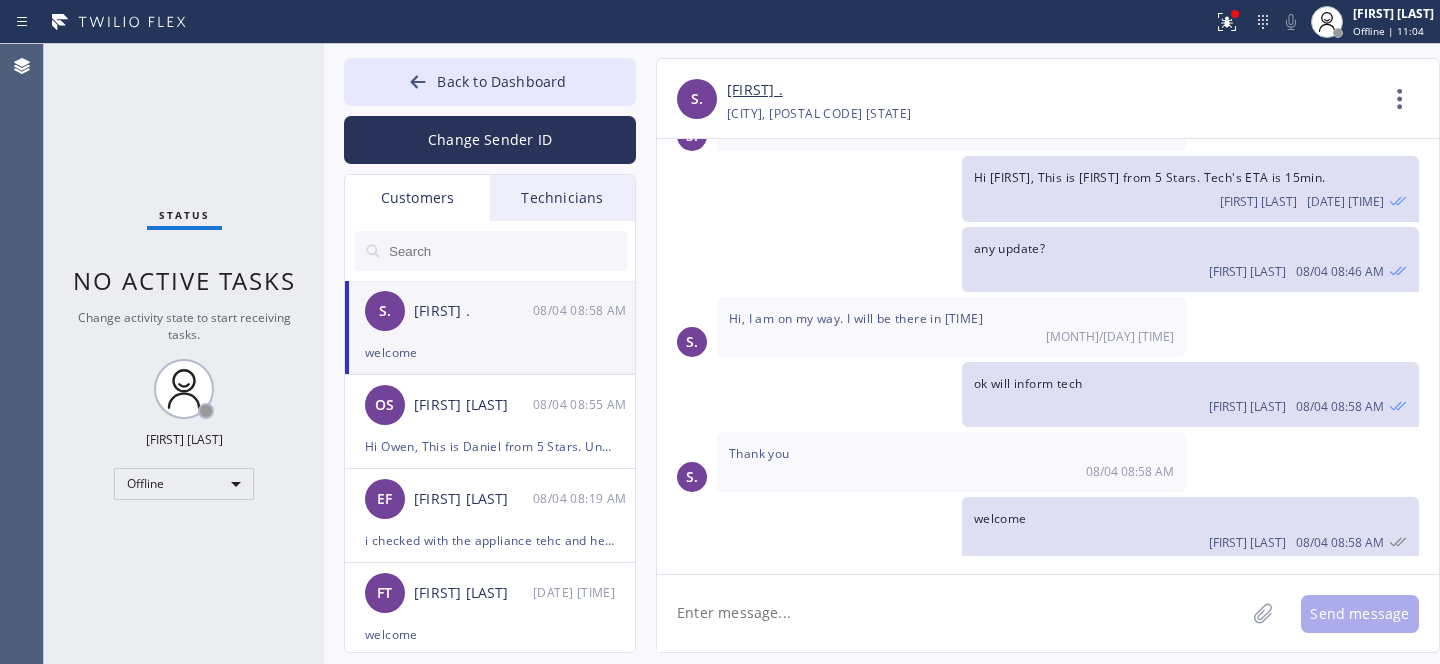 click at bounding box center (507, 251) 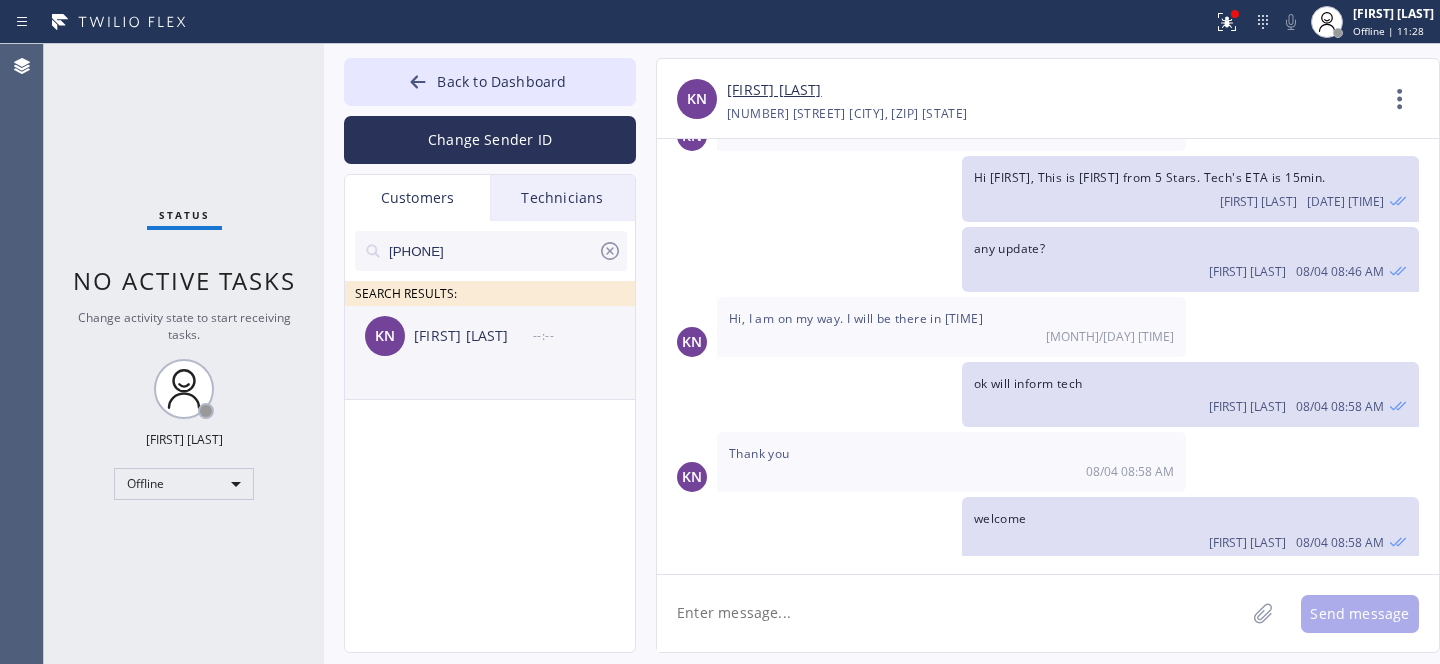 click on "[FIRST] [LAST]" at bounding box center (473, 336) 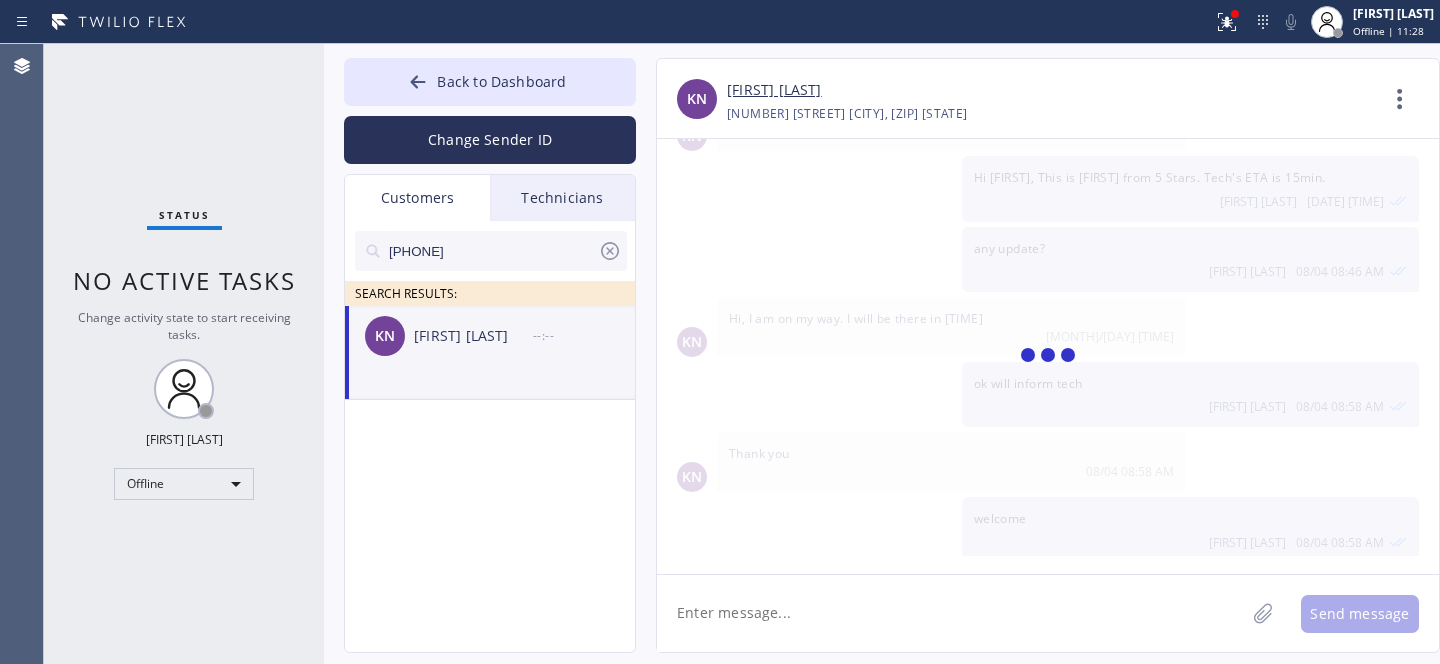 scroll, scrollTop: 0, scrollLeft: 0, axis: both 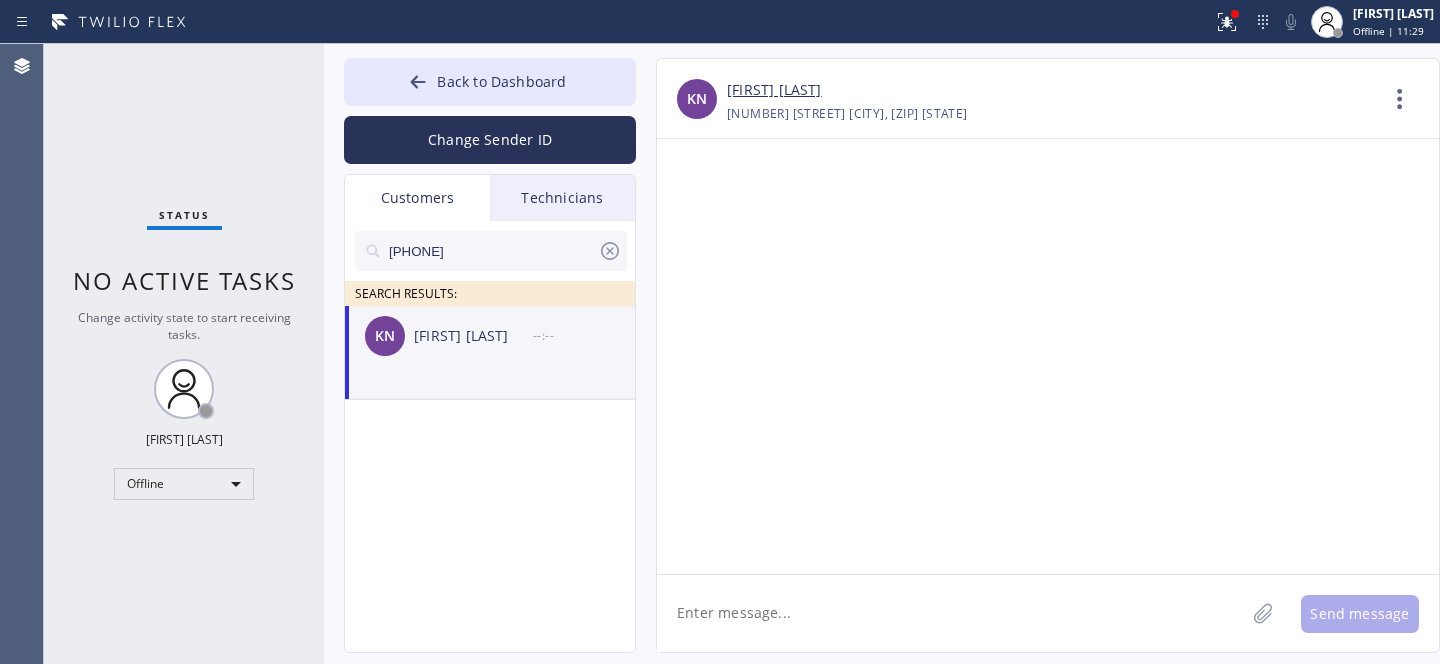 click 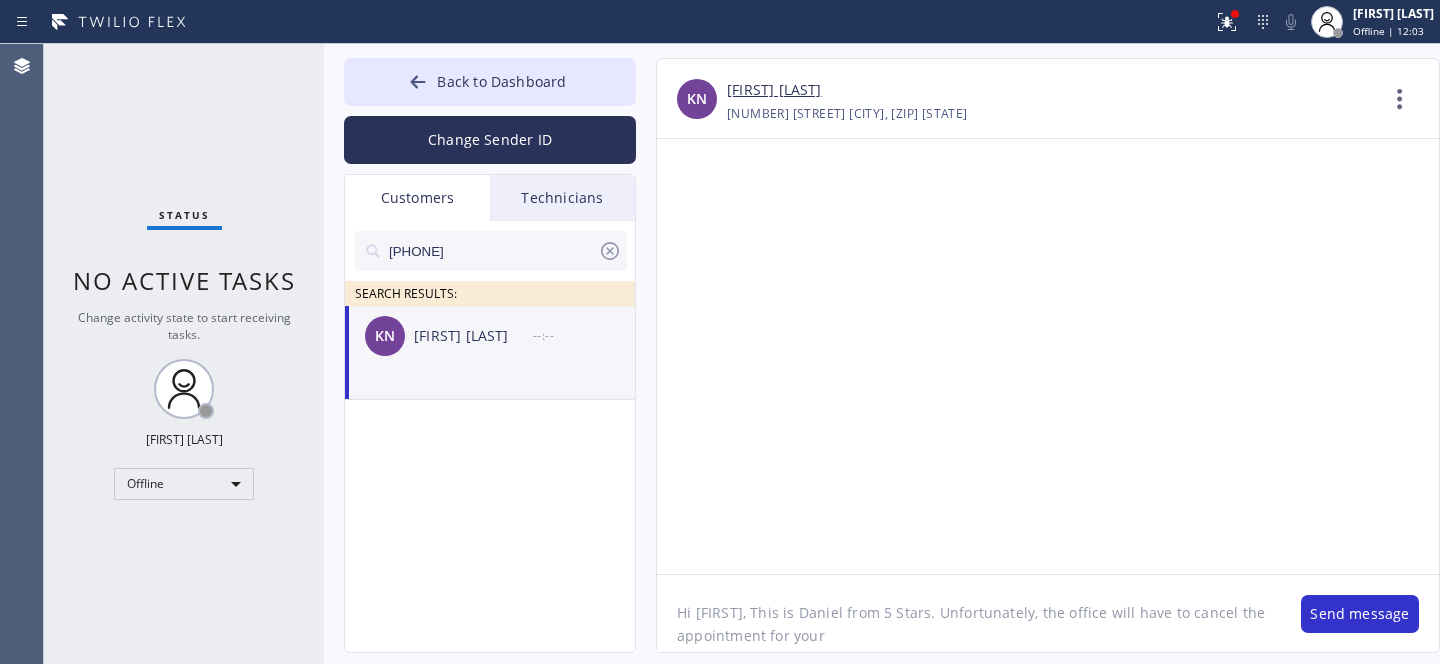 paste on "Microwave" 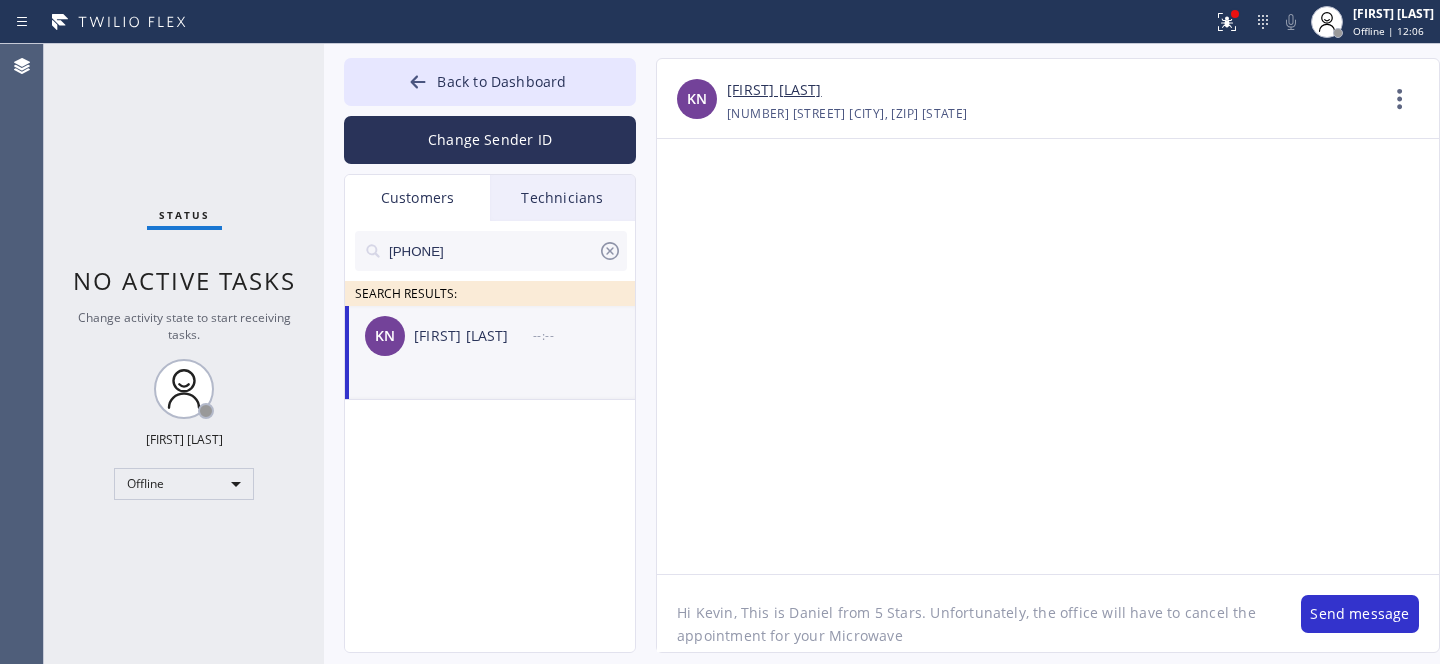 drag, startPoint x: 839, startPoint y: 635, endPoint x: 848, endPoint y: 645, distance: 13.453624 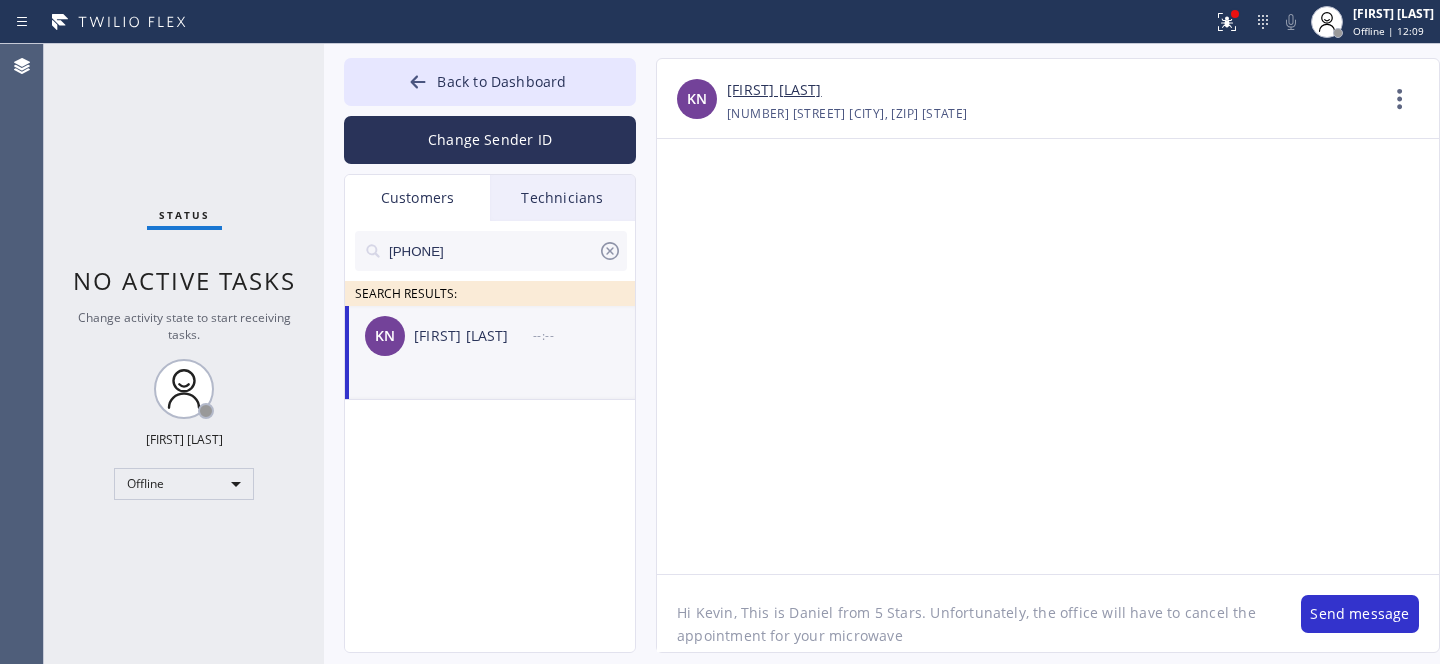 click on "Hi Kevin, This is Daniel from 5 Stars. Unfortunately, the office will have to cancel the appointment for your microwave" 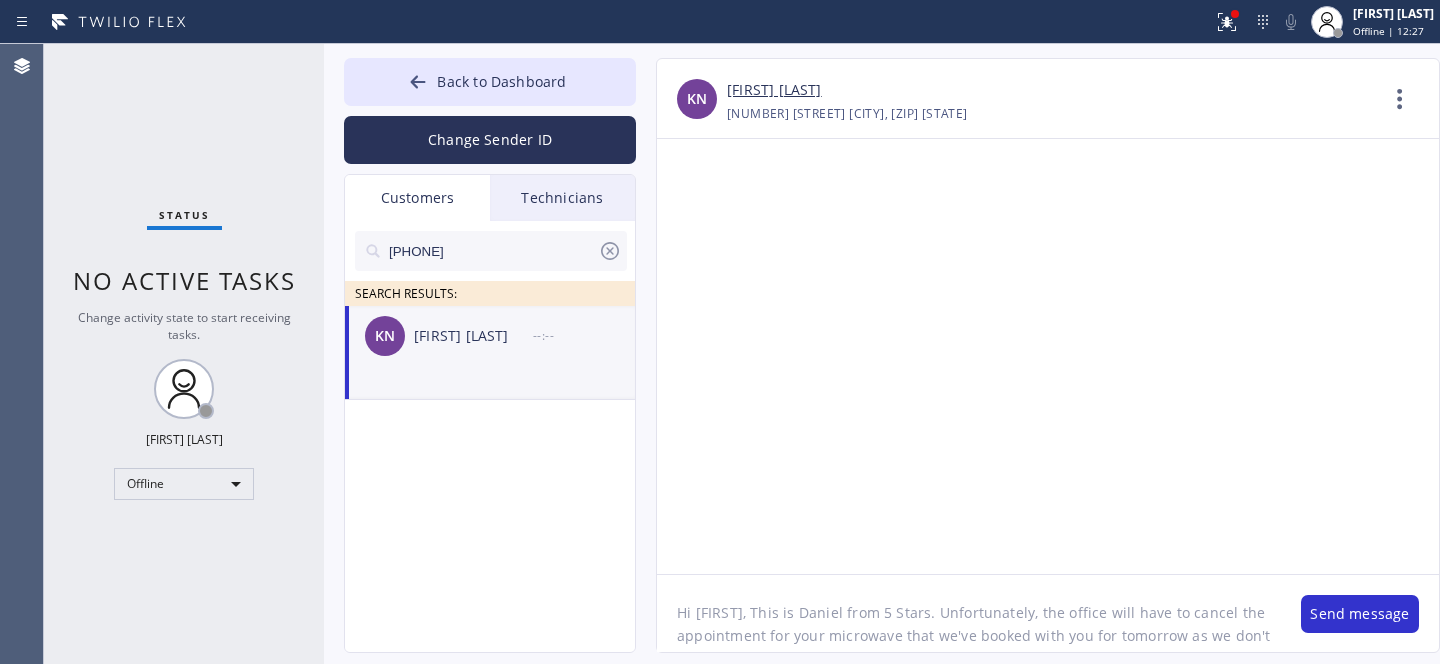 scroll, scrollTop: 16, scrollLeft: 0, axis: vertical 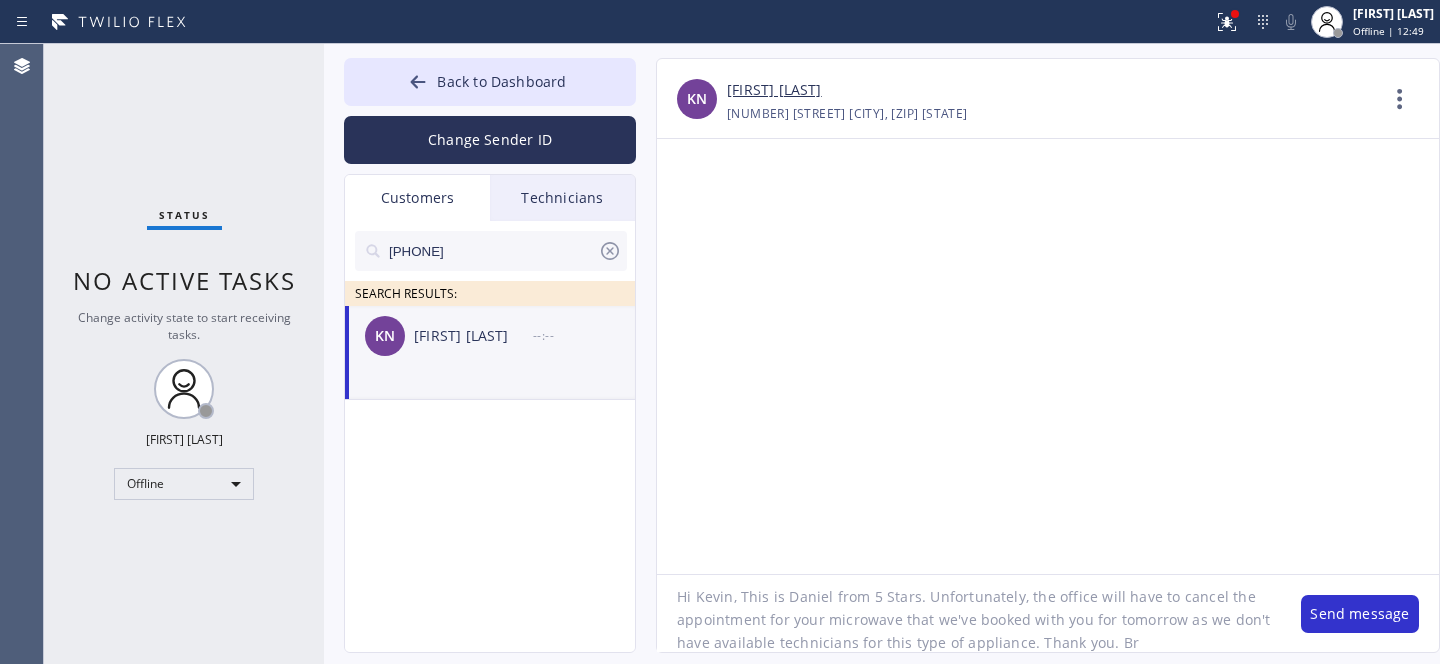 type on "Hi [FIRST], This is Daniel from 5 Stars. Unfortunately, the office will have to cancel the appointment for your microwave that we've booked with you for tomorrow as we don't have available technicians for this type of appliance. Thank you. Br," 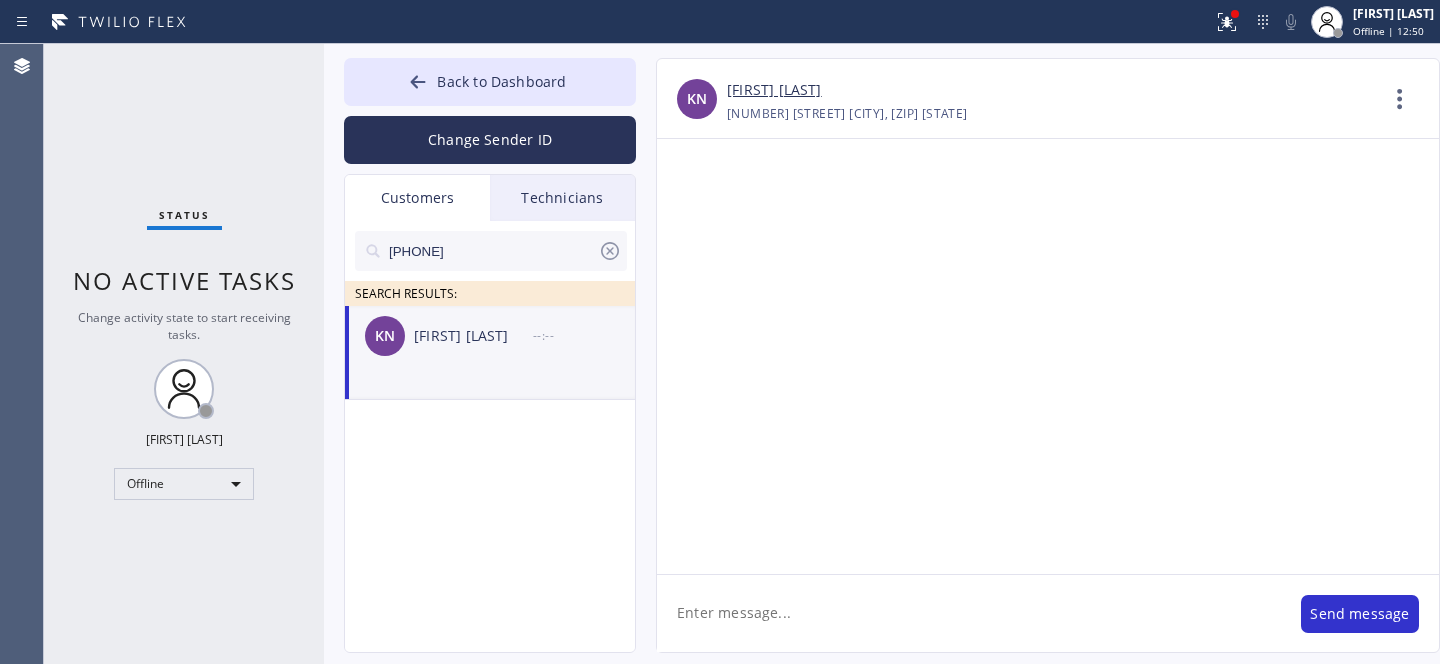 scroll, scrollTop: 0, scrollLeft: 0, axis: both 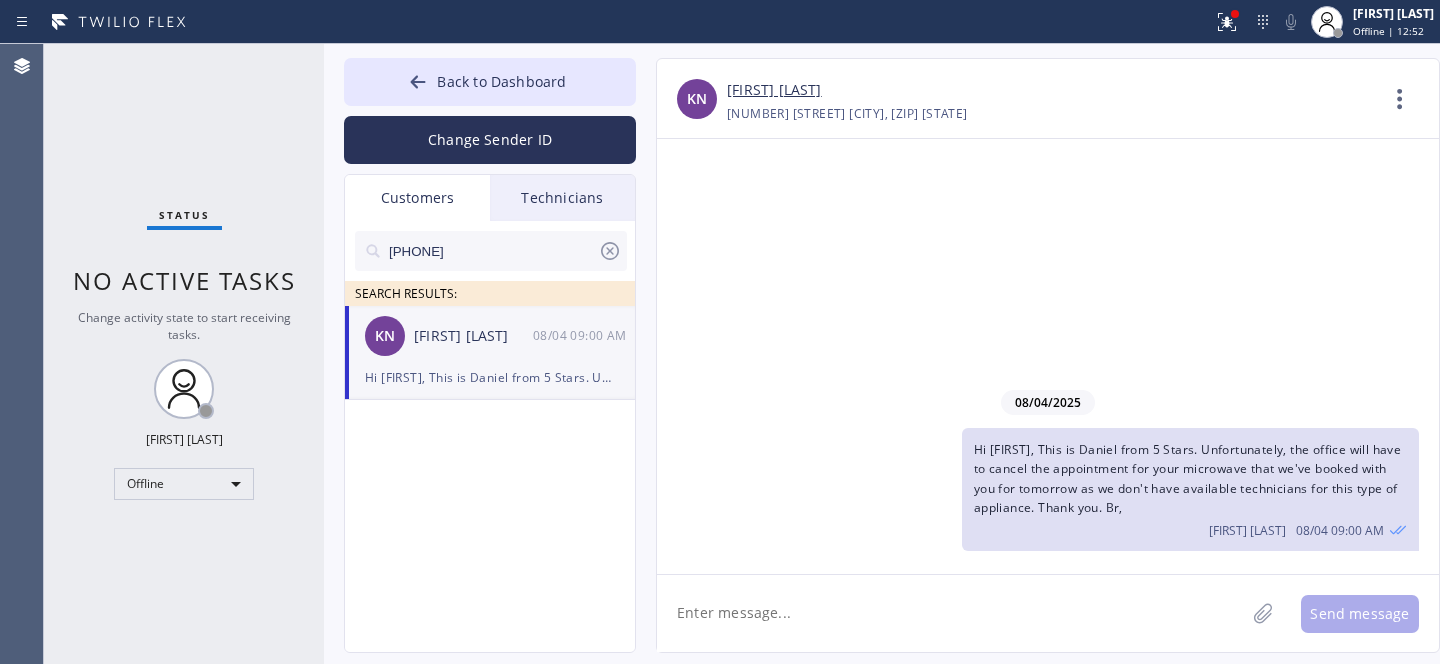 click 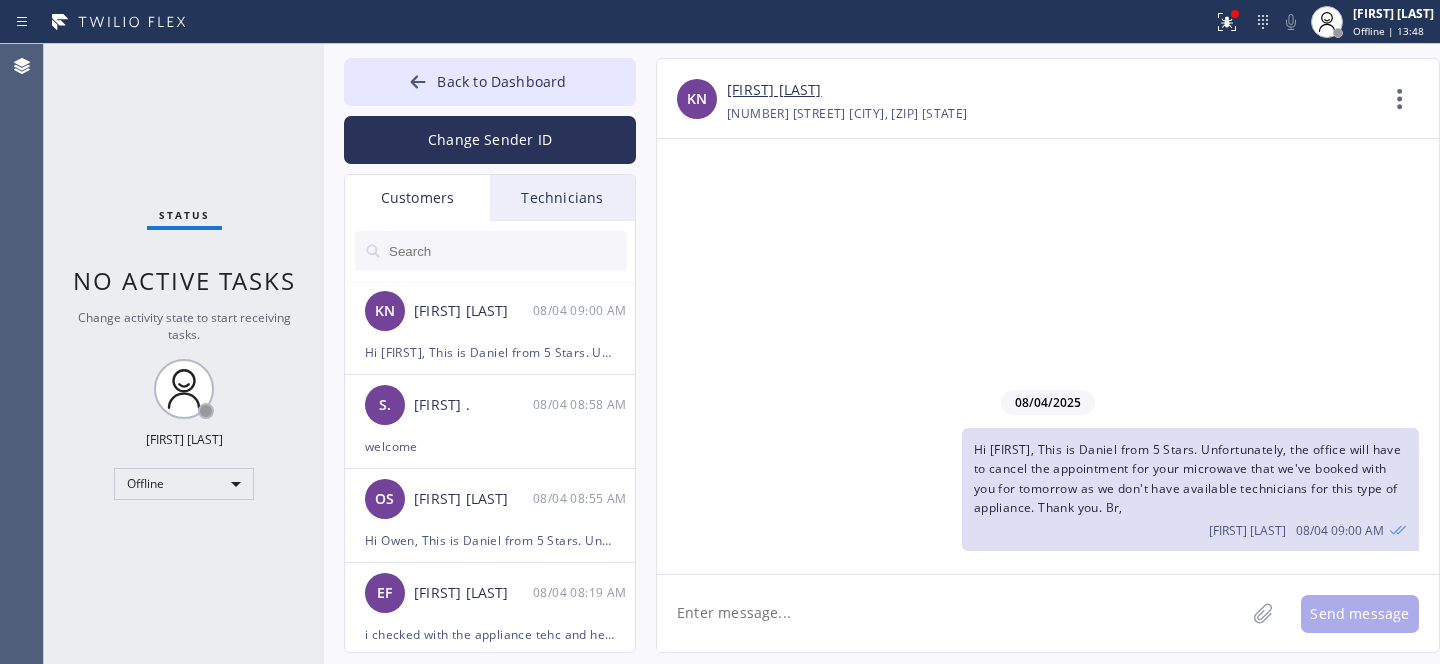 click on "Back to Dashboard" at bounding box center (501, 81) 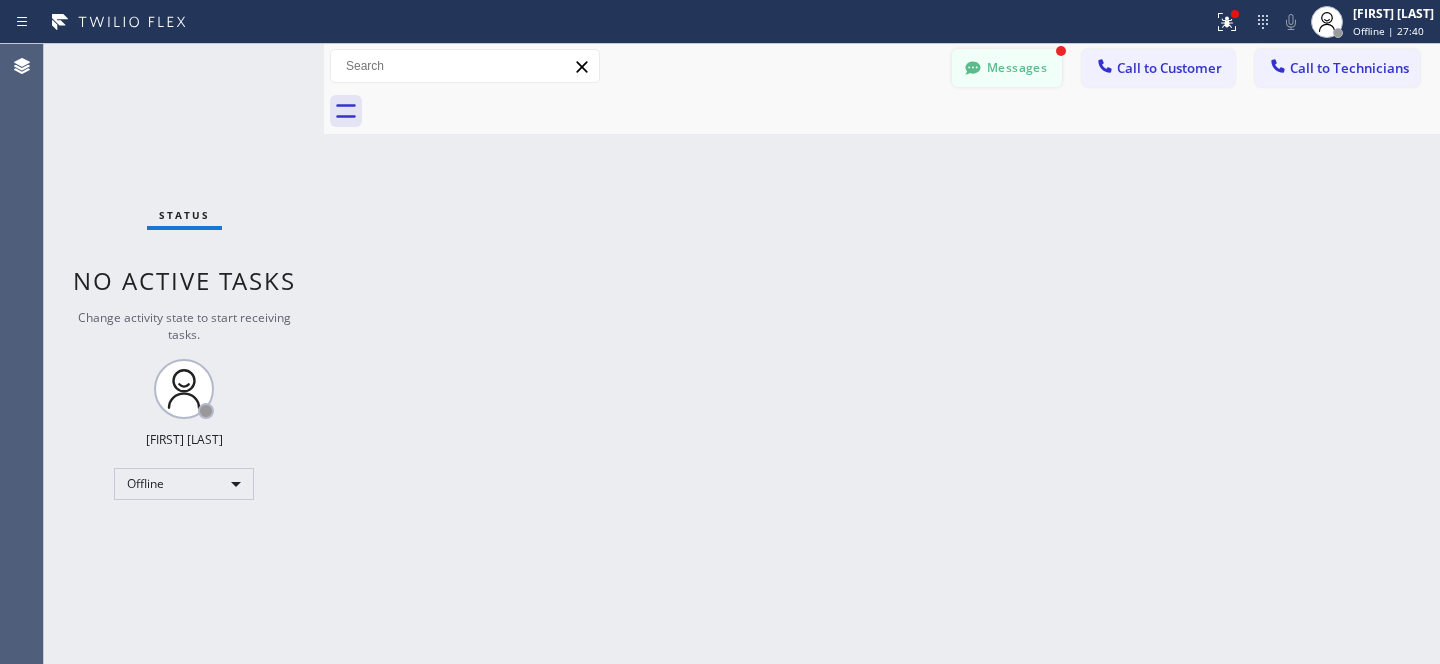 click on "Messages" at bounding box center (1007, 68) 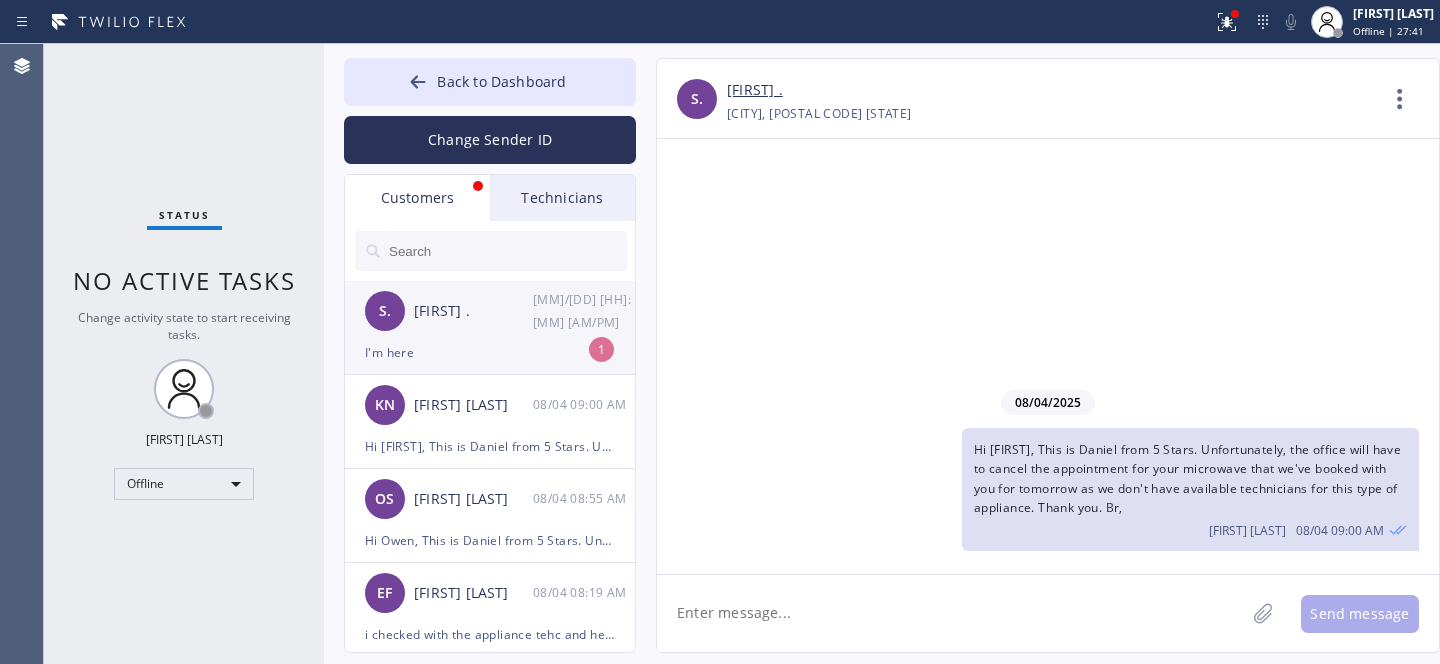 click on "[NAME] [LAST]. [DATE] [TIME]" at bounding box center (491, 311) 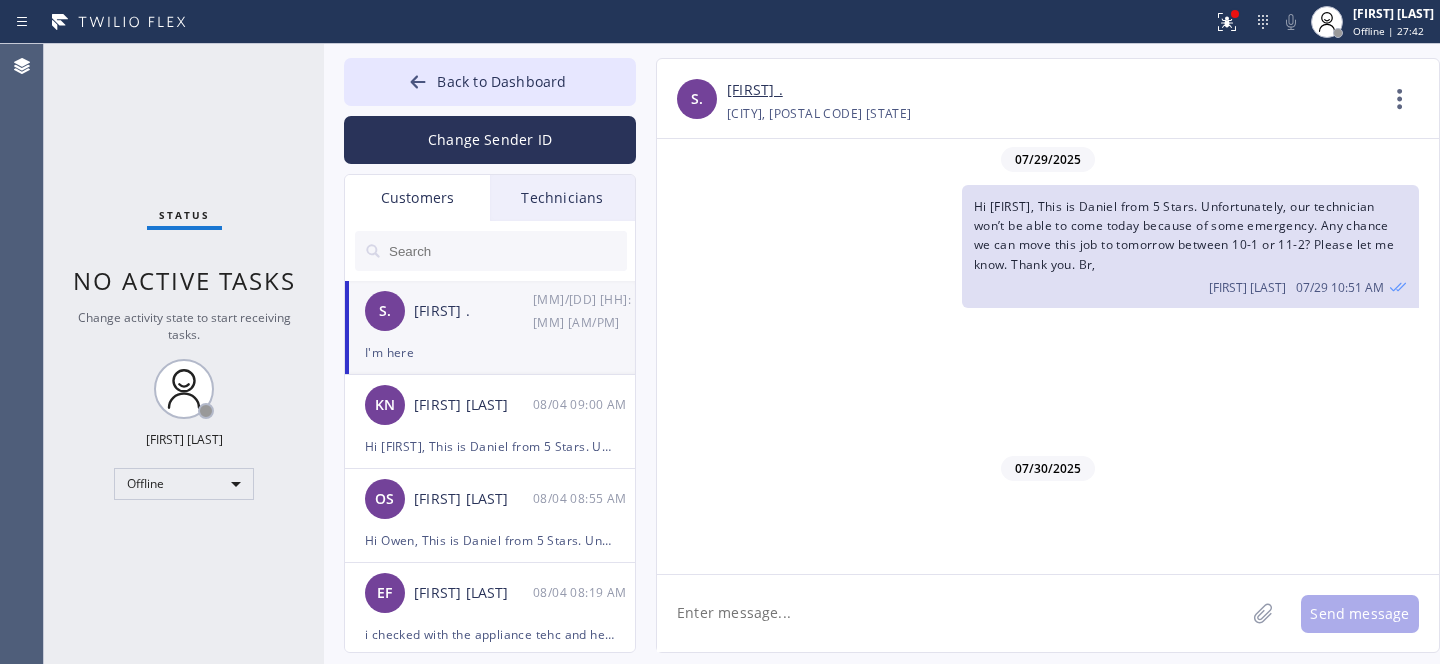 scroll, scrollTop: 1241, scrollLeft: 0, axis: vertical 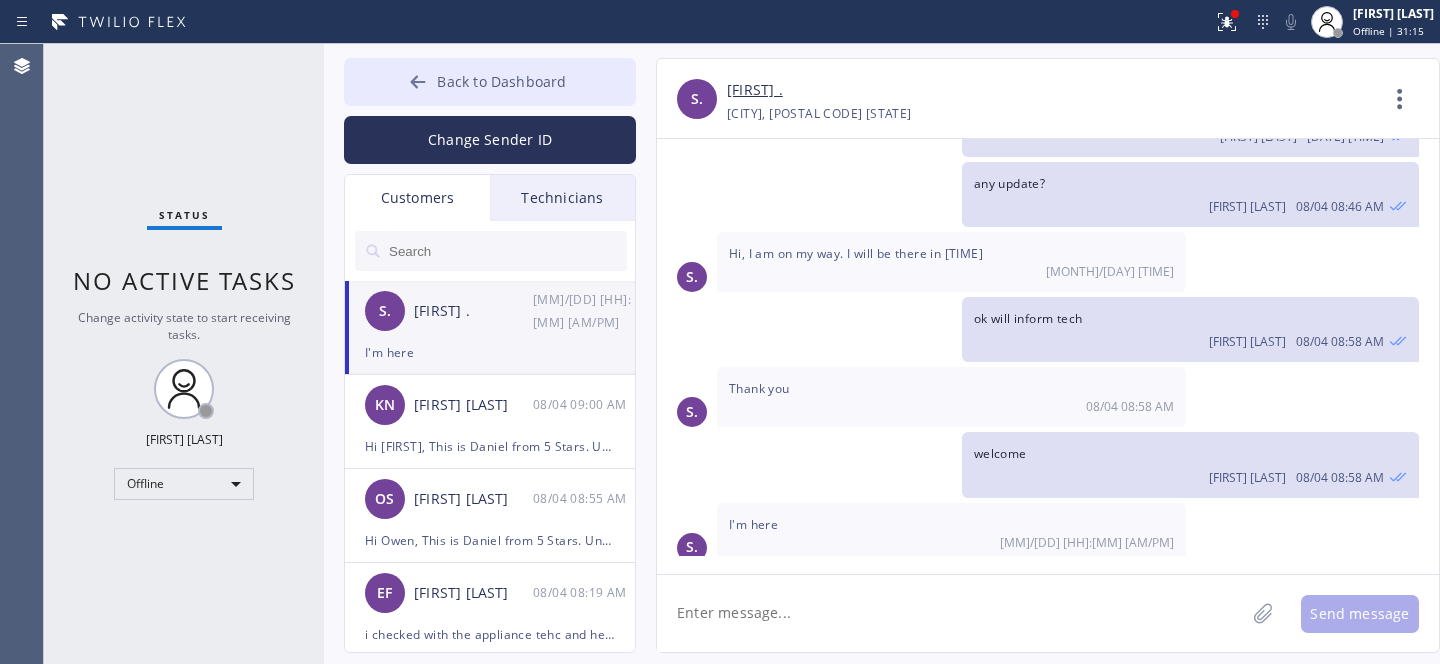 click on "Back to Dashboard" at bounding box center (501, 81) 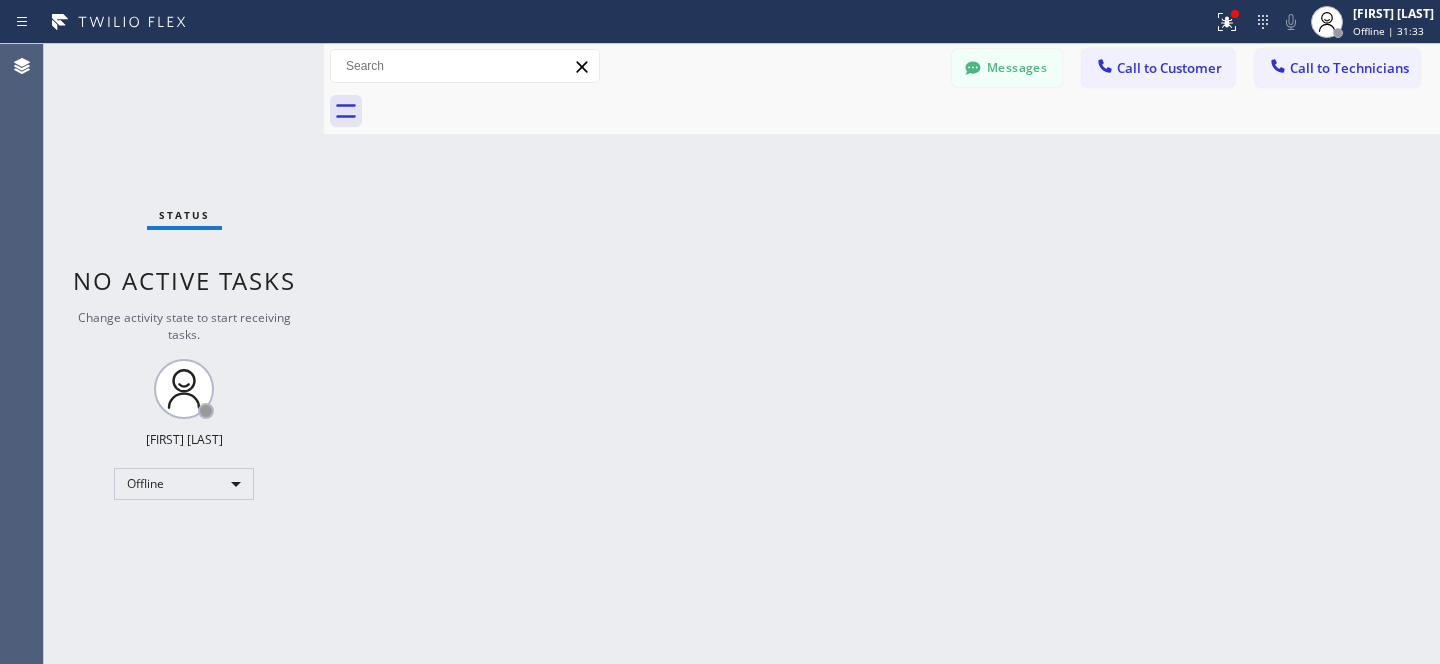 click at bounding box center (904, 111) 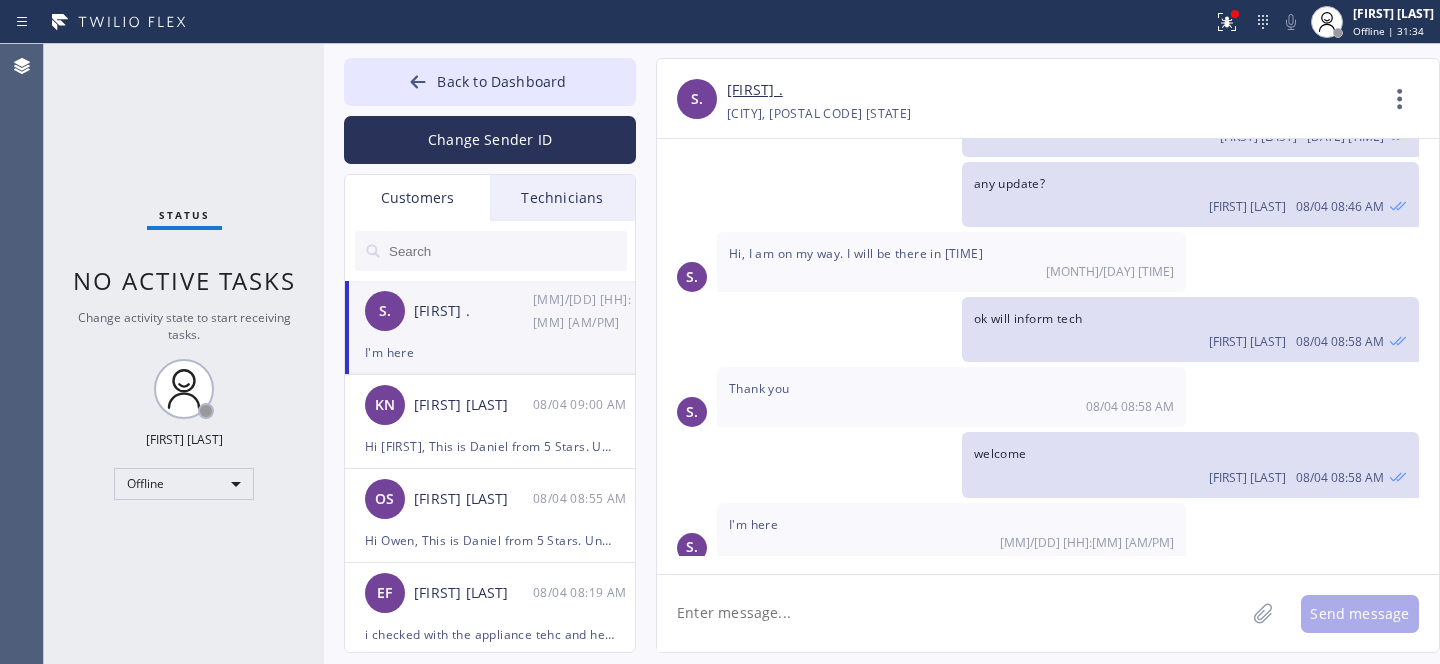 click 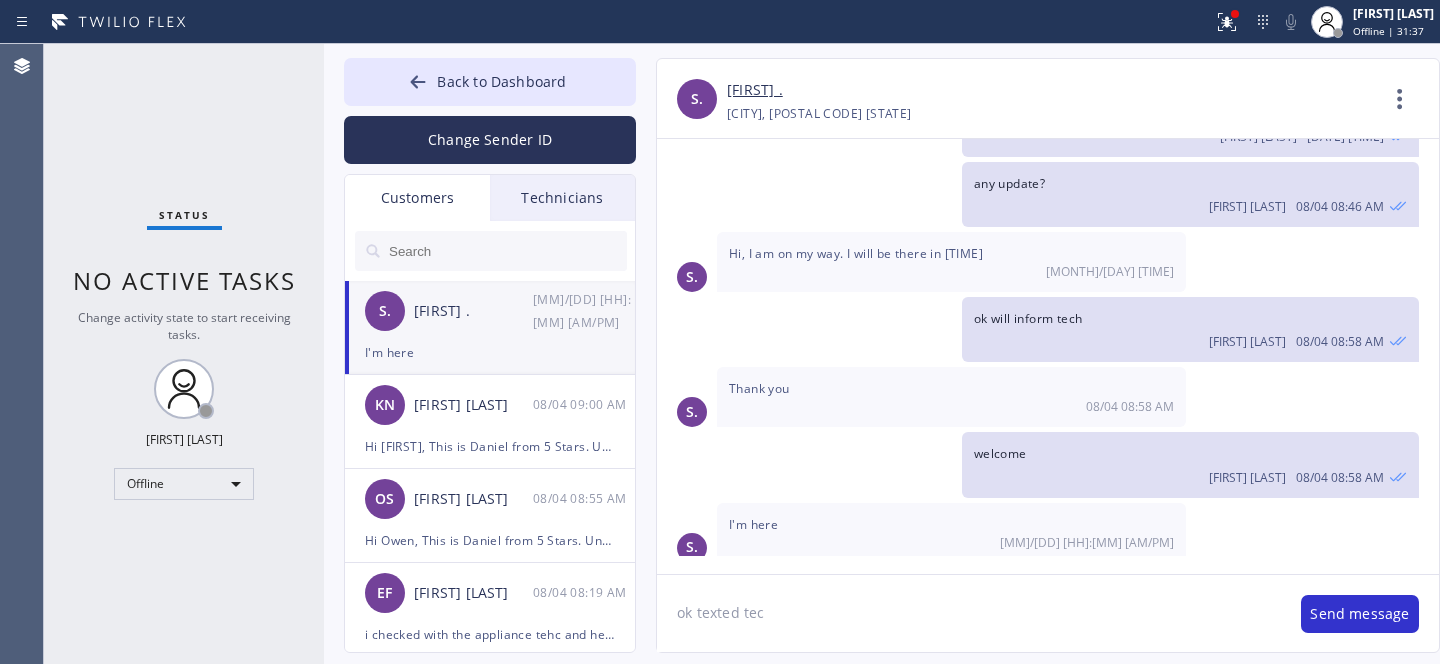 type on "ok texted tech" 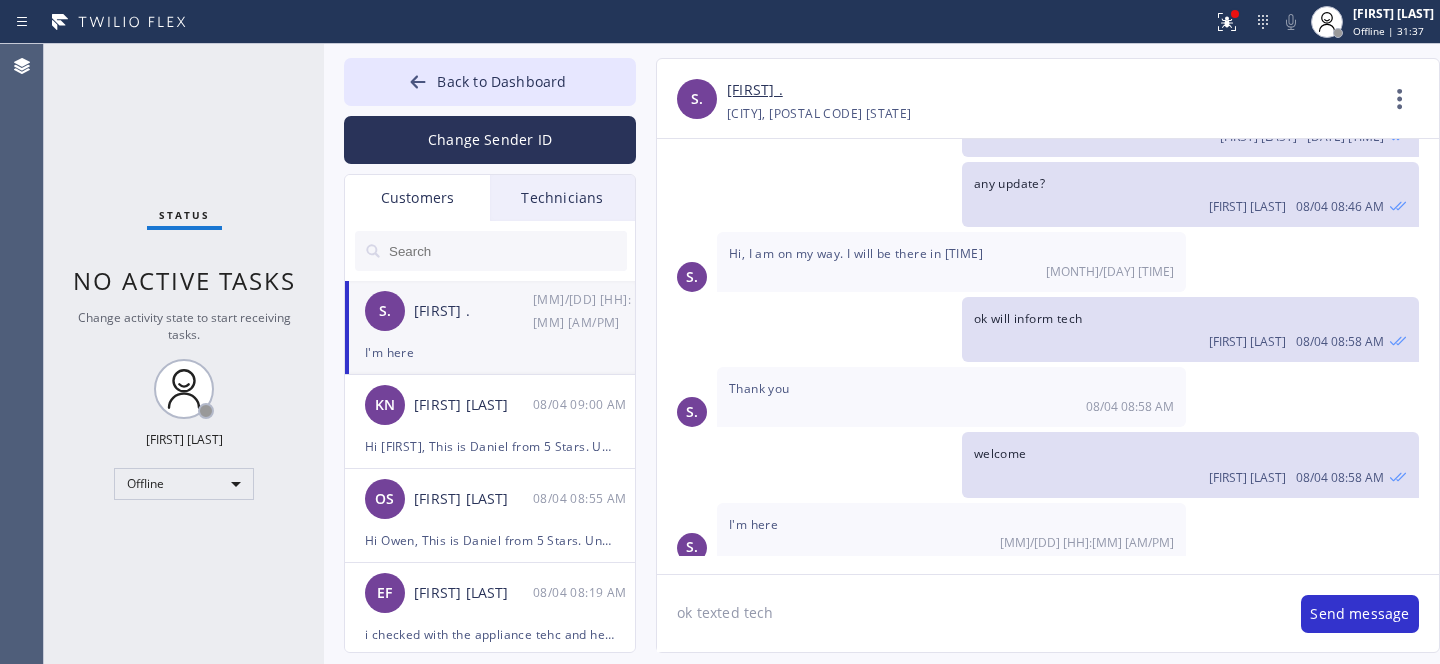 type 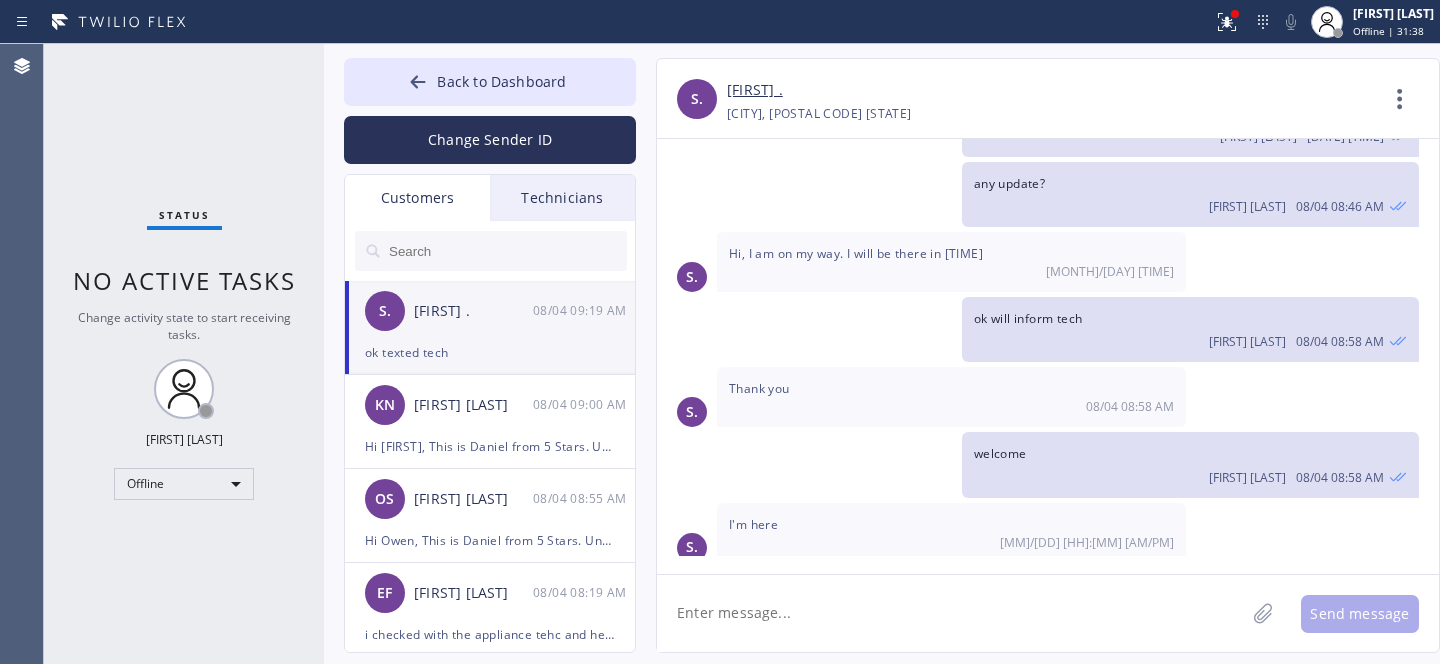 scroll, scrollTop: 1311, scrollLeft: 0, axis: vertical 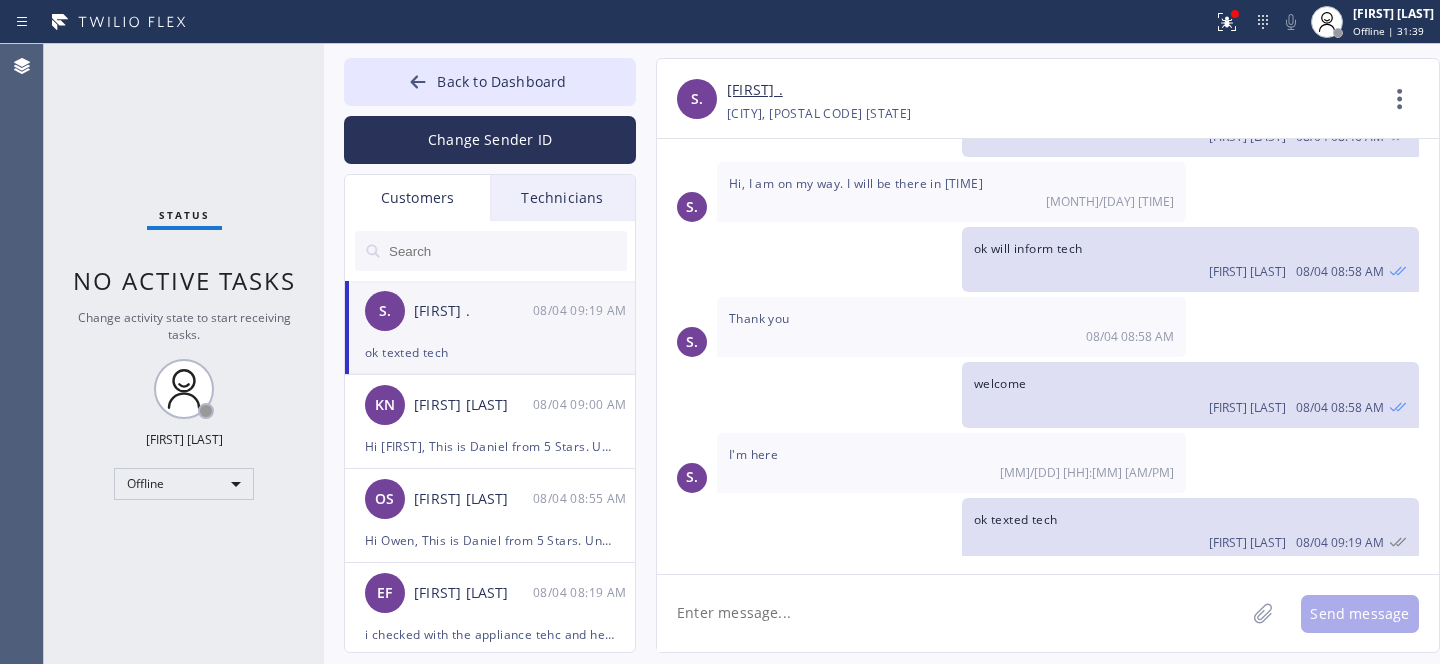 drag, startPoint x: 425, startPoint y: 81, endPoint x: 760, endPoint y: 531, distance: 561.00354 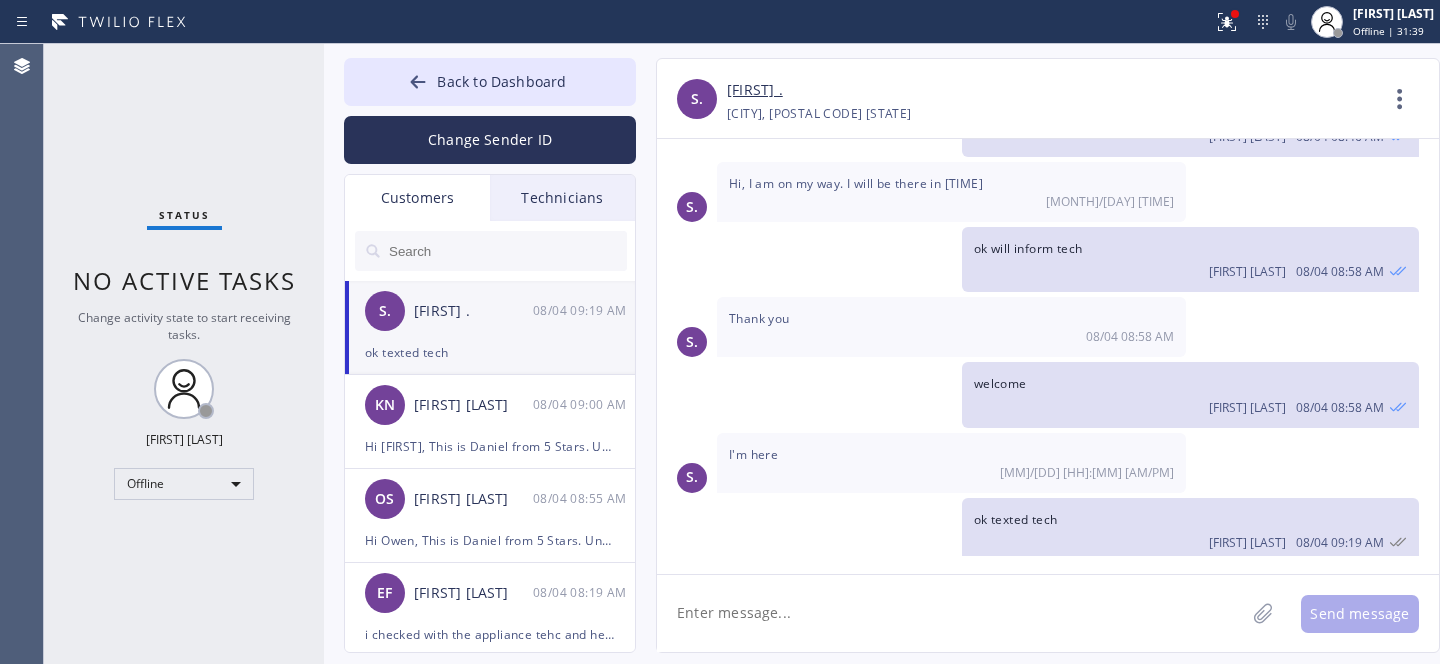 click 